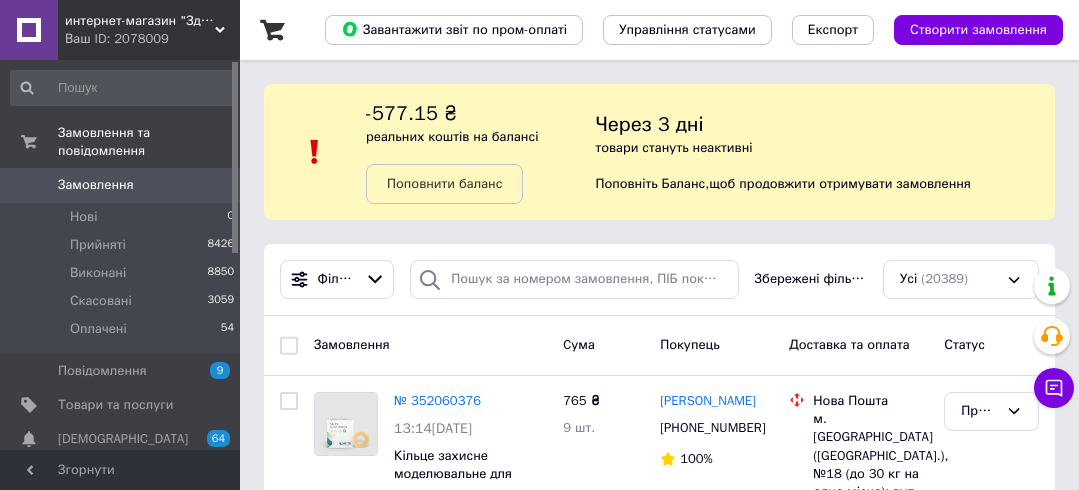 scroll, scrollTop: 0, scrollLeft: 0, axis: both 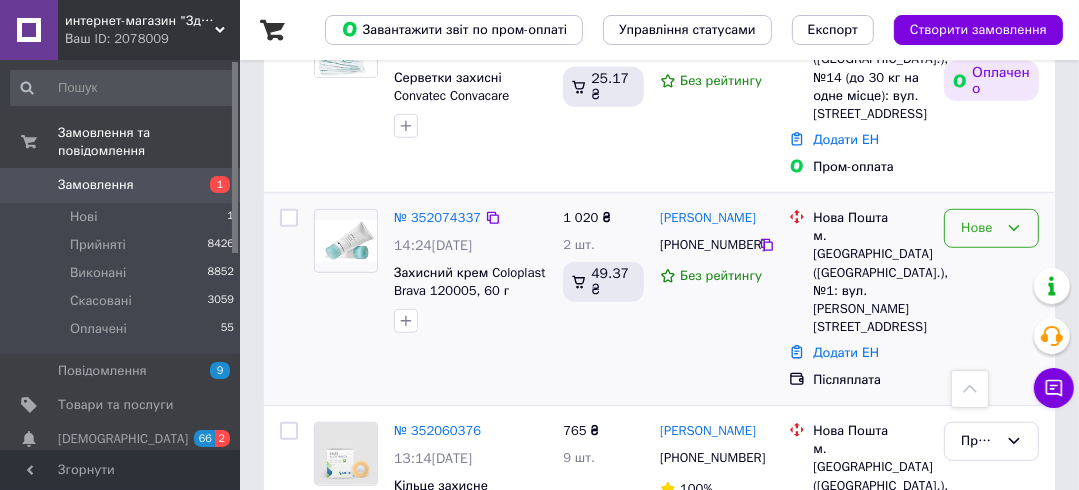 click on "Нове" at bounding box center [979, 228] 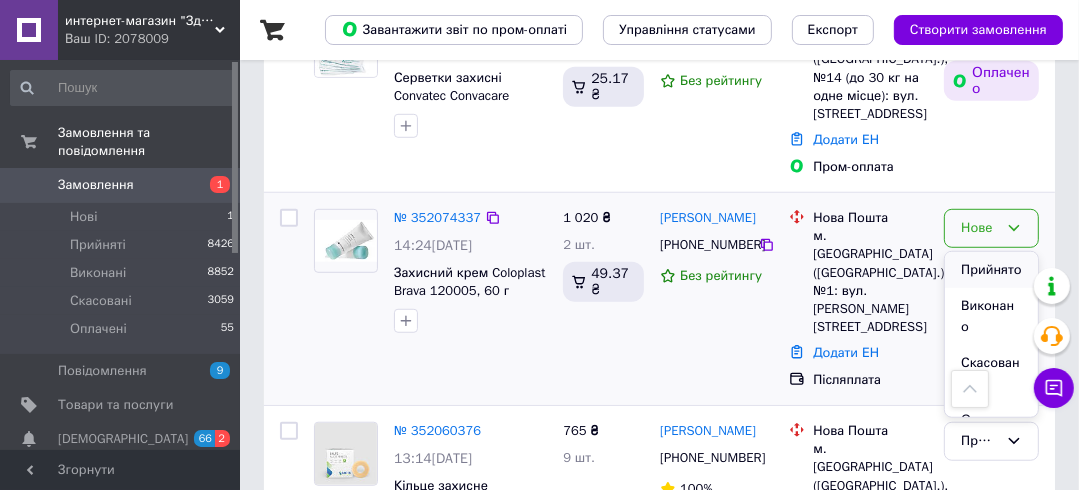 click on "Прийнято" at bounding box center [991, 270] 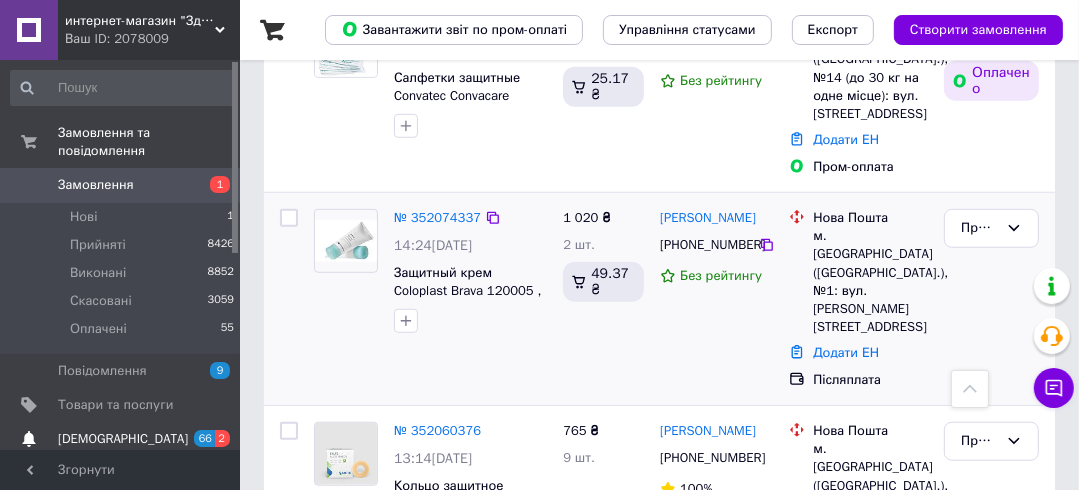 click on "[DEMOGRAPHIC_DATA]" at bounding box center [123, 439] 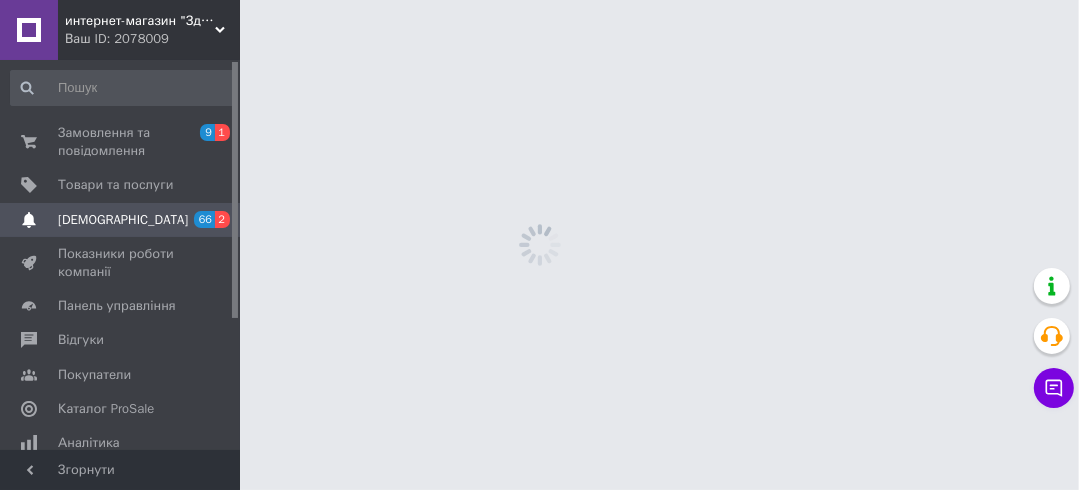 scroll, scrollTop: 0, scrollLeft: 0, axis: both 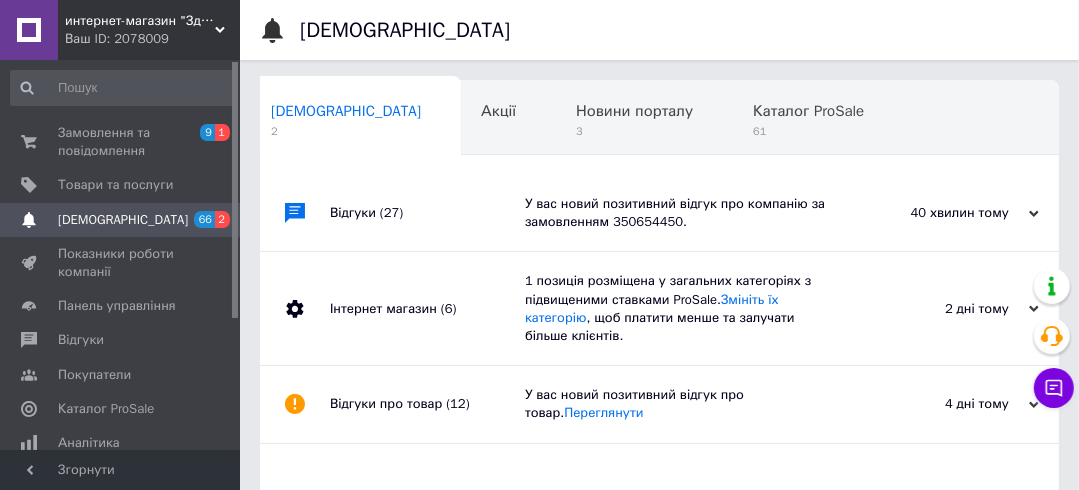 click on "У вас новий позитивний відгук про компанію за замовленням 350654450." at bounding box center (682, 213) 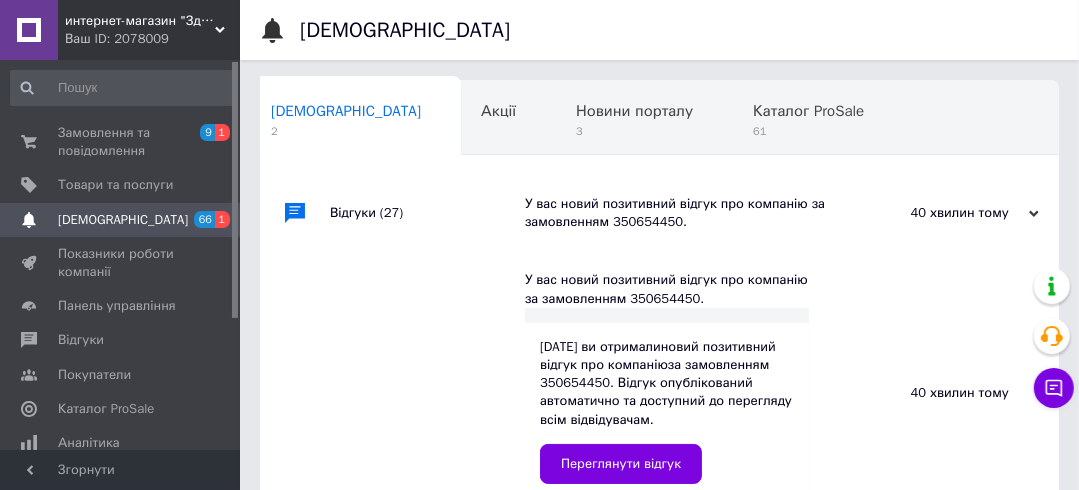 scroll, scrollTop: 160, scrollLeft: 0, axis: vertical 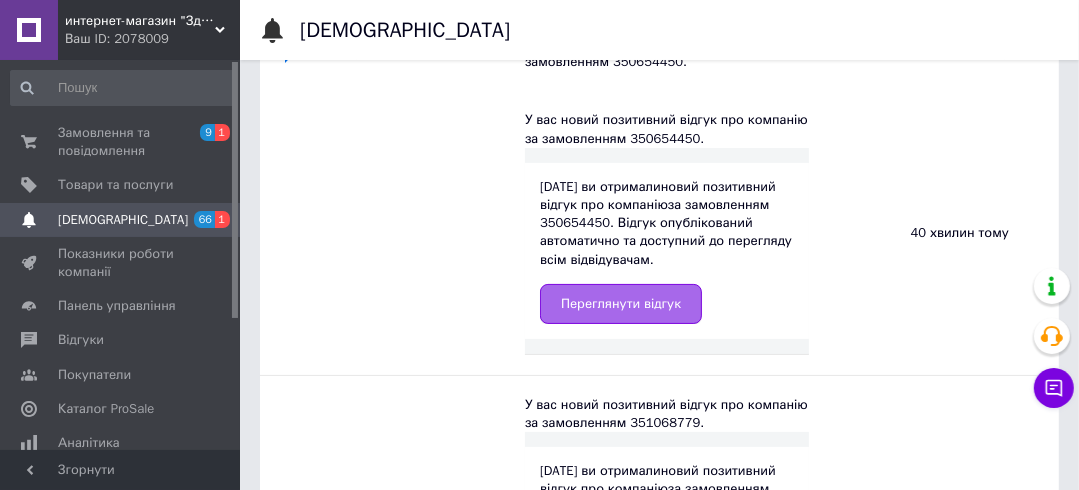 click on "Переглянути відгук" at bounding box center [621, 304] 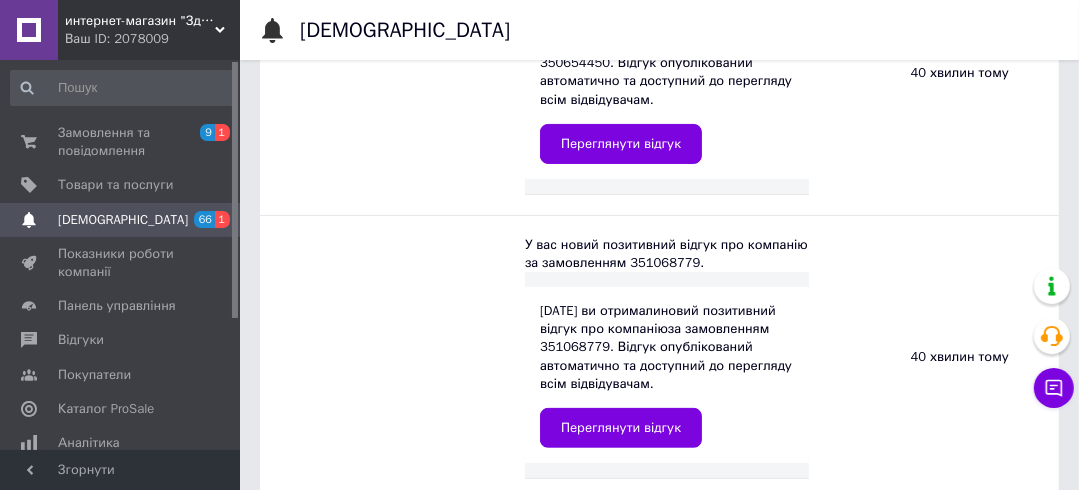 scroll, scrollTop: 480, scrollLeft: 0, axis: vertical 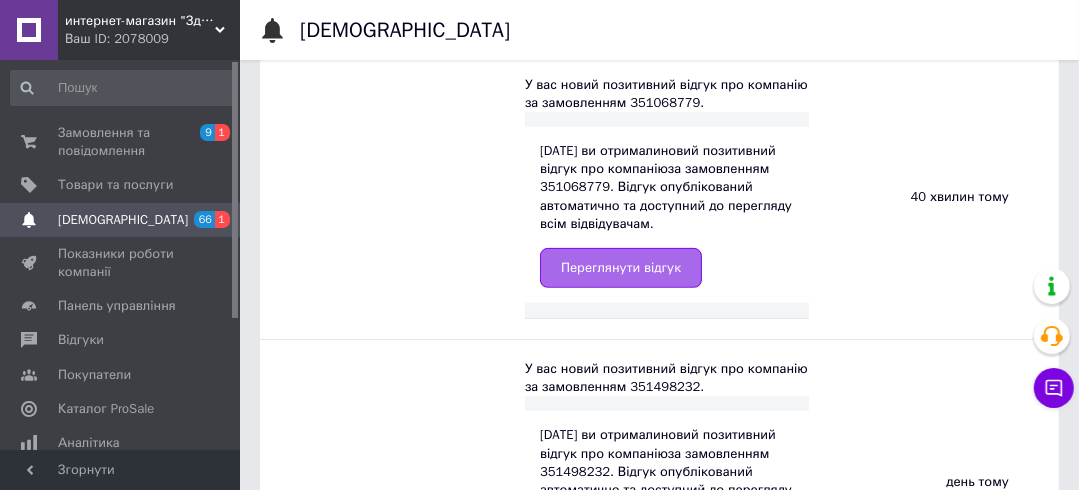 click on "Переглянути відгук" at bounding box center [621, 268] 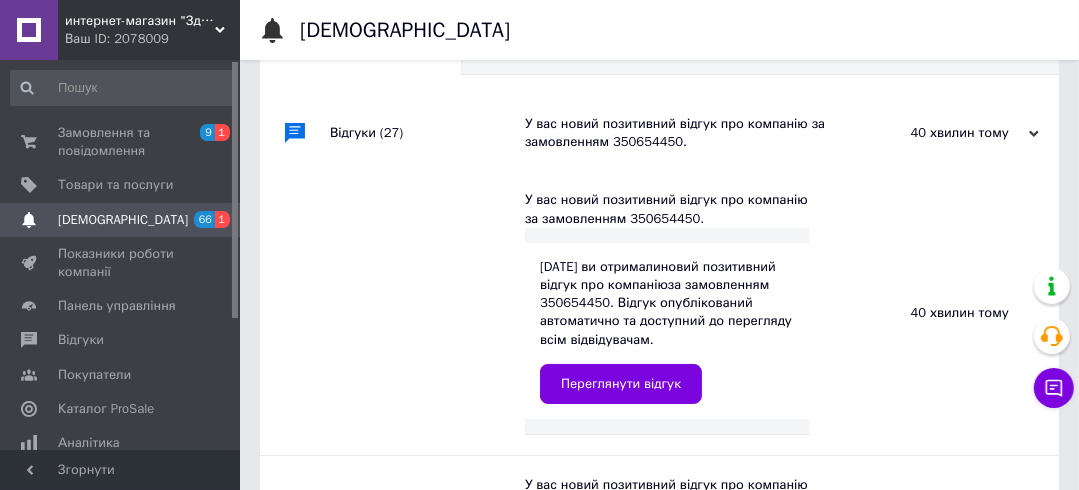scroll, scrollTop: 0, scrollLeft: 0, axis: both 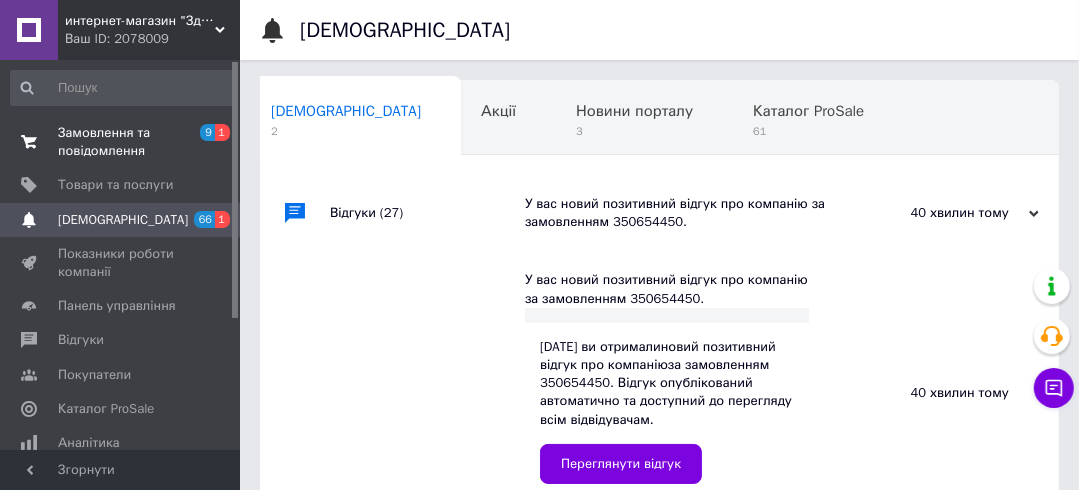click on "Замовлення та повідомлення" at bounding box center [121, 142] 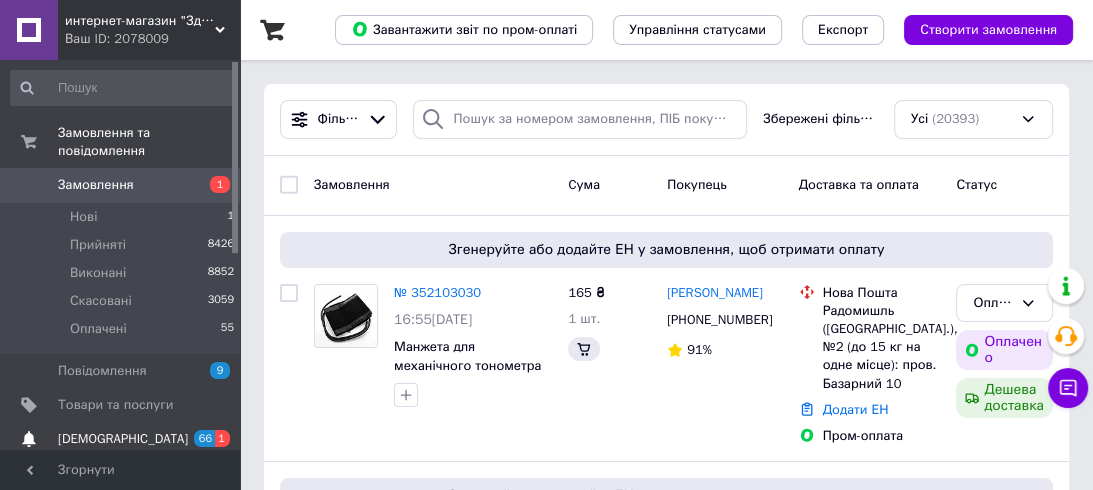 click on "[DEMOGRAPHIC_DATA]" at bounding box center (123, 439) 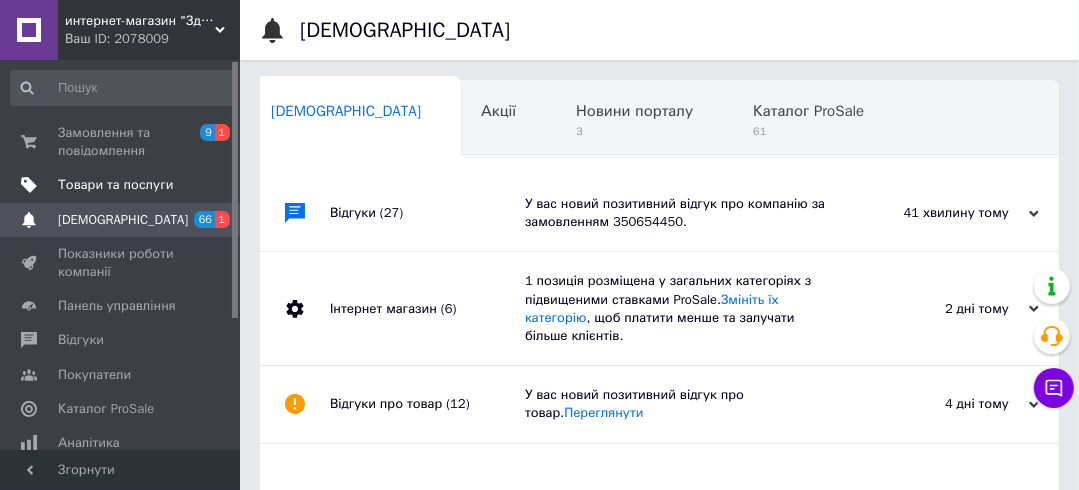 scroll, scrollTop: 0, scrollLeft: 9, axis: horizontal 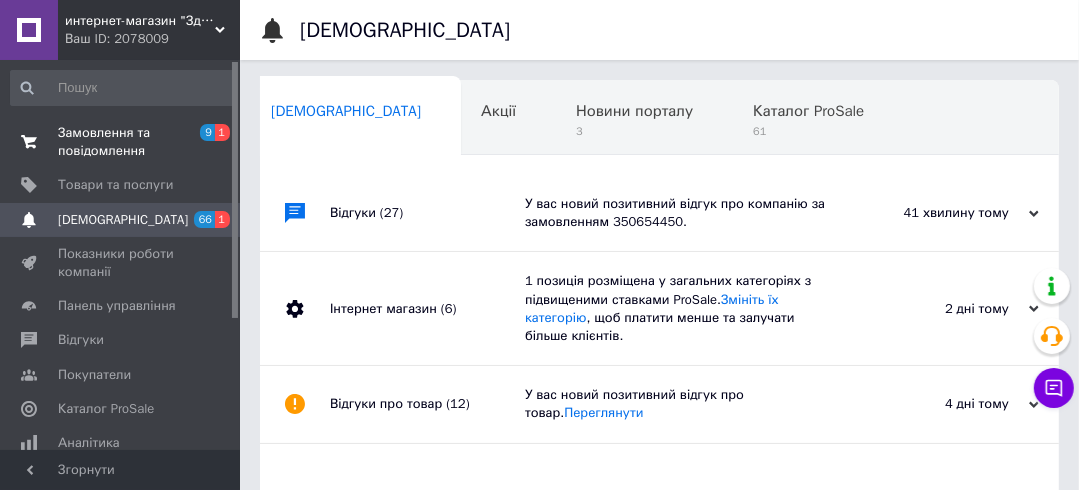 click on "Замовлення та повідомлення" at bounding box center (121, 142) 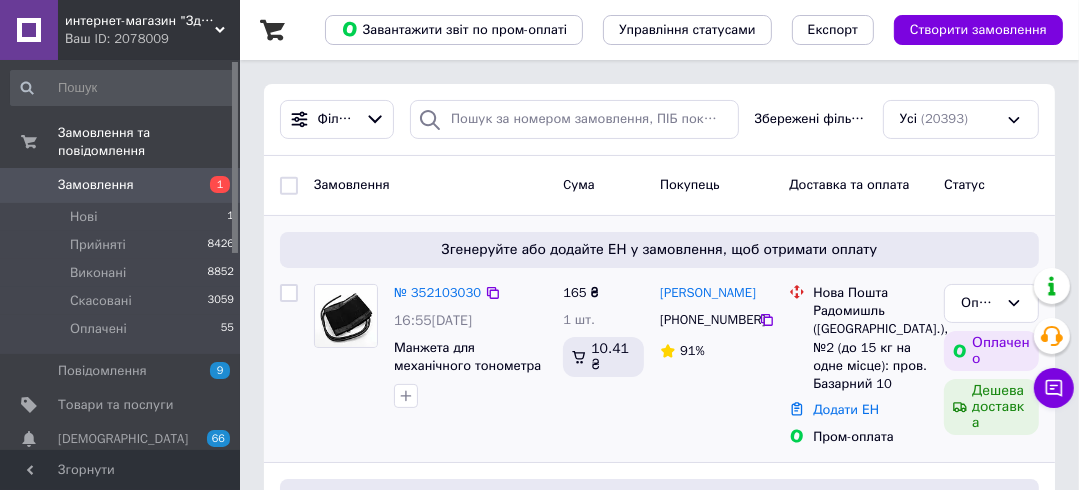 scroll, scrollTop: 240, scrollLeft: 0, axis: vertical 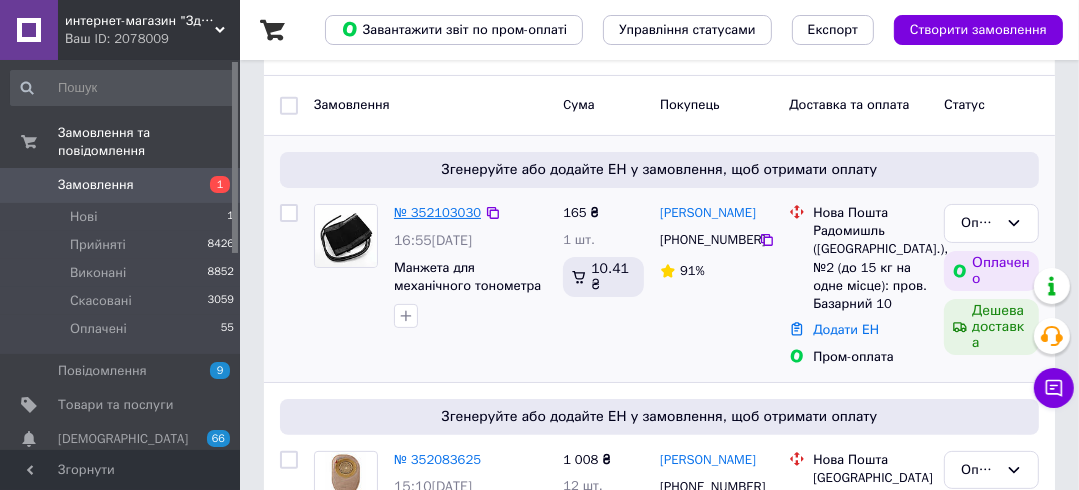 click on "№ 352103030" at bounding box center (437, 212) 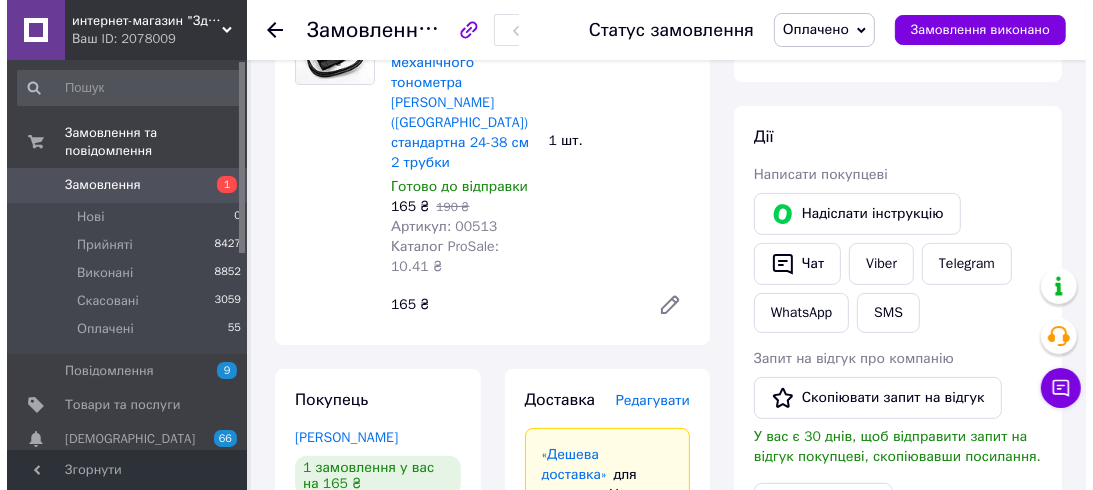 scroll, scrollTop: 480, scrollLeft: 0, axis: vertical 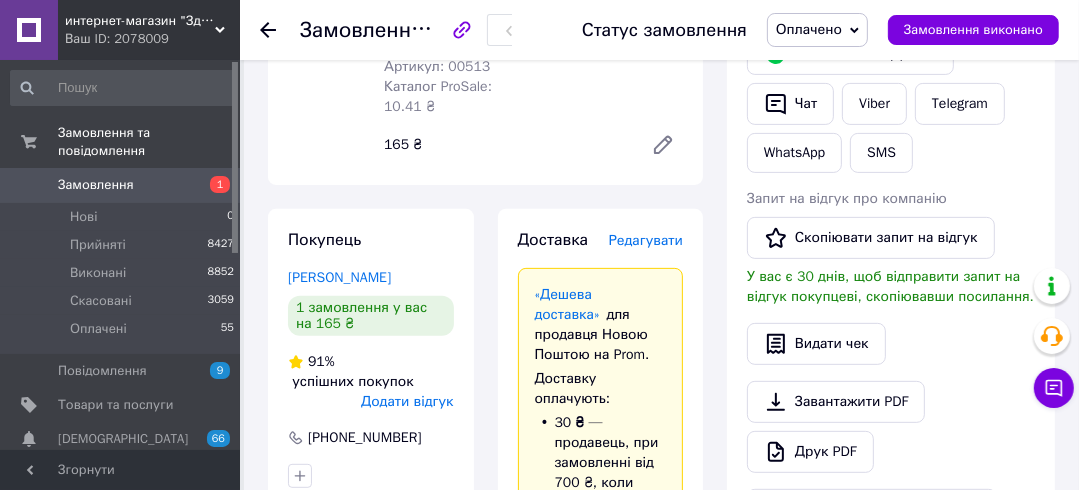 click on "Редагувати" at bounding box center [646, 240] 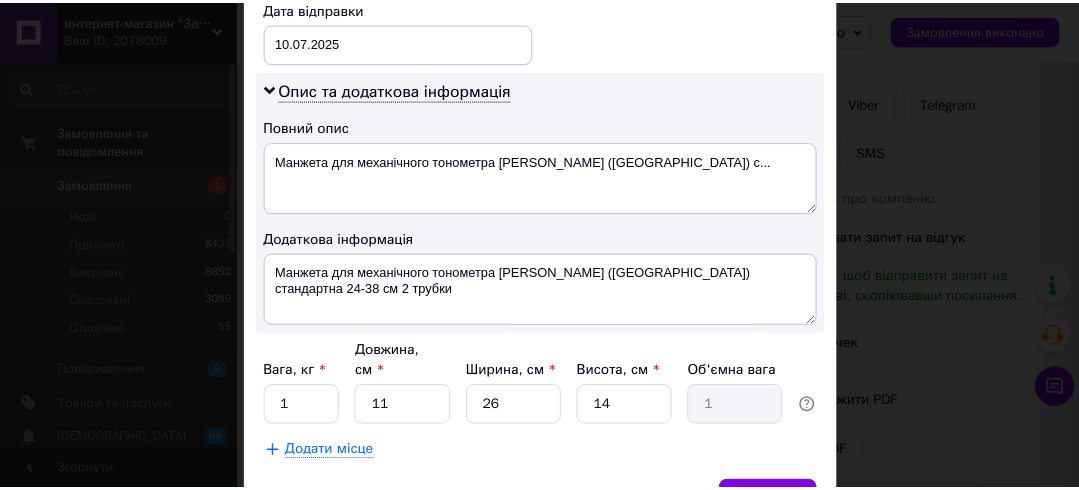 scroll, scrollTop: 1056, scrollLeft: 0, axis: vertical 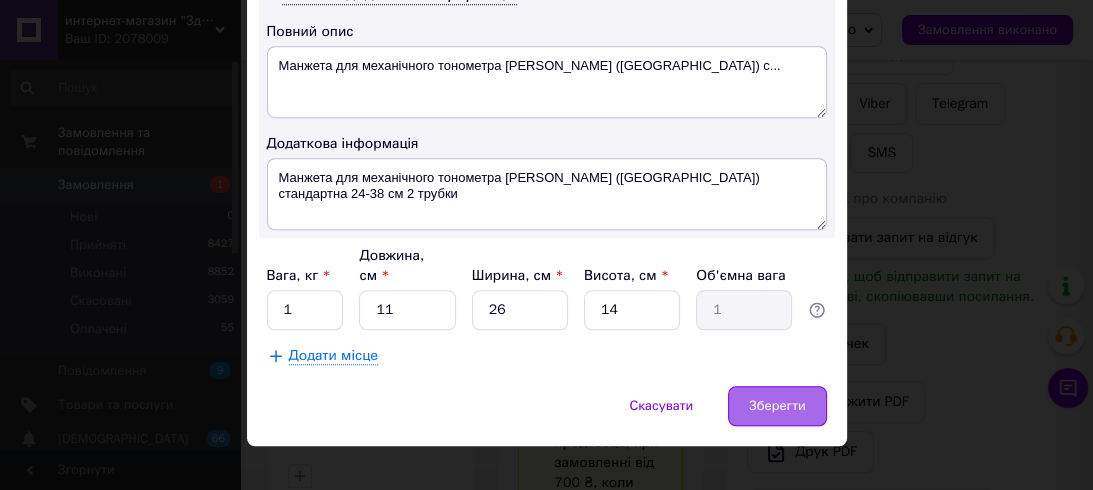 click on "Зберегти" at bounding box center [777, 406] 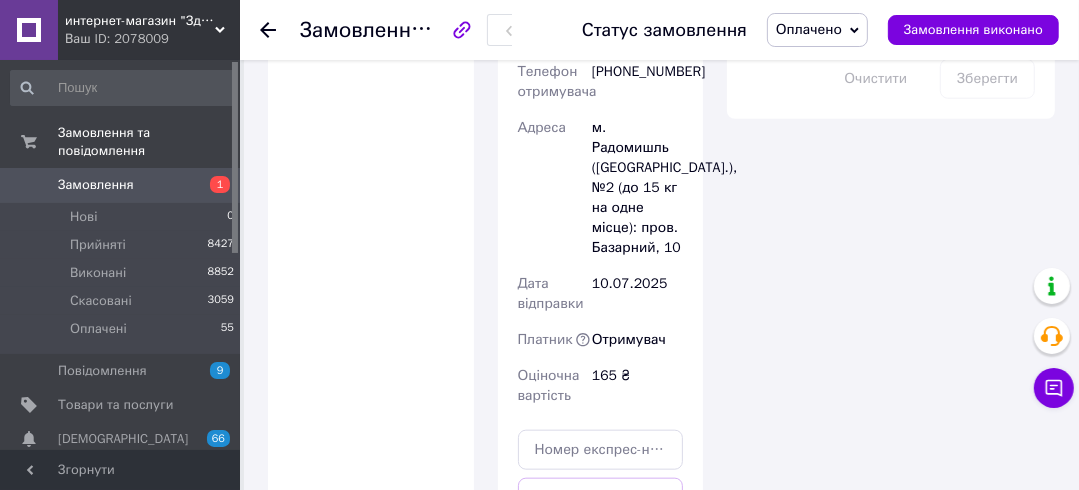 scroll, scrollTop: 1520, scrollLeft: 0, axis: vertical 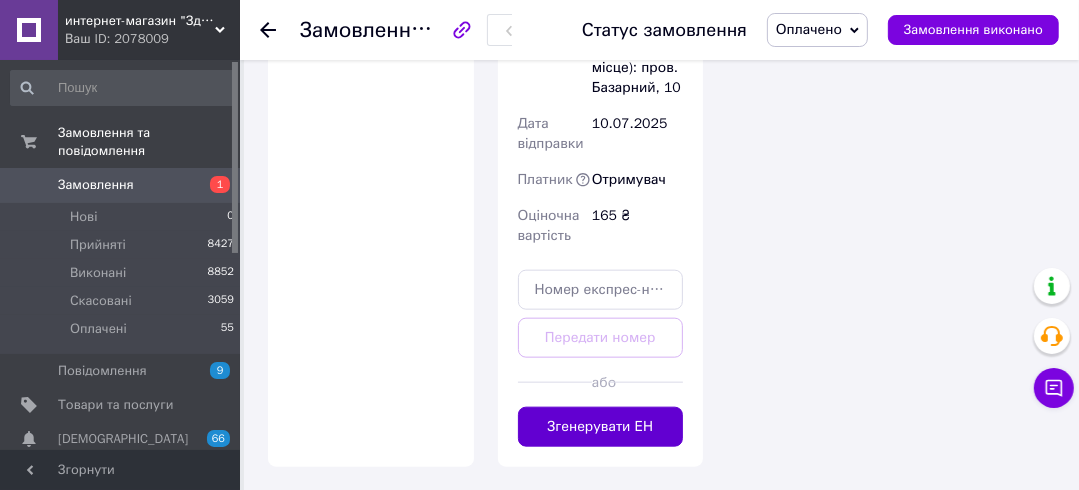 click on "Згенерувати ЕН" at bounding box center (601, 427) 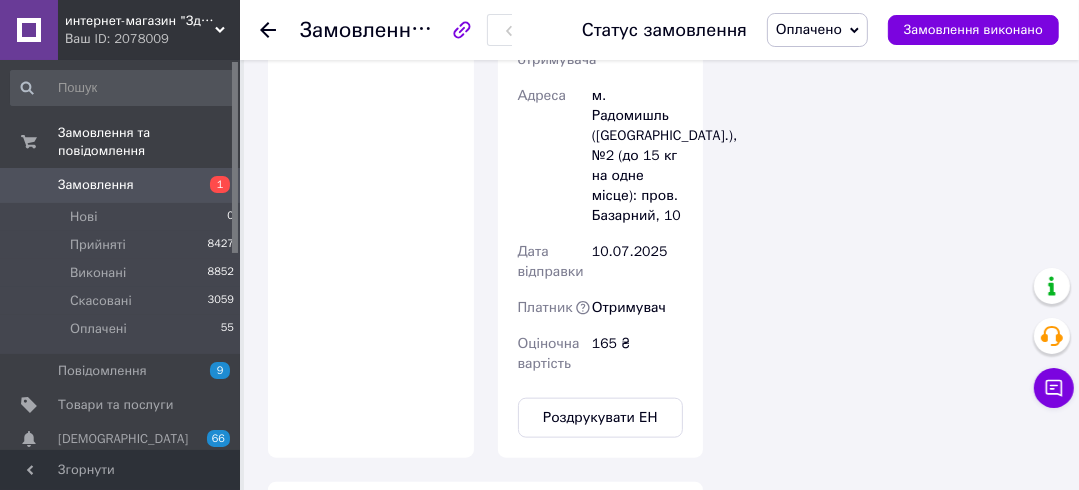 scroll, scrollTop: 30, scrollLeft: 0, axis: vertical 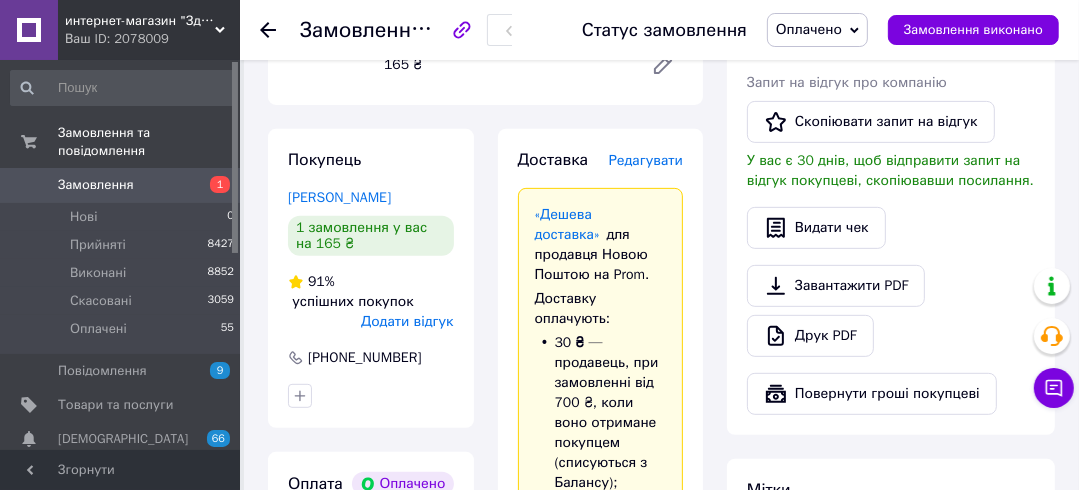 click 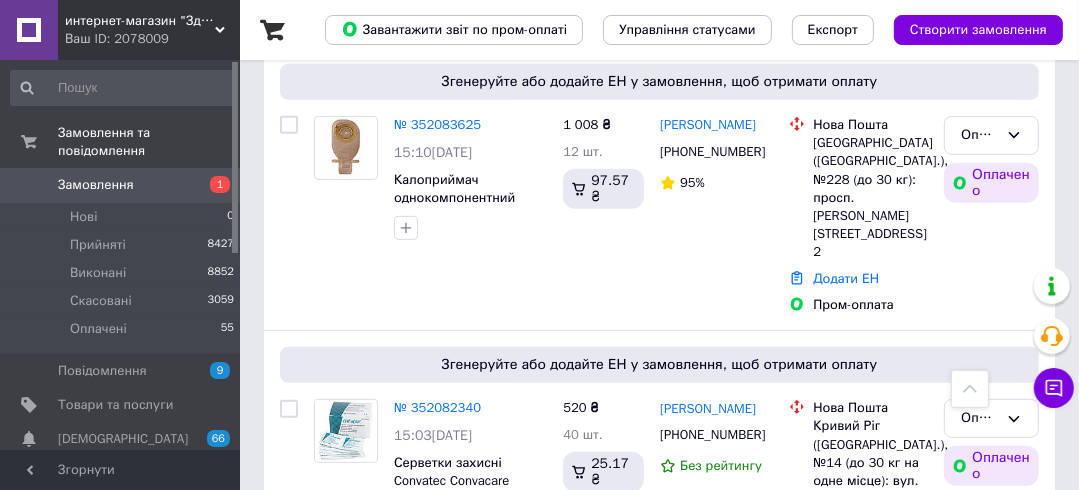 scroll, scrollTop: 560, scrollLeft: 0, axis: vertical 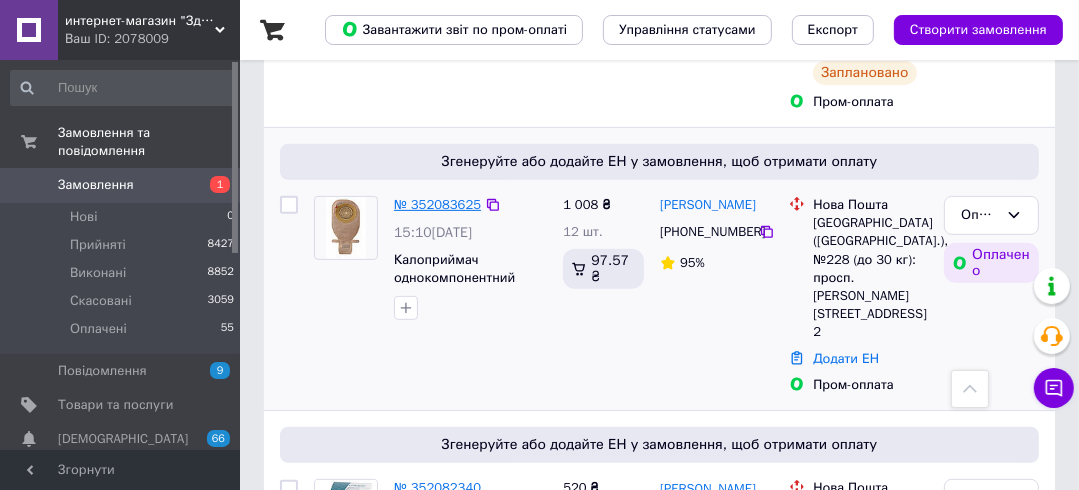 click on "№ 352083625" at bounding box center [437, 204] 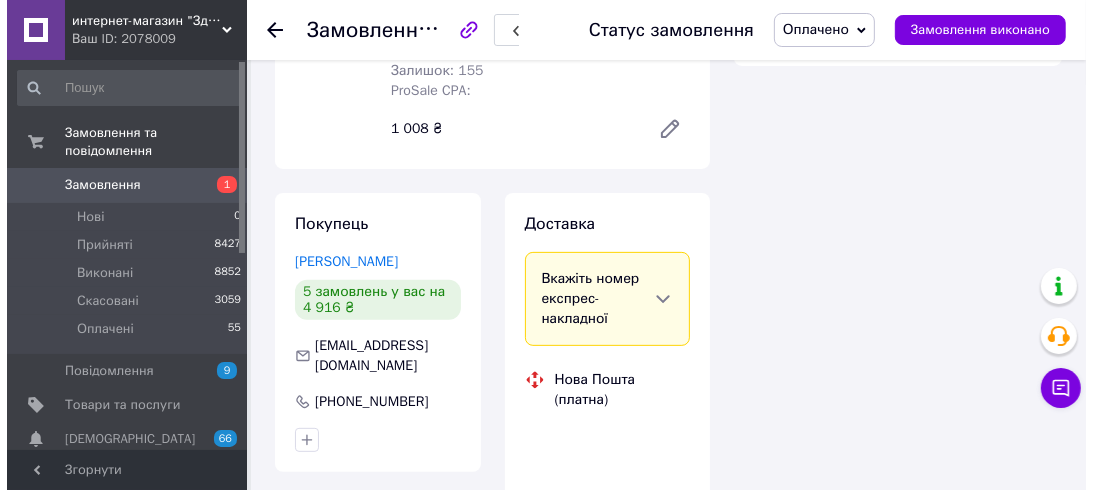scroll, scrollTop: 560, scrollLeft: 0, axis: vertical 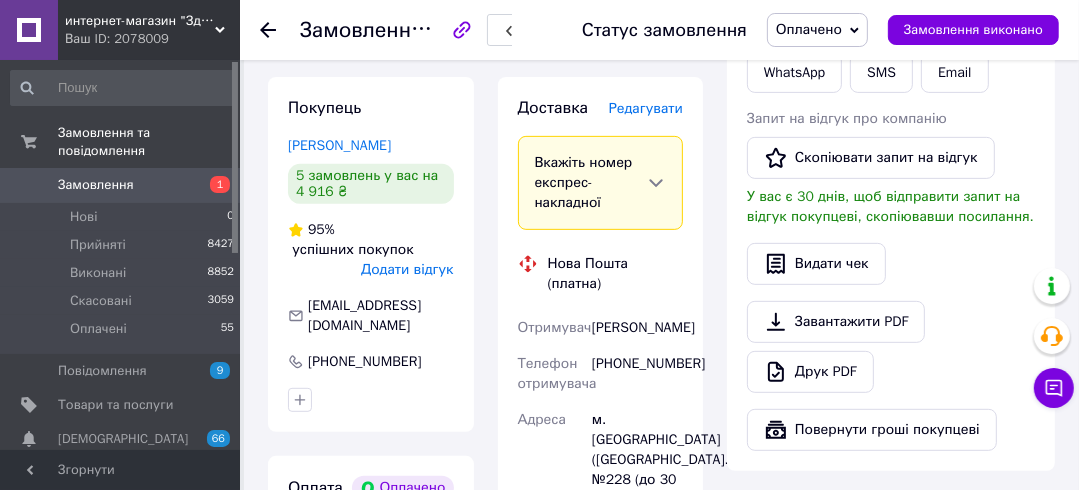 click on "Редагувати" at bounding box center [646, 108] 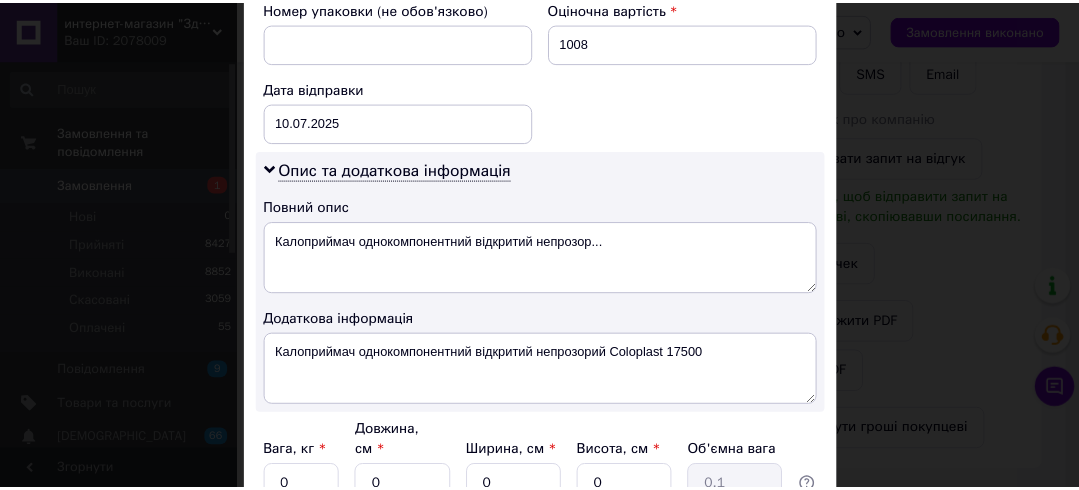 scroll, scrollTop: 1040, scrollLeft: 0, axis: vertical 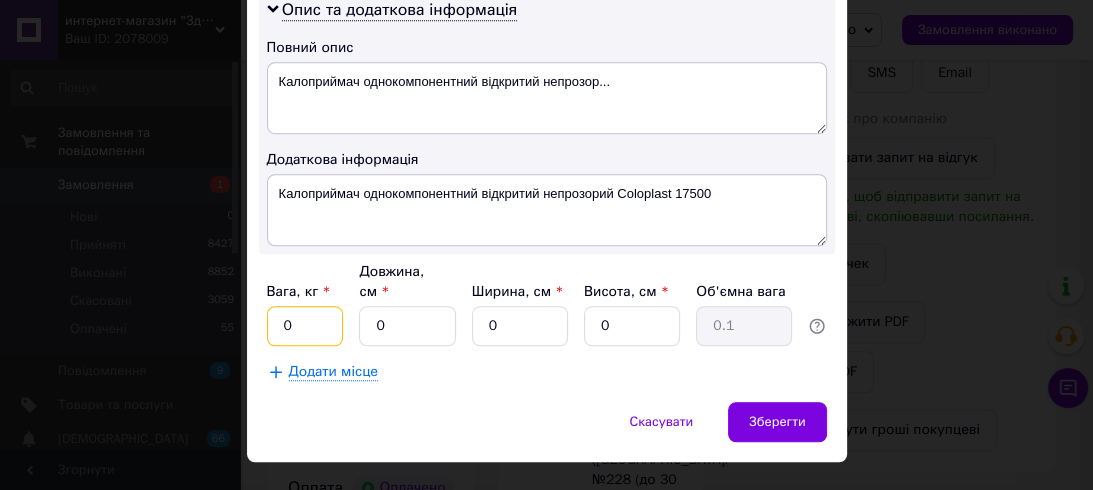click on "0" at bounding box center (305, 326) 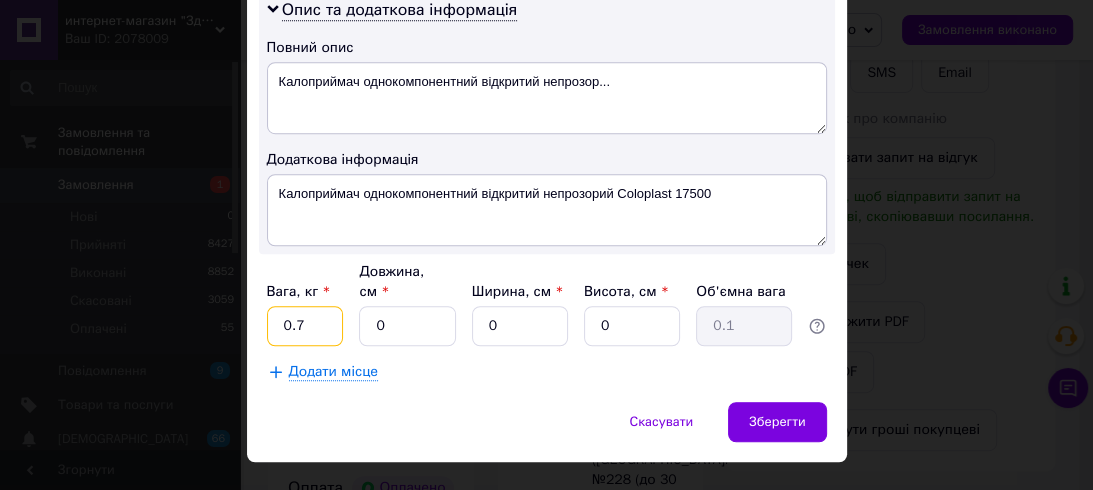 type on "0.7" 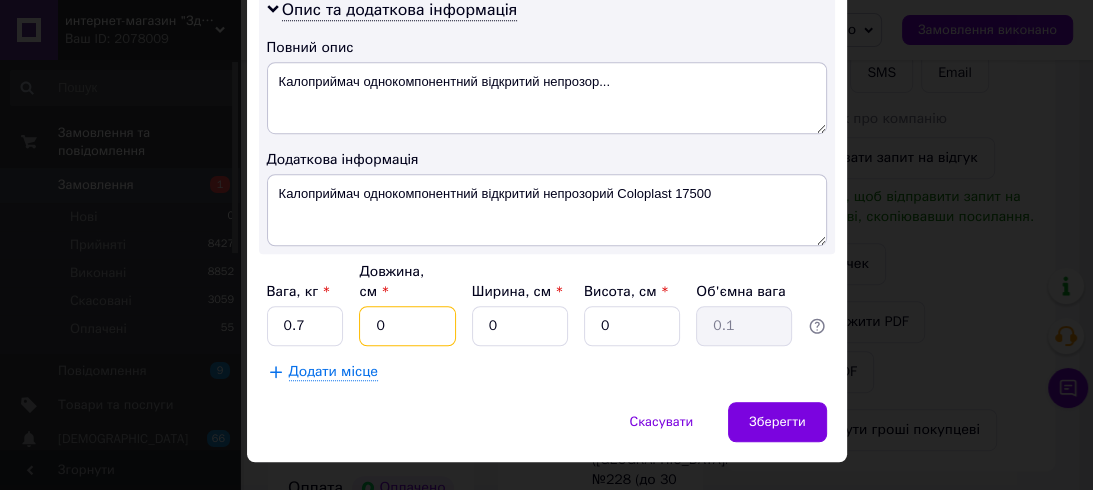 click on "0" at bounding box center [407, 326] 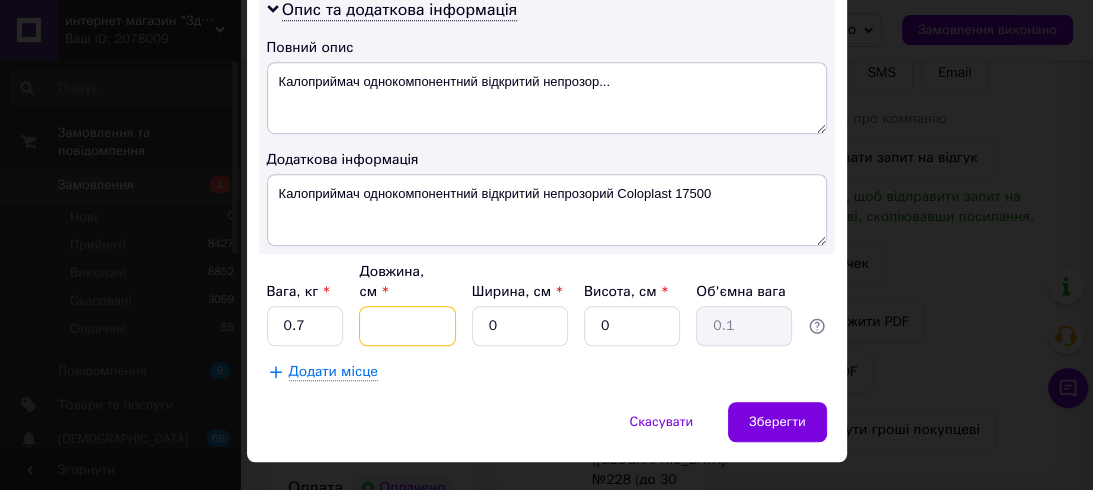 type 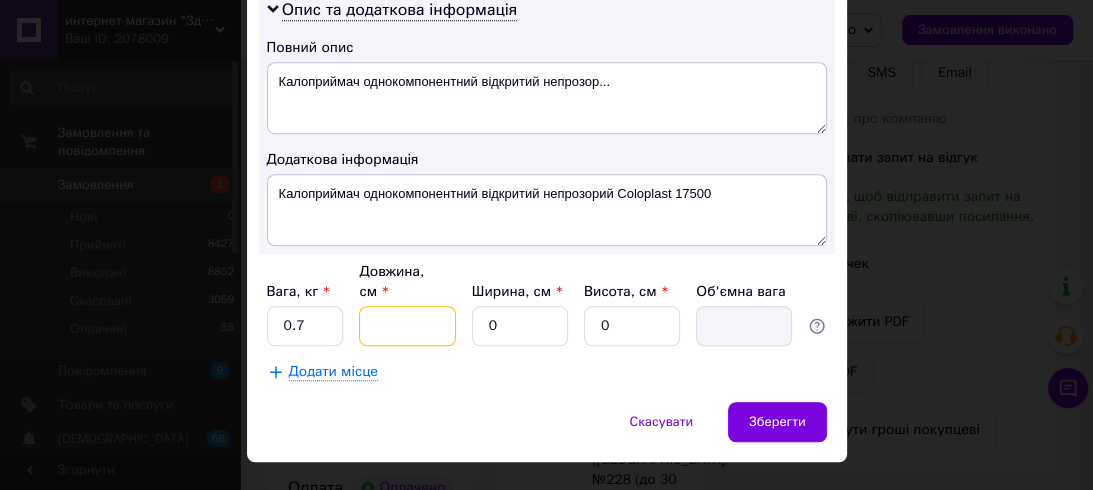 type on "2" 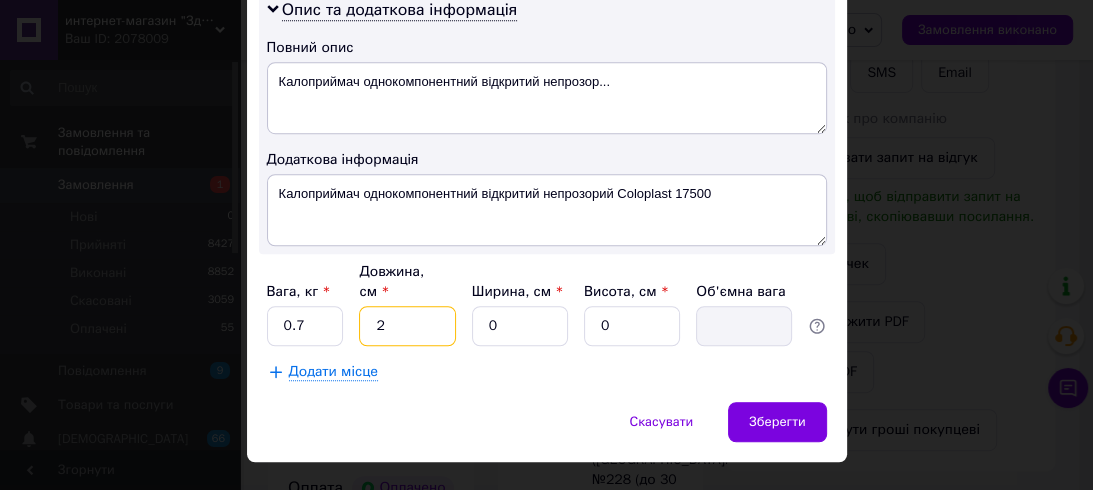 type on "0.1" 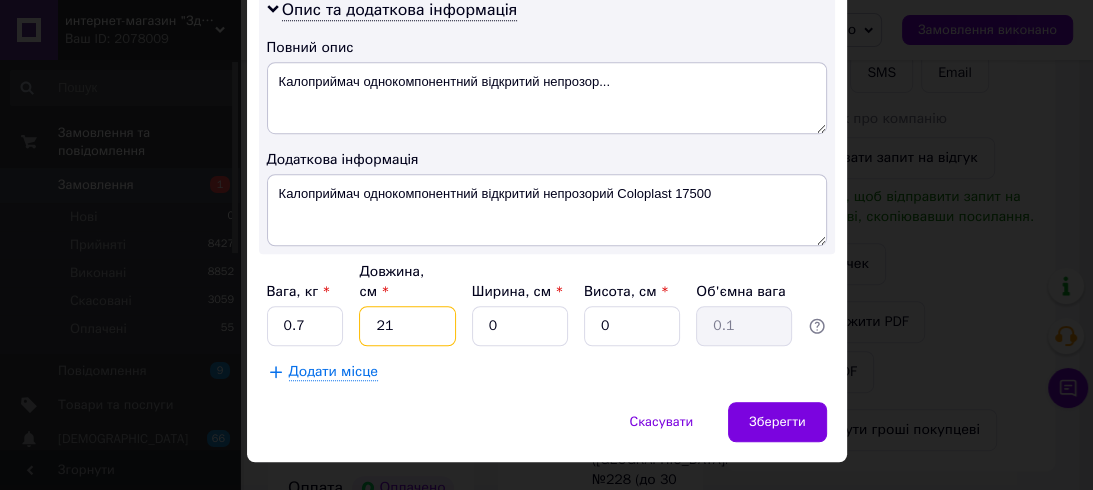 type on "21" 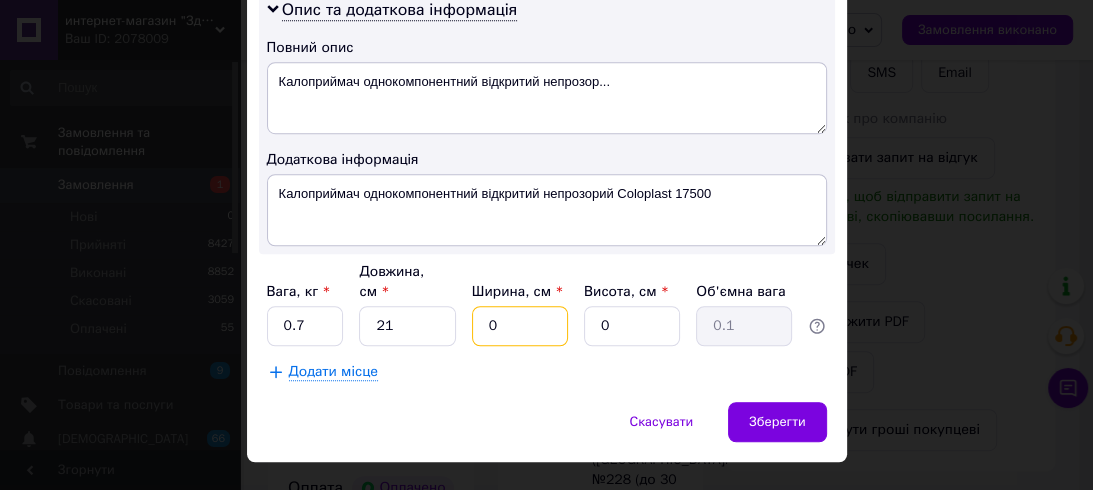 click on "0" at bounding box center (520, 326) 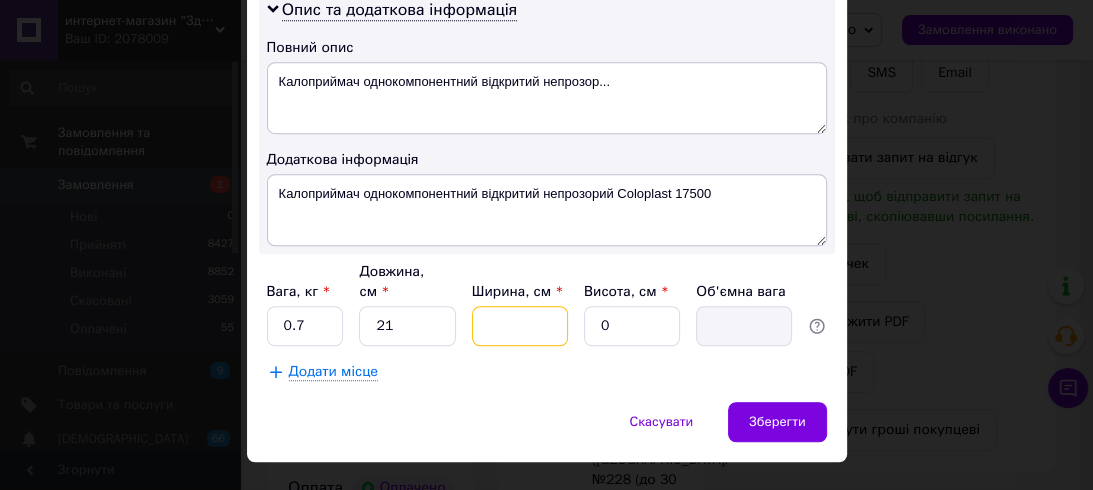 type on "1" 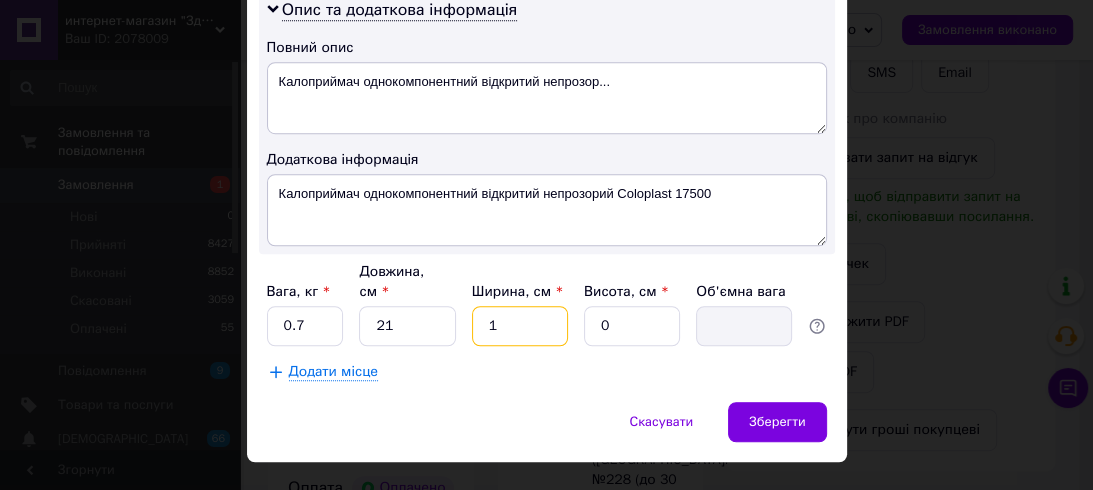 type on "0.1" 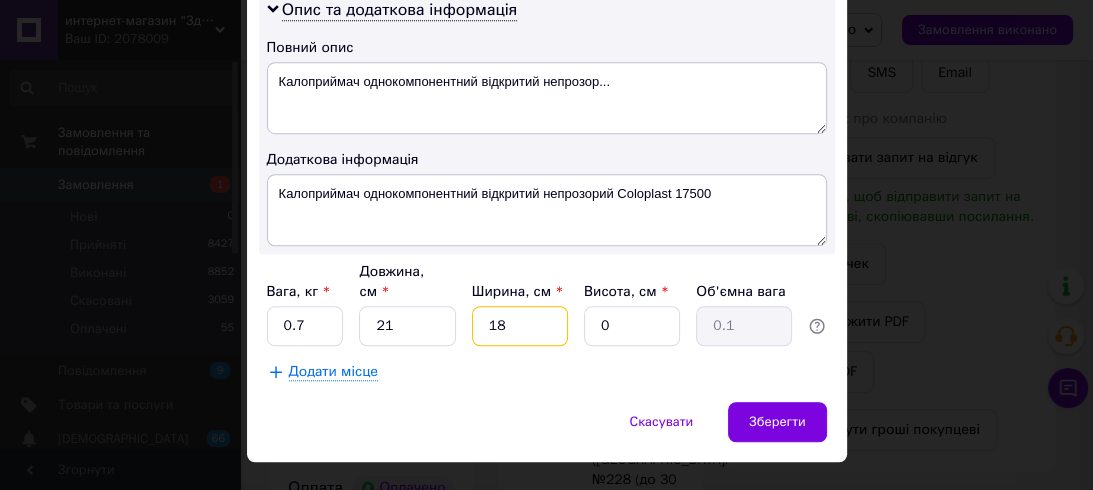 type on "18" 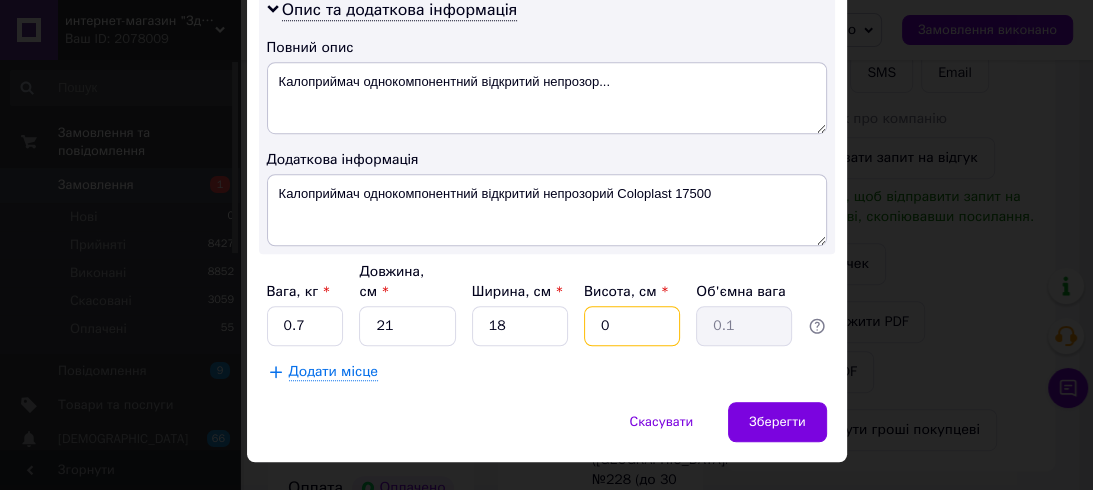 click on "0" at bounding box center [632, 326] 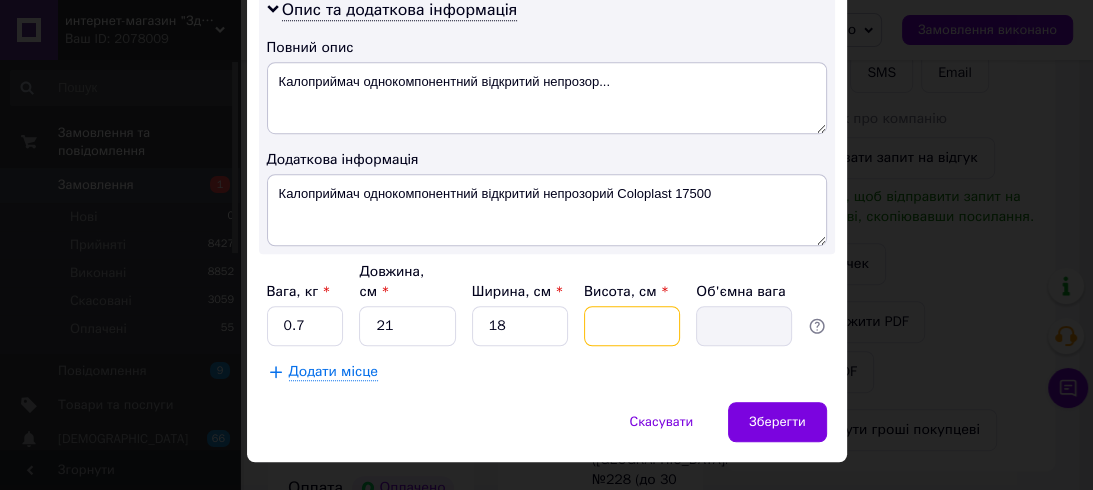 type on "7" 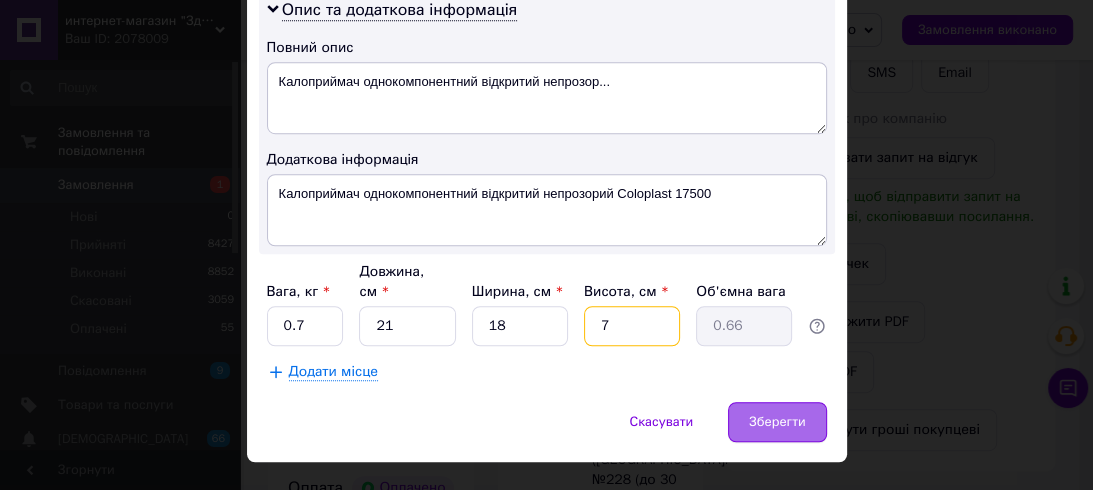type on "7" 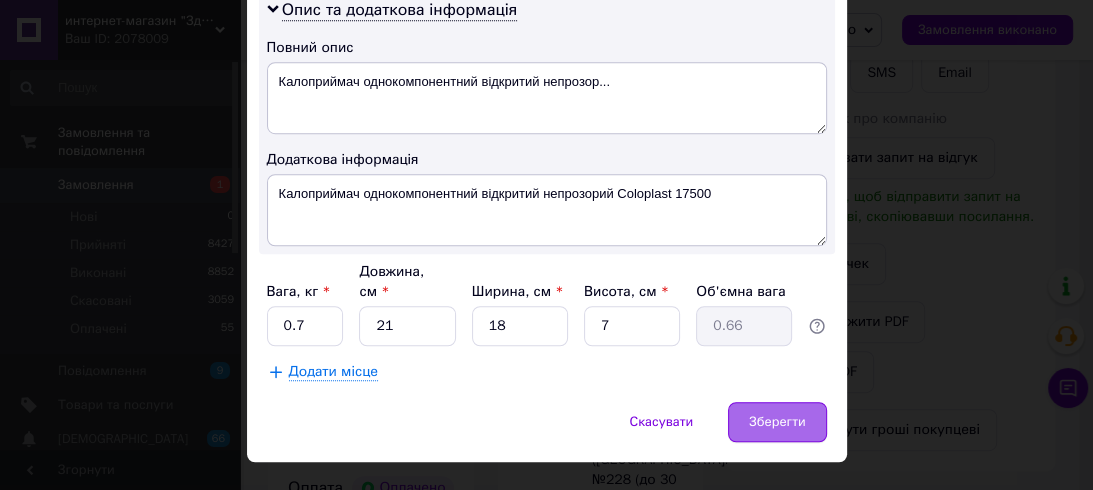 click on "Зберегти" at bounding box center (777, 422) 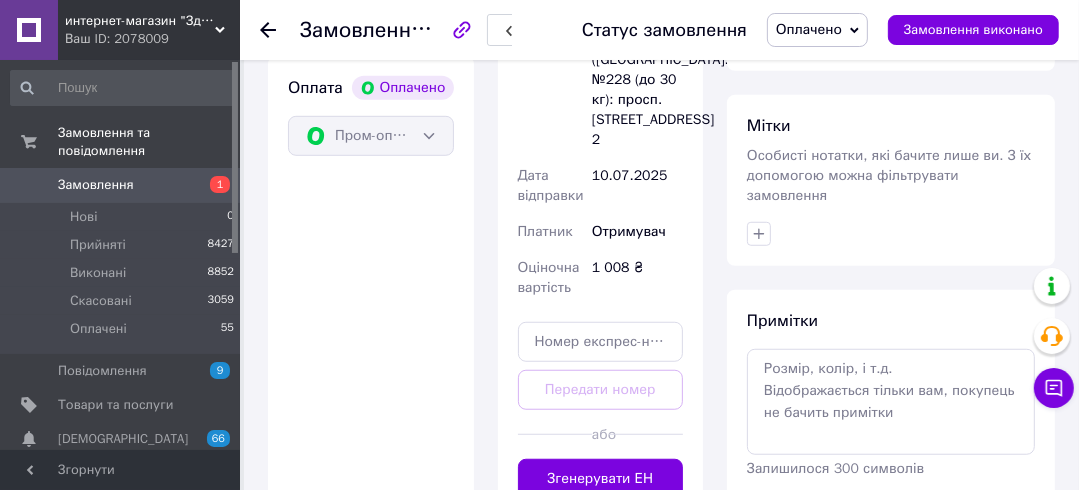 scroll, scrollTop: 1120, scrollLeft: 0, axis: vertical 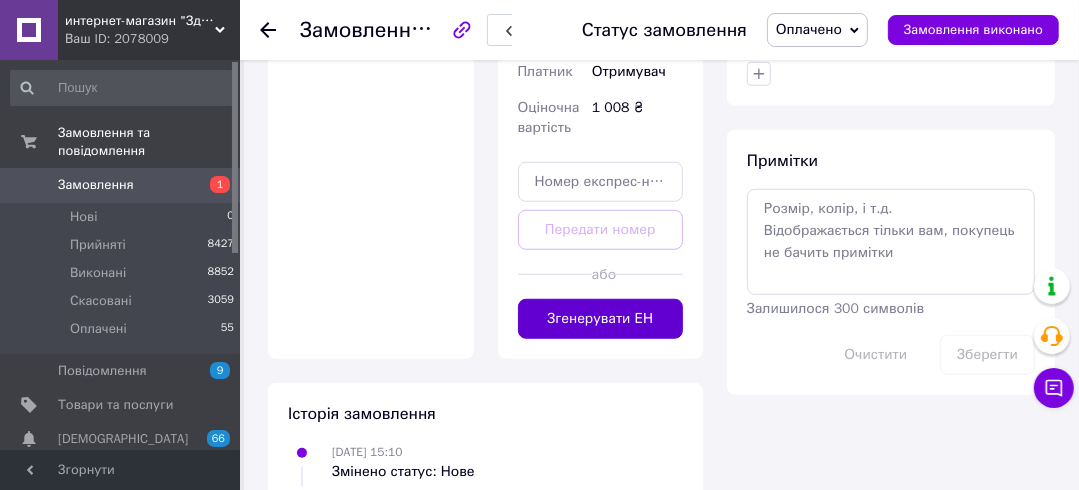 click on "Згенерувати ЕН" at bounding box center (601, 319) 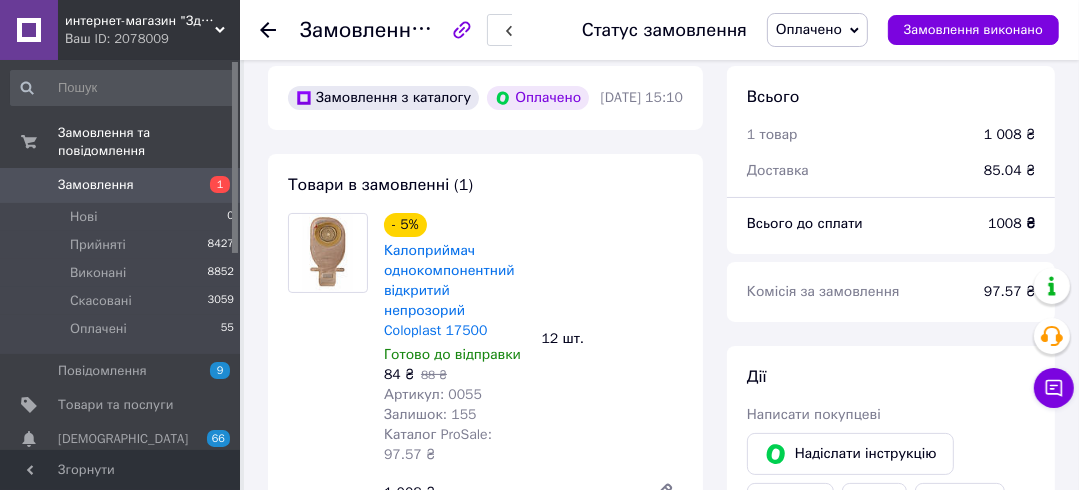 scroll, scrollTop: 0, scrollLeft: 0, axis: both 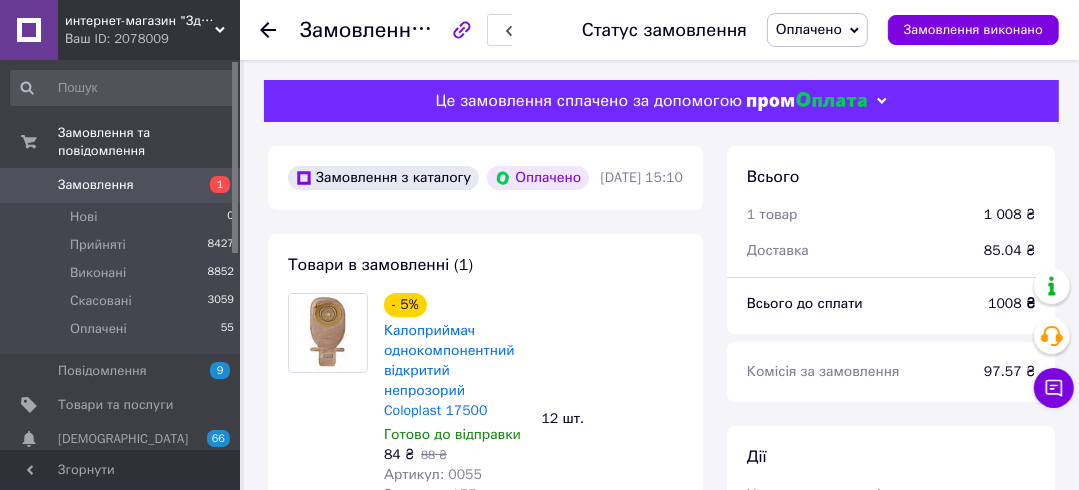 click 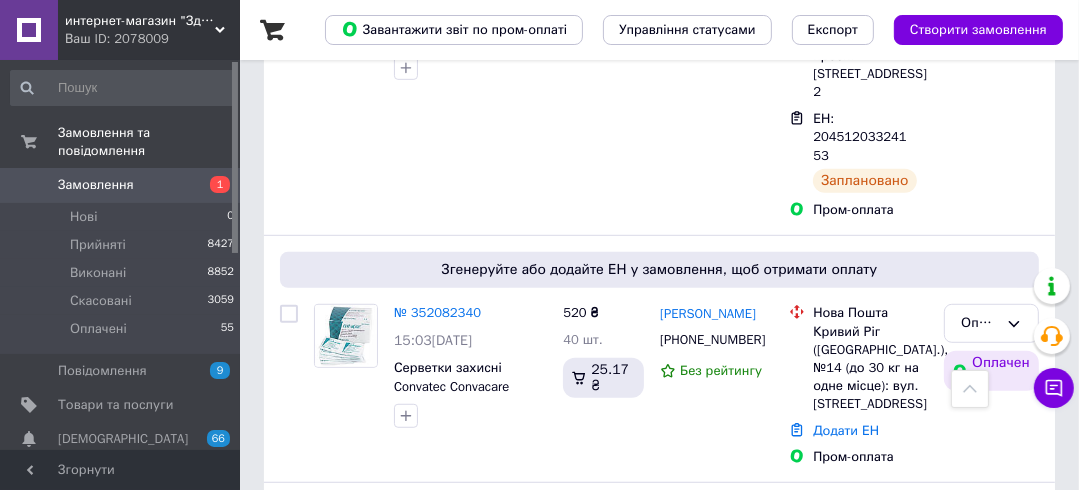 scroll, scrollTop: 880, scrollLeft: 0, axis: vertical 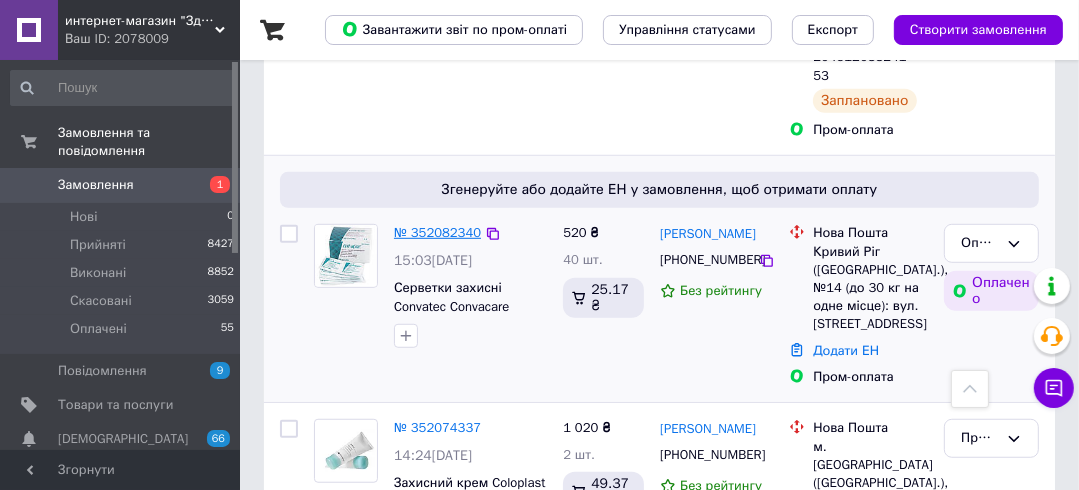 click on "№ 352082340" at bounding box center [437, 232] 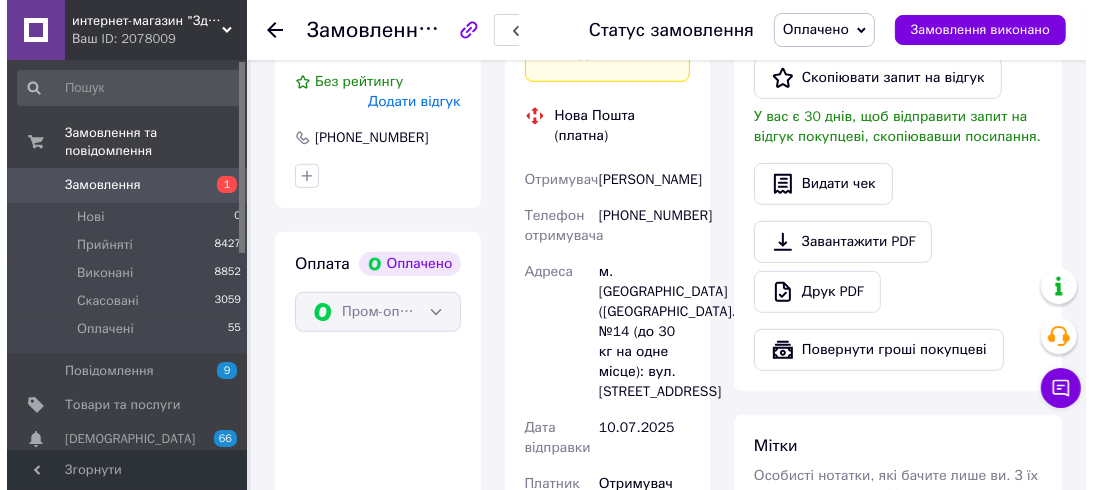 scroll, scrollTop: 480, scrollLeft: 0, axis: vertical 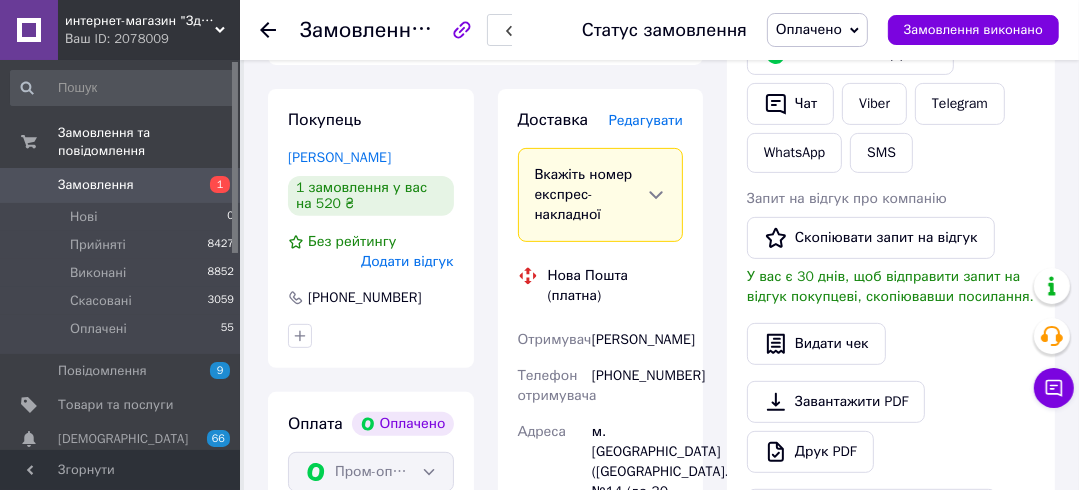 click on "Редагувати" at bounding box center (646, 120) 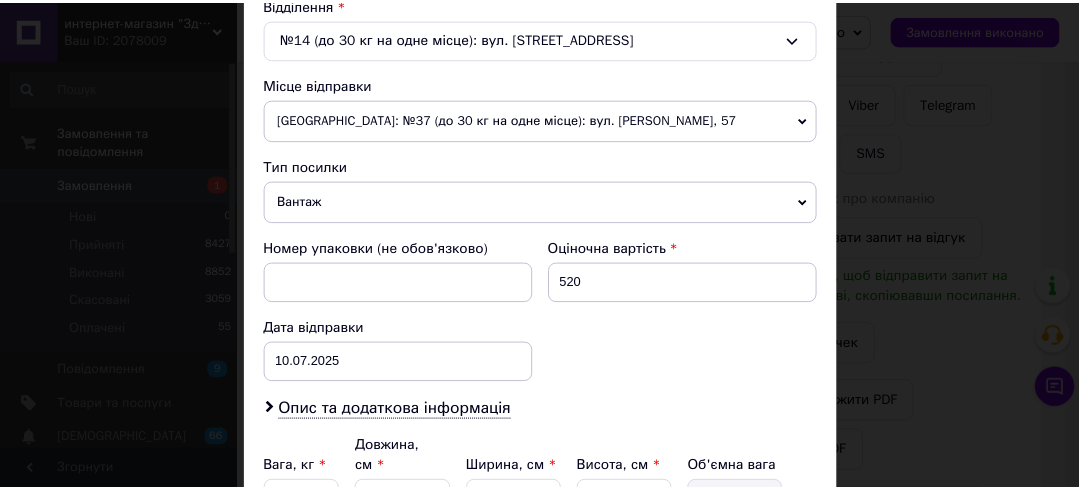 scroll, scrollTop: 800, scrollLeft: 0, axis: vertical 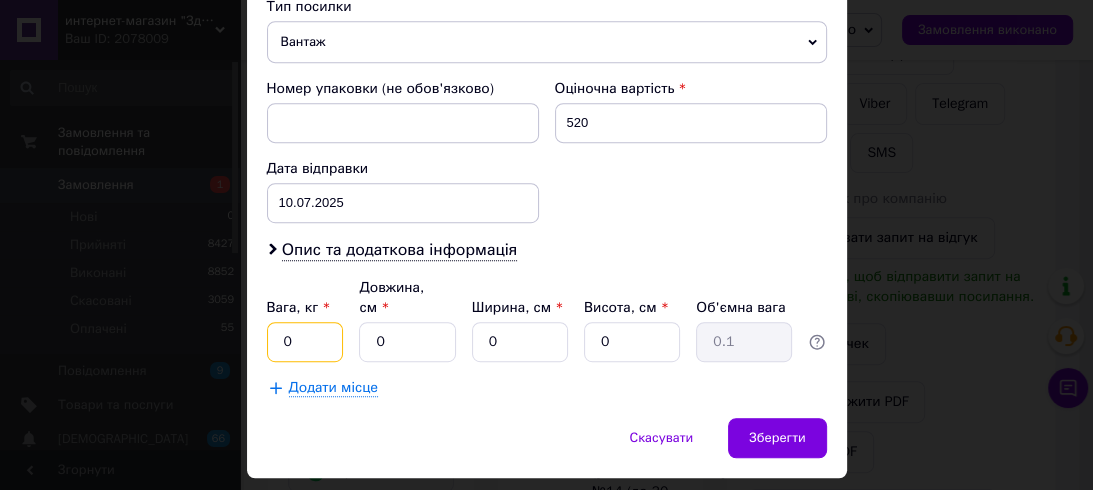 click on "0" at bounding box center (305, 342) 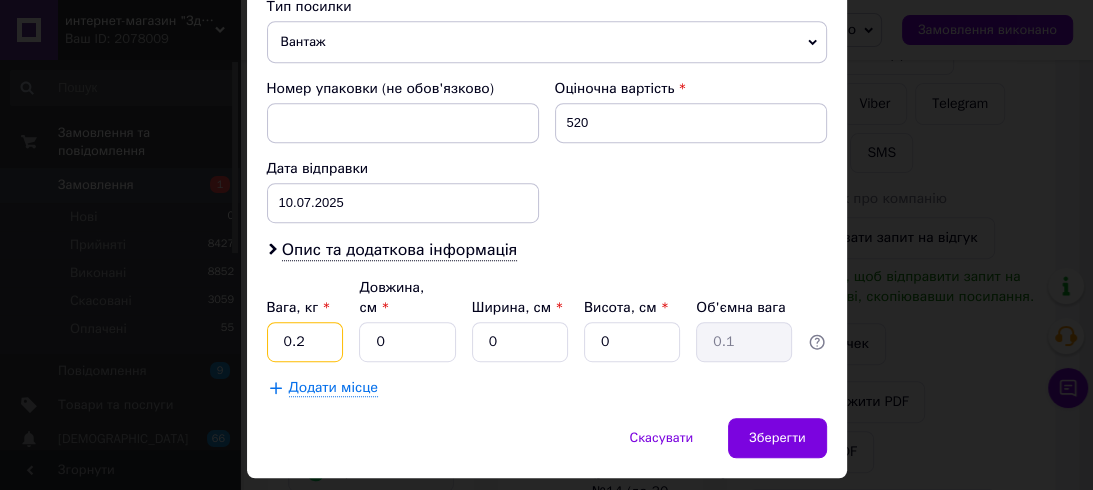 type on "0.2" 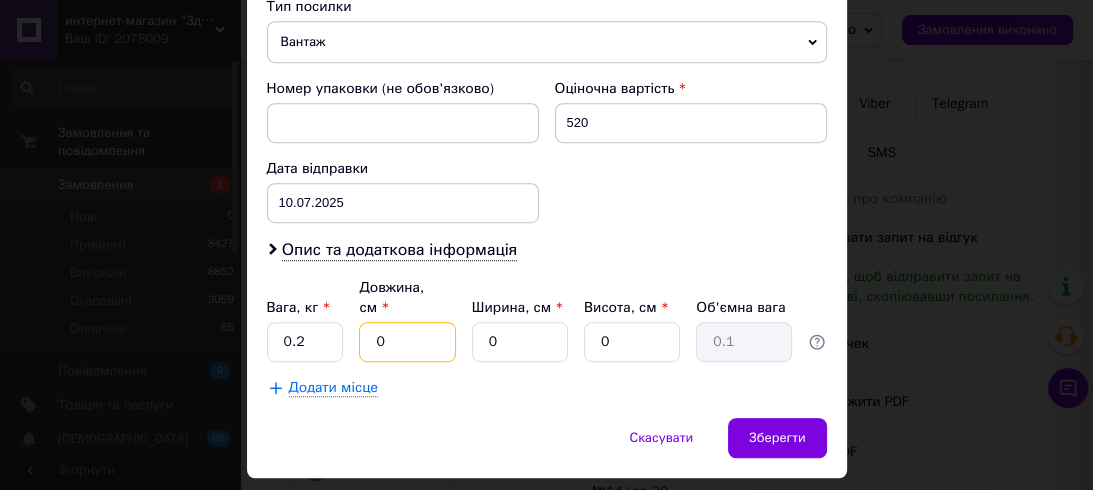 click on "0" at bounding box center [407, 342] 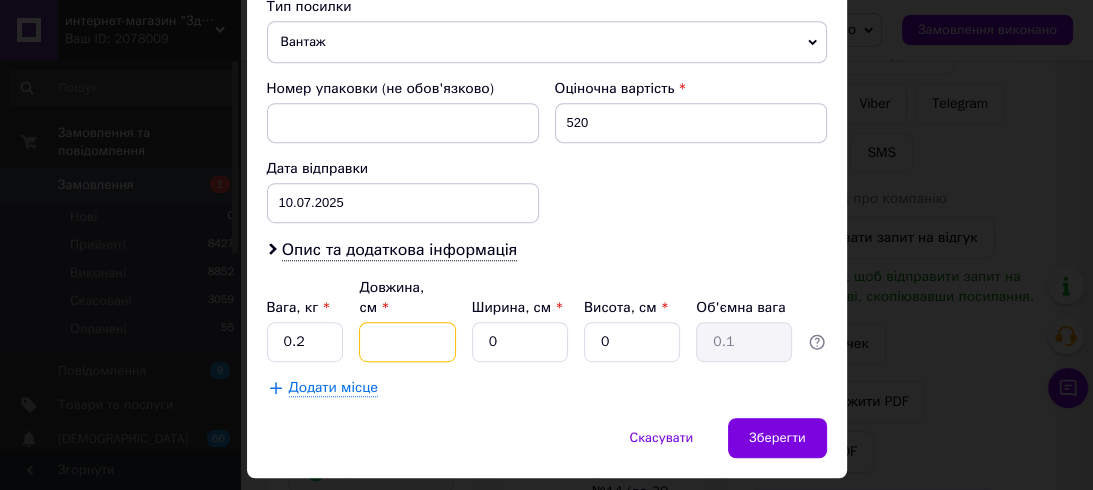 type 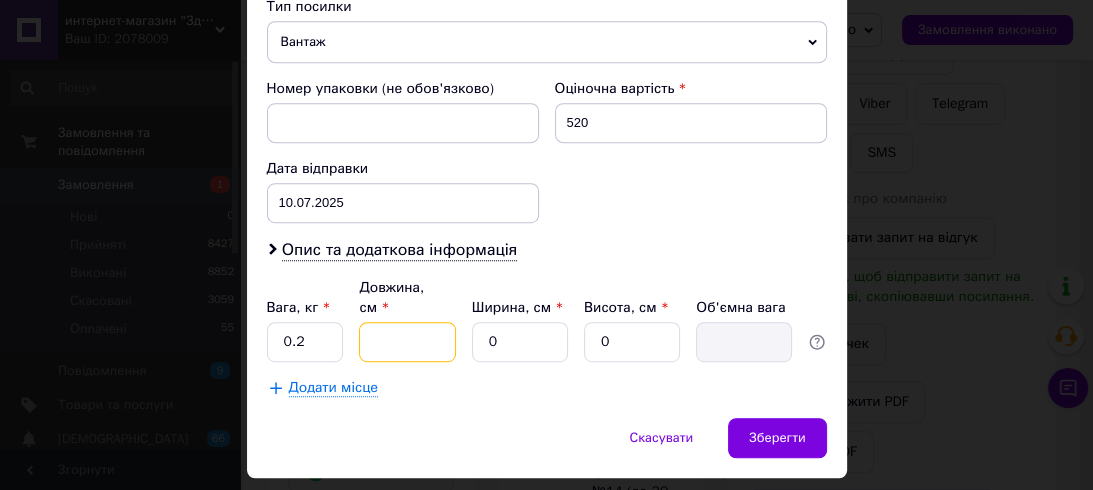 type on "1" 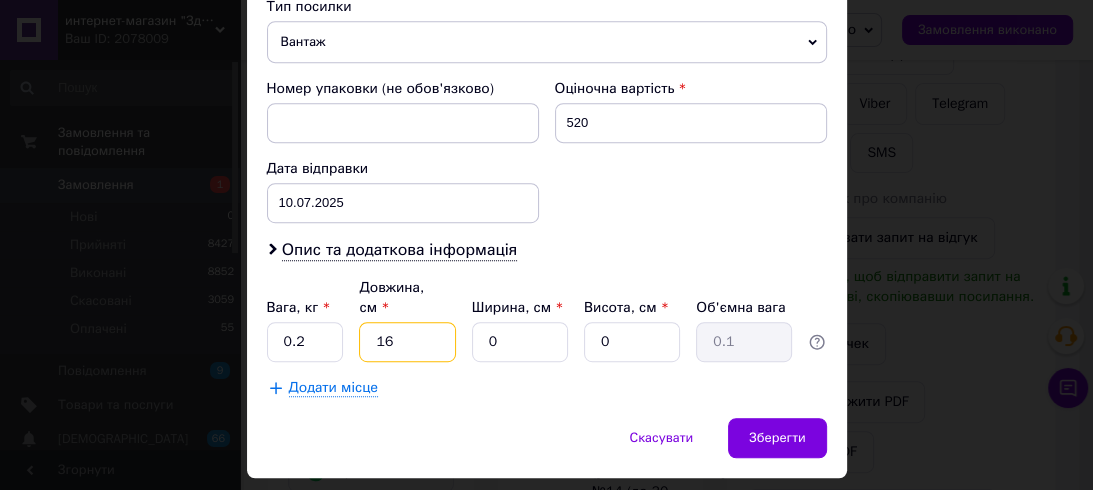 type on "16" 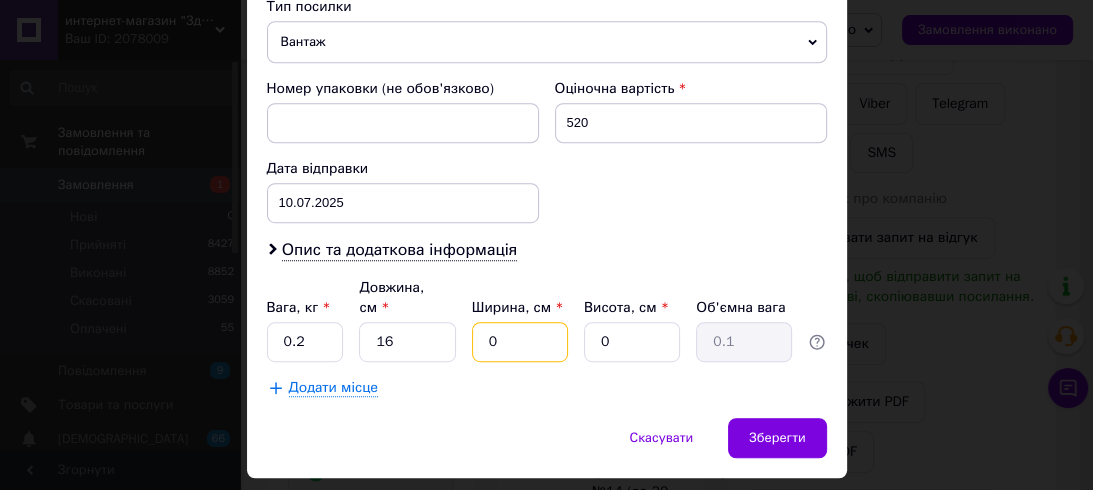 click on "0" at bounding box center (520, 342) 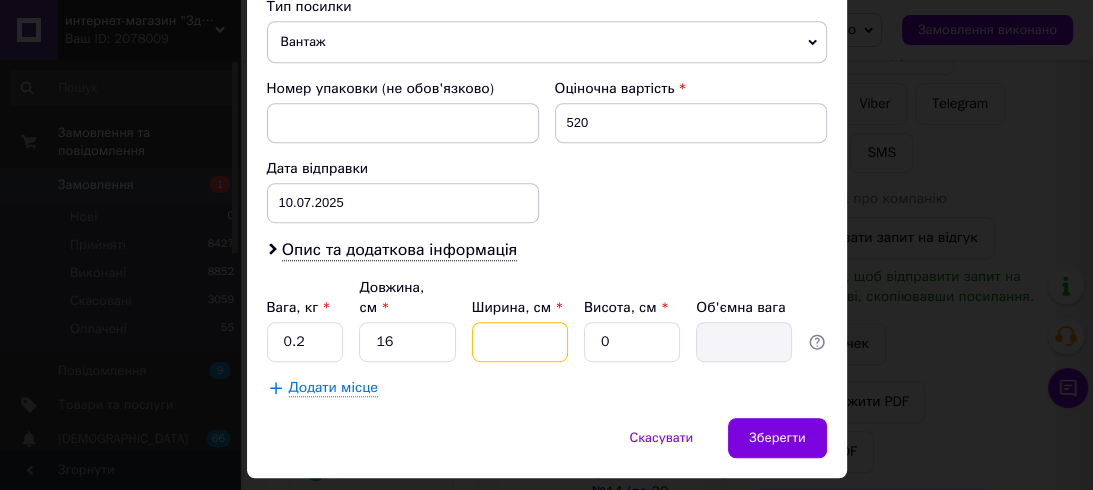 type on "1" 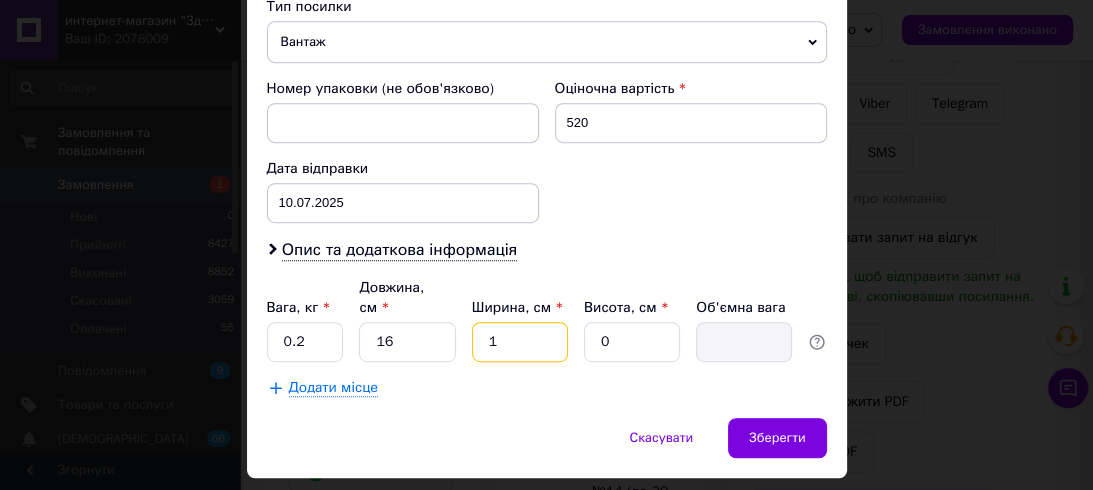 type on "0.1" 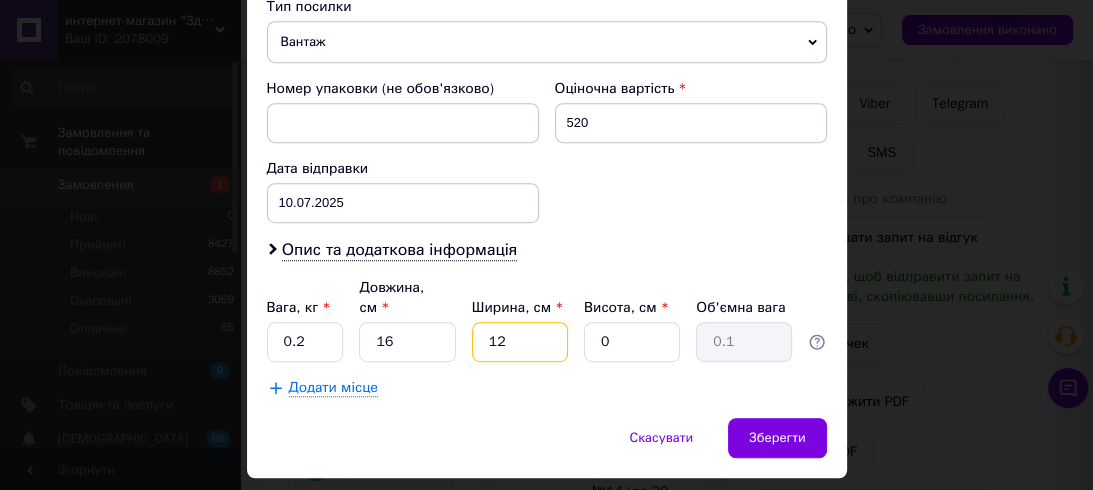 type on "12" 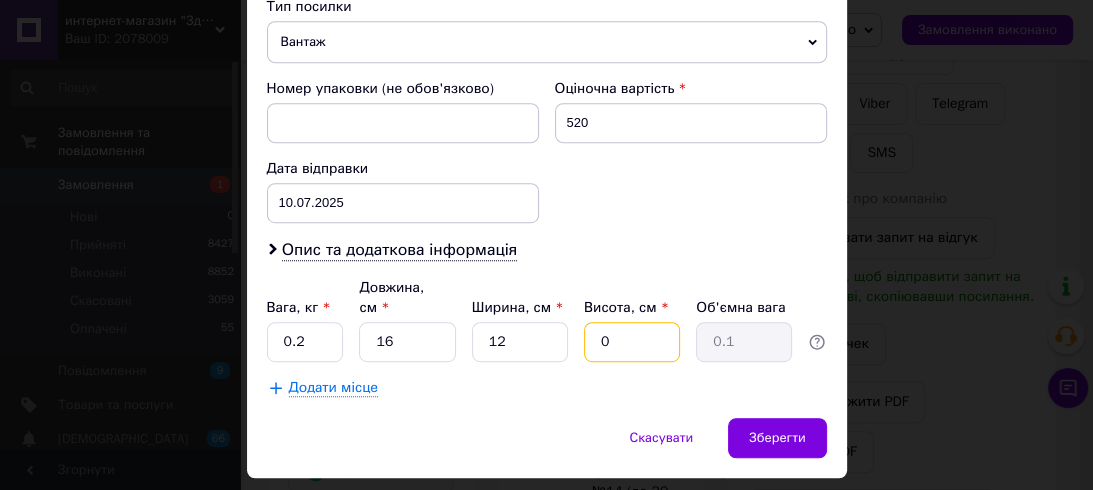 click on "0" at bounding box center (632, 342) 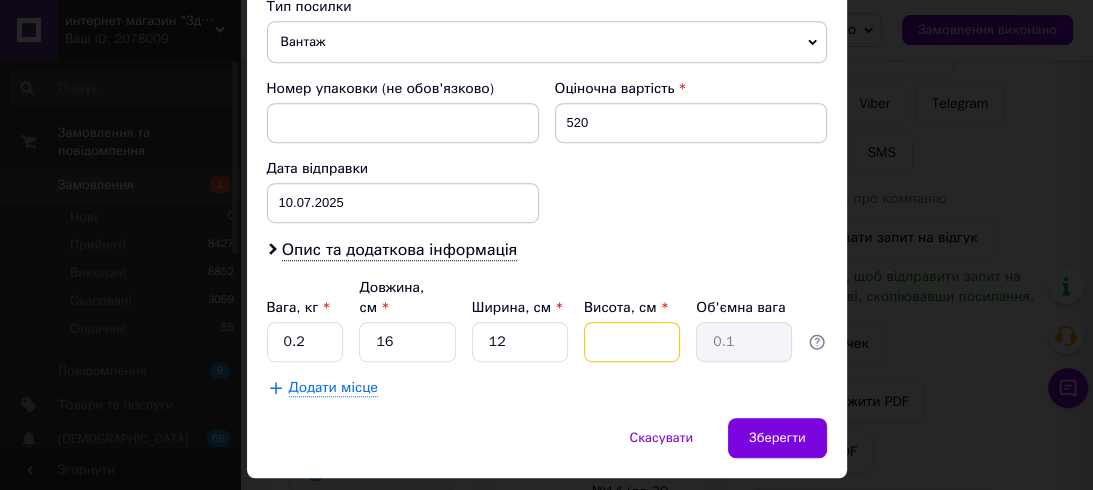 type 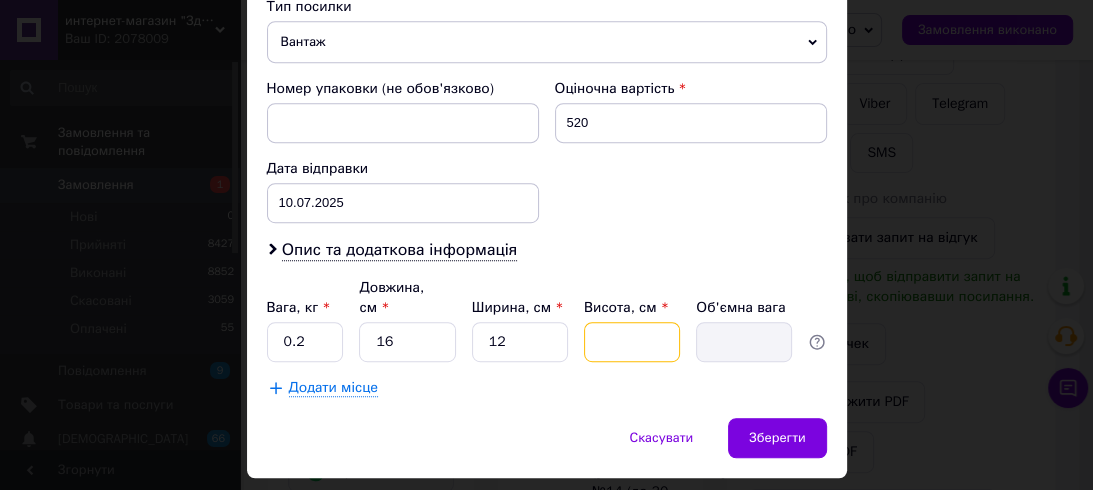 type on "3" 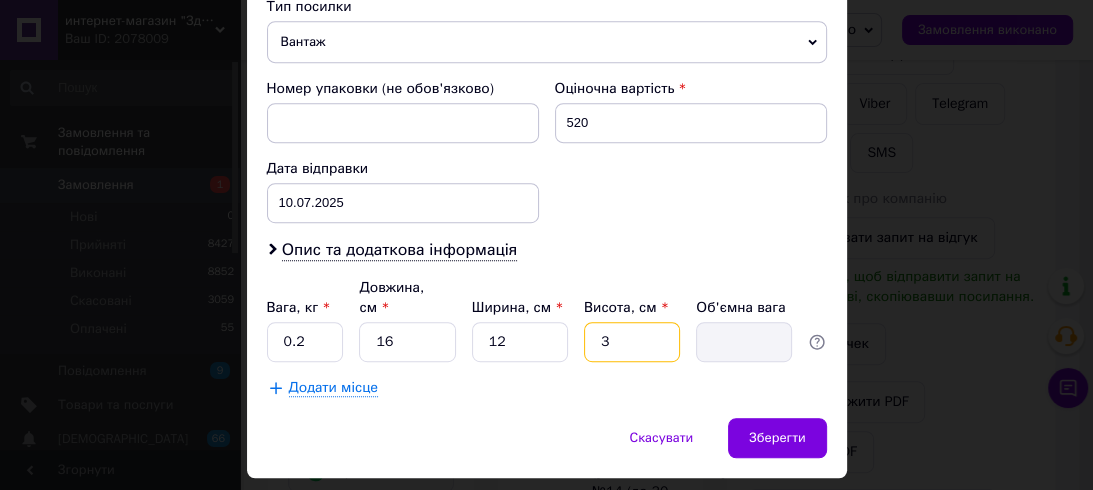 type on "0.14" 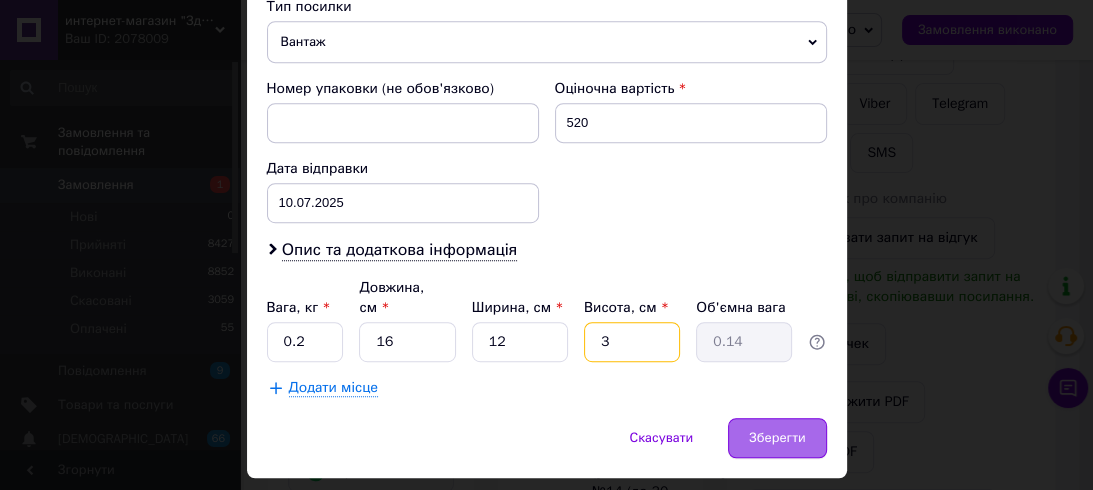 type on "3" 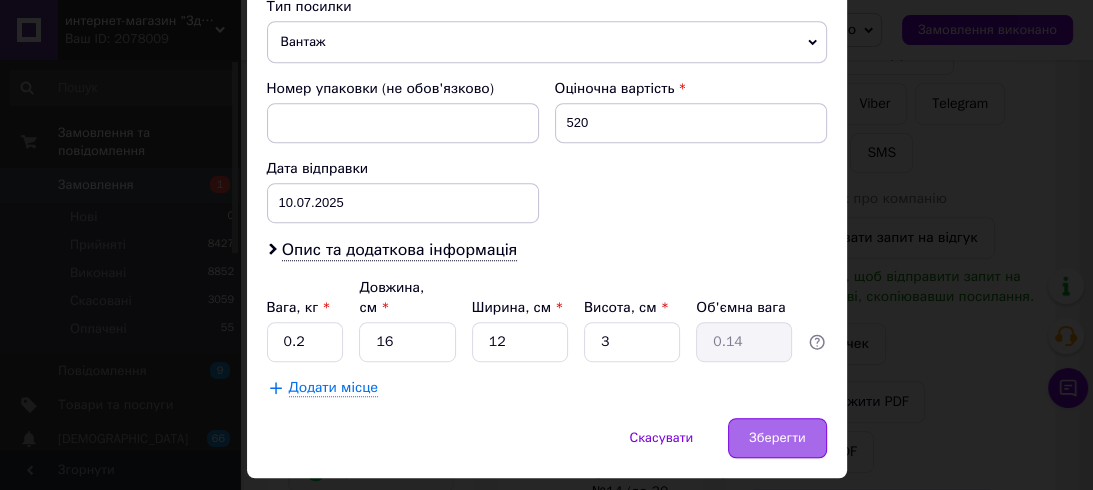 click on "Зберегти" at bounding box center [777, 438] 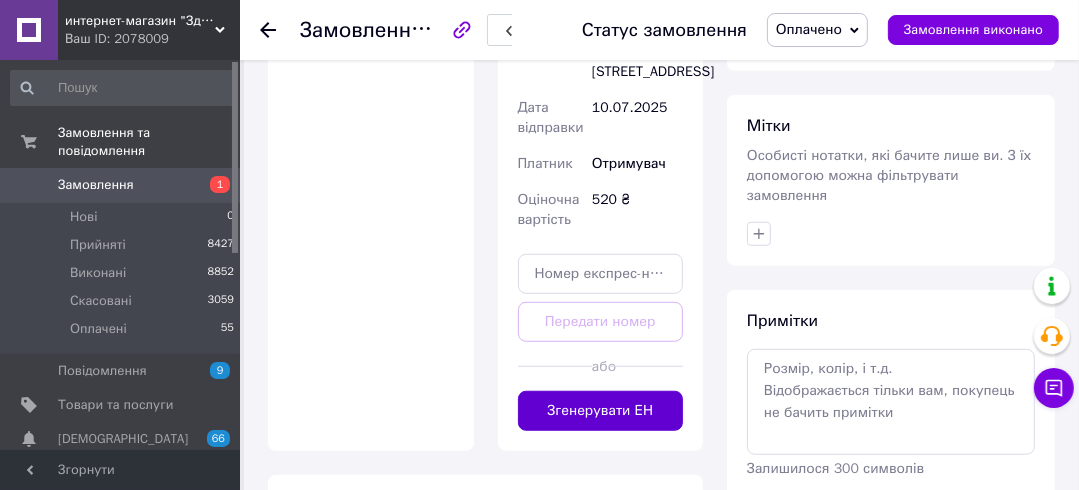 scroll, scrollTop: 1040, scrollLeft: 0, axis: vertical 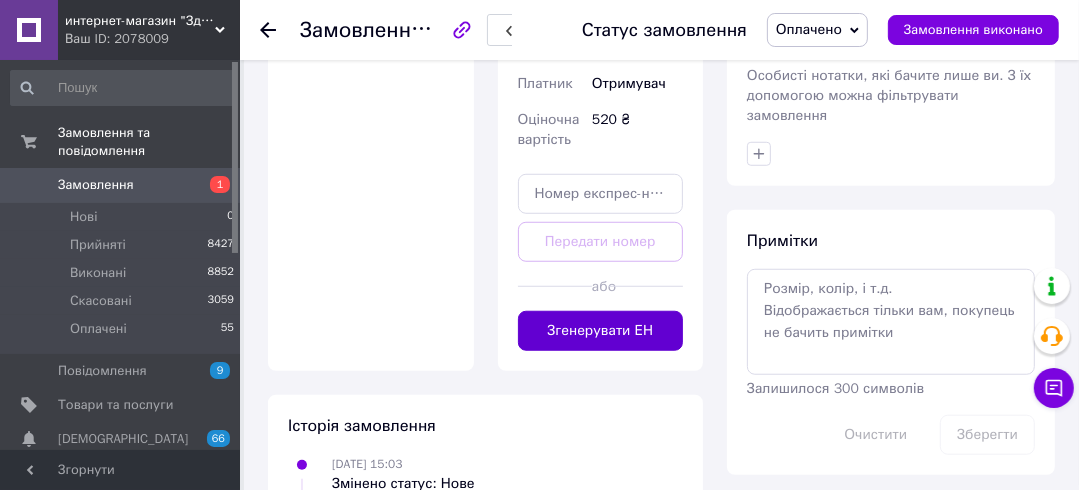 click on "Згенерувати ЕН" at bounding box center (601, 331) 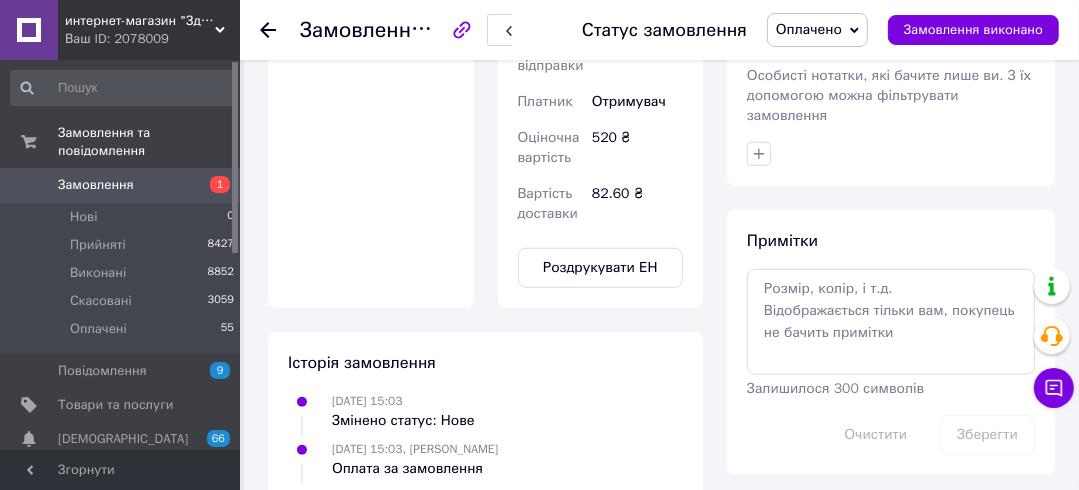 scroll, scrollTop: 30, scrollLeft: 0, axis: vertical 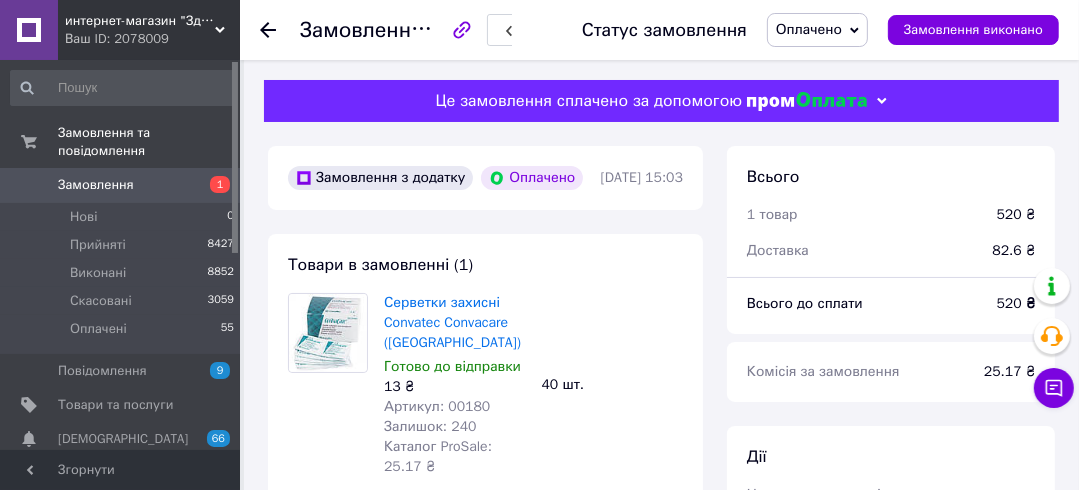click 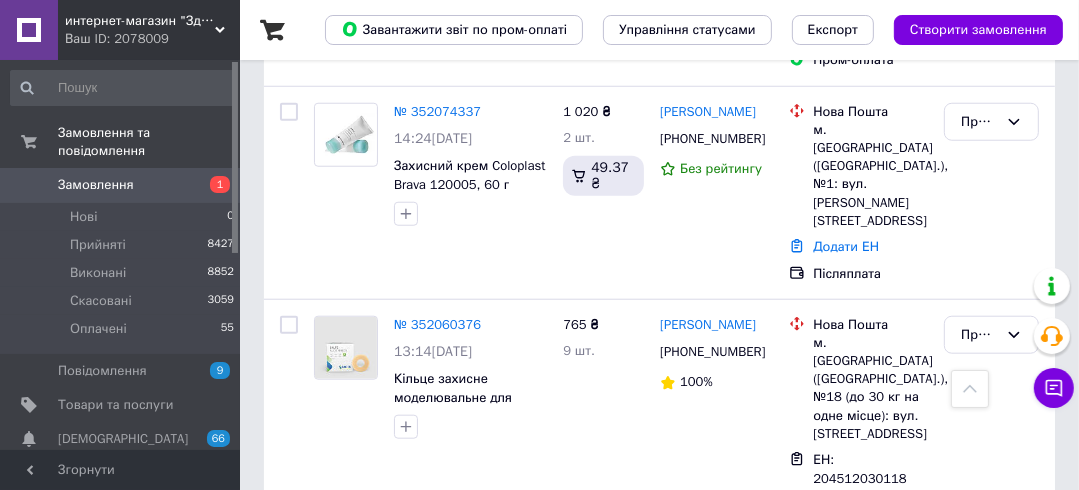 scroll, scrollTop: 1200, scrollLeft: 0, axis: vertical 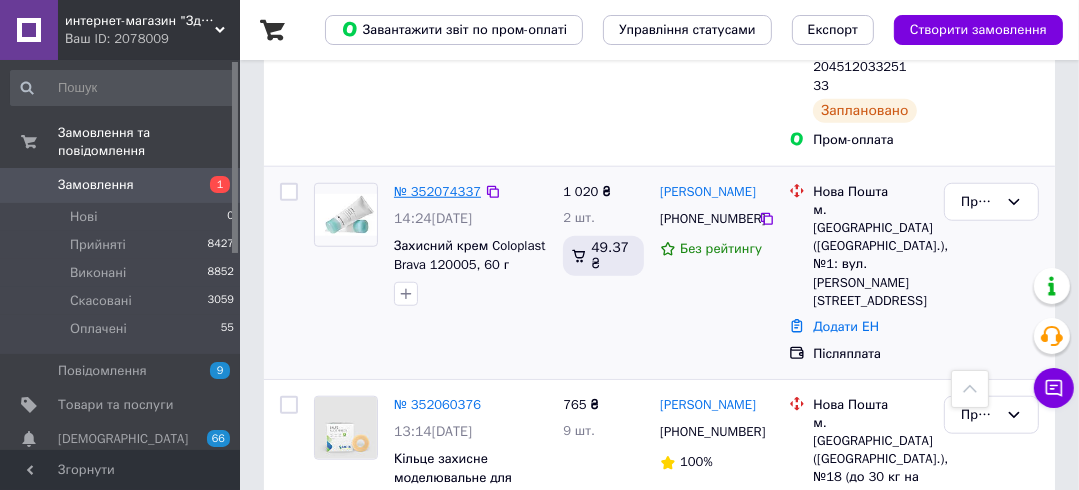 click on "№ 352074337" at bounding box center (437, 191) 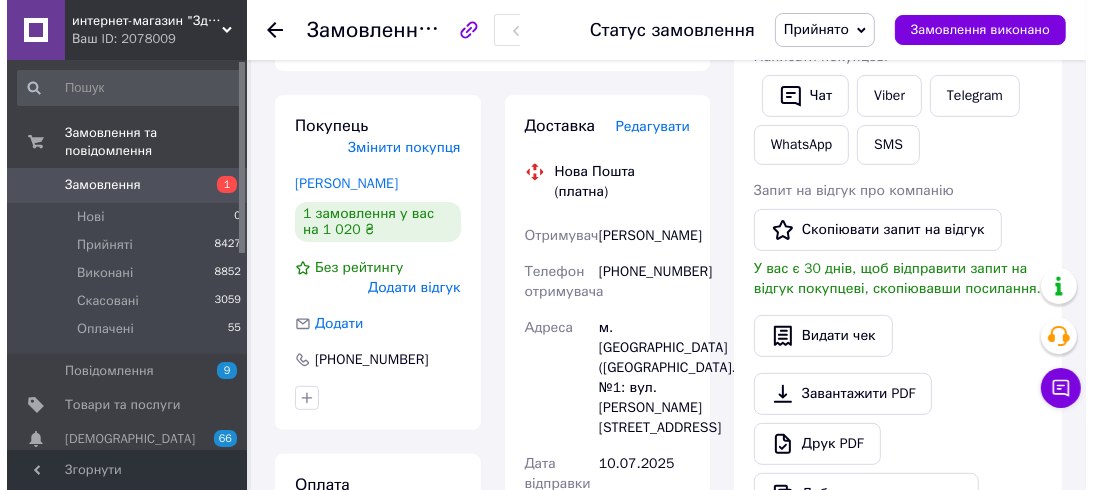 scroll, scrollTop: 332, scrollLeft: 0, axis: vertical 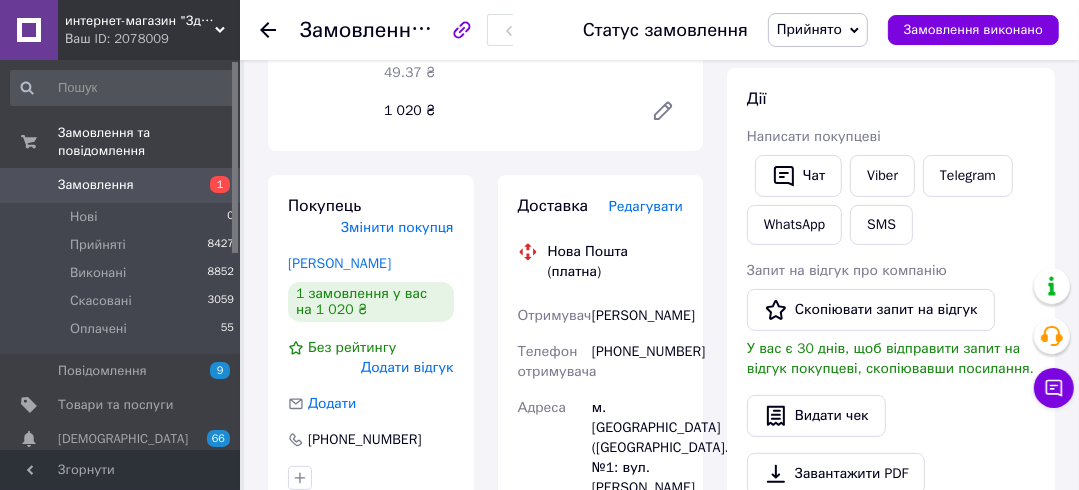 click on "Редагувати" at bounding box center [646, 206] 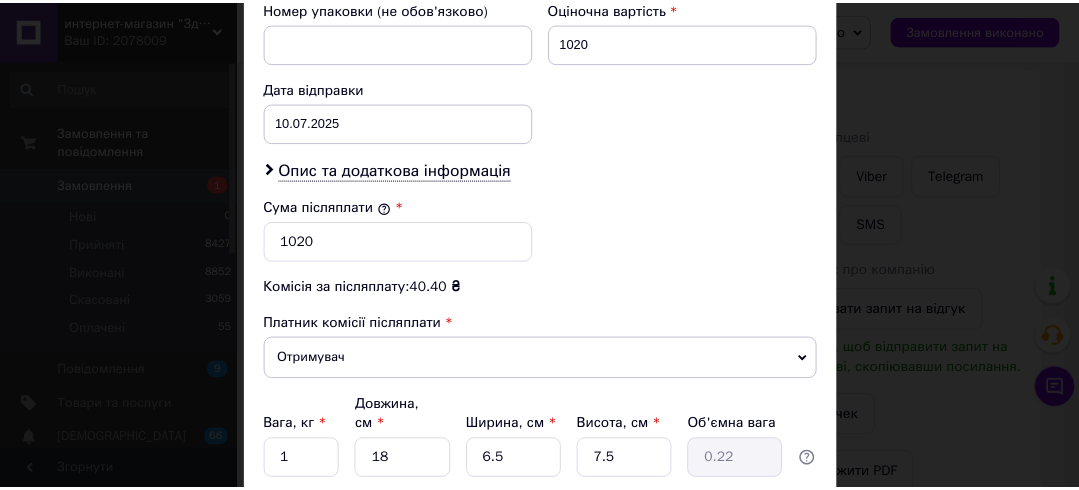scroll, scrollTop: 1030, scrollLeft: 0, axis: vertical 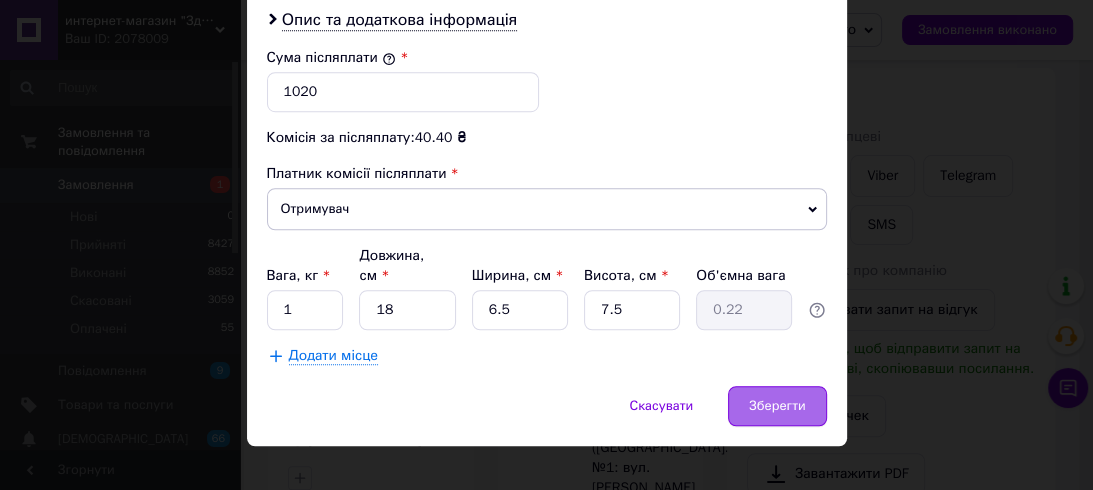 click on "Зберегти" at bounding box center (777, 406) 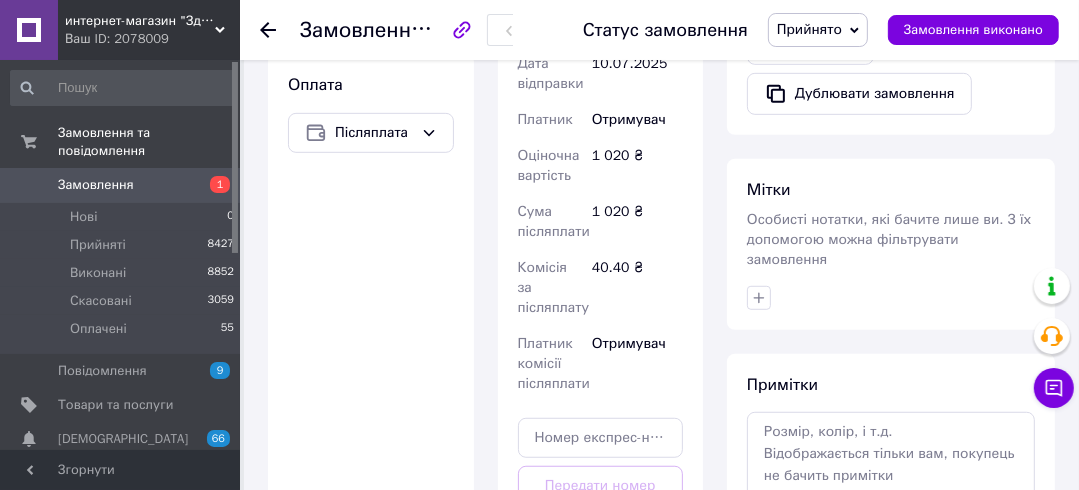 scroll, scrollTop: 972, scrollLeft: 0, axis: vertical 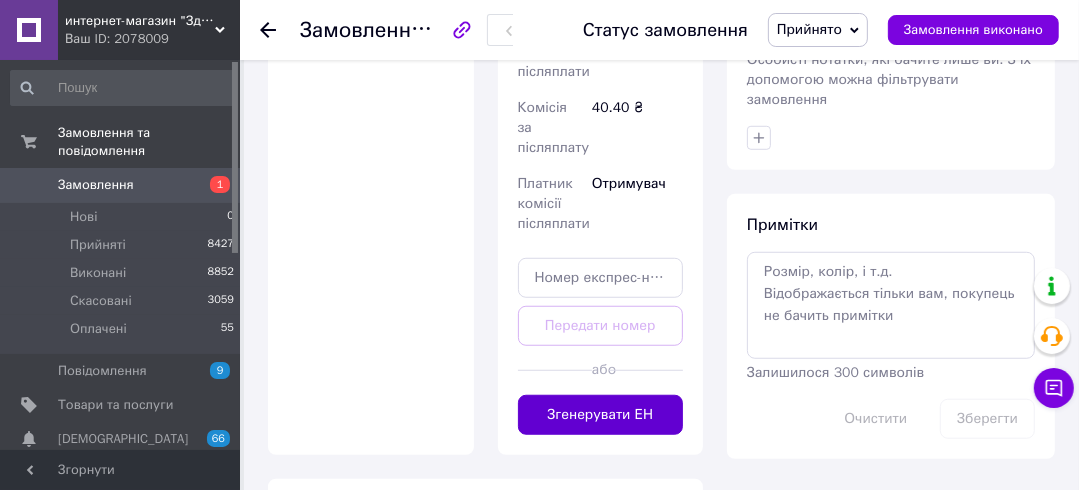 click on "Згенерувати ЕН" at bounding box center [601, 415] 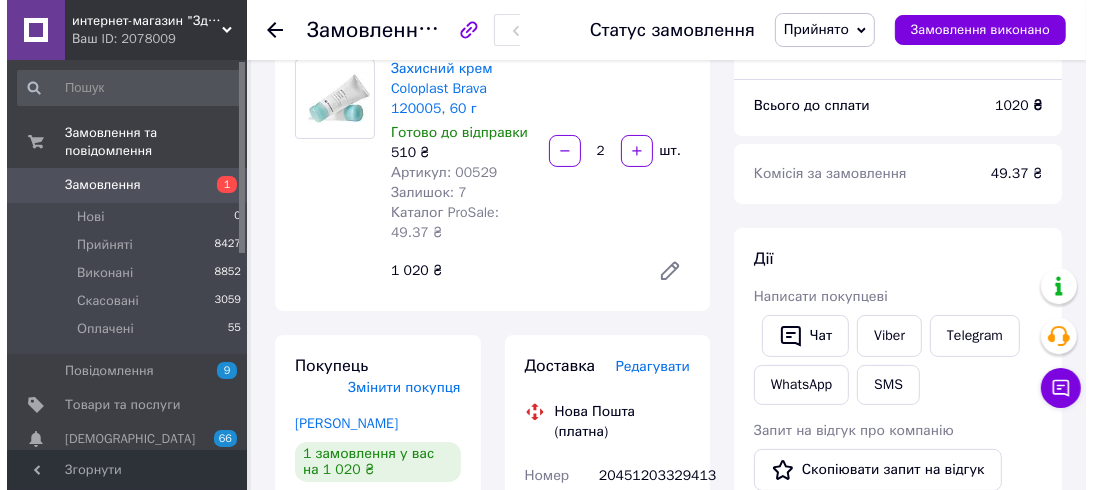 scroll, scrollTop: 0, scrollLeft: 0, axis: both 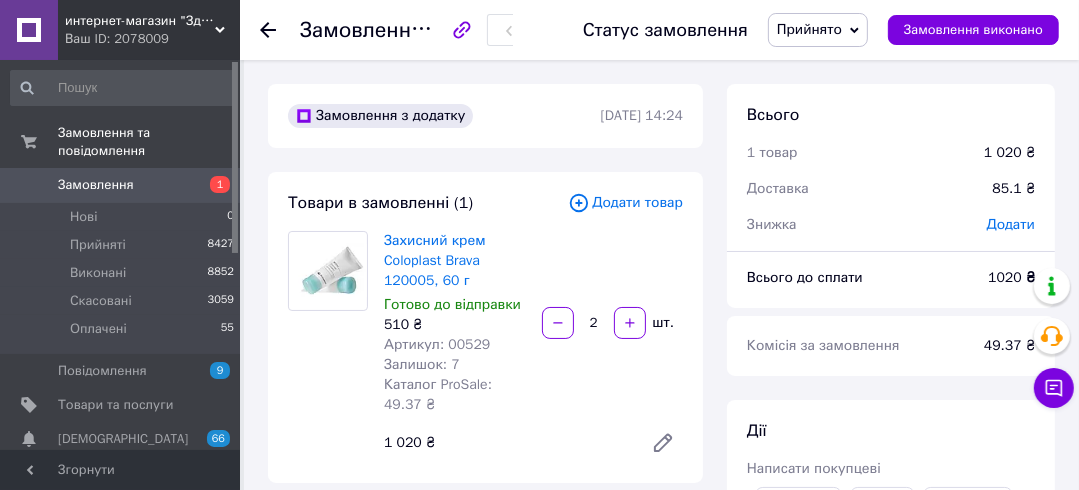 click 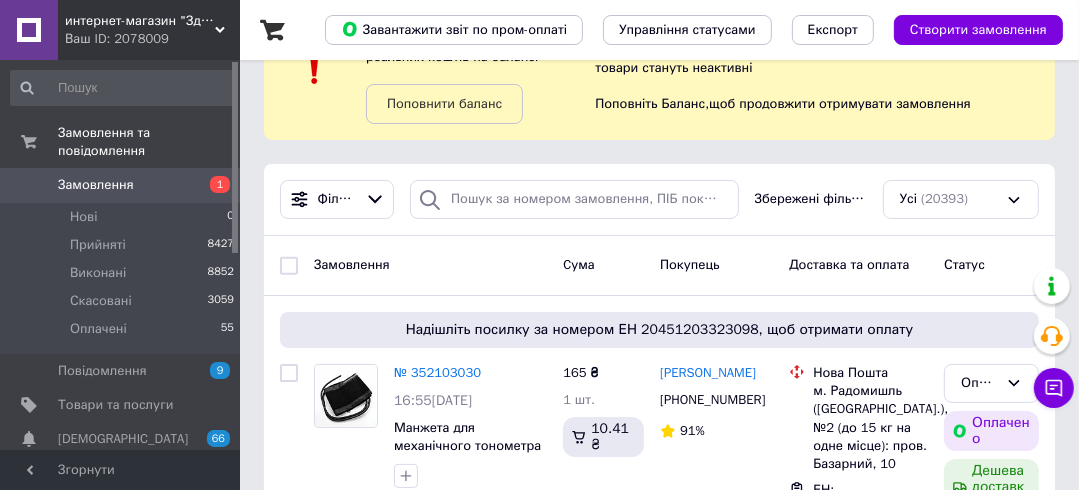scroll, scrollTop: 0, scrollLeft: 0, axis: both 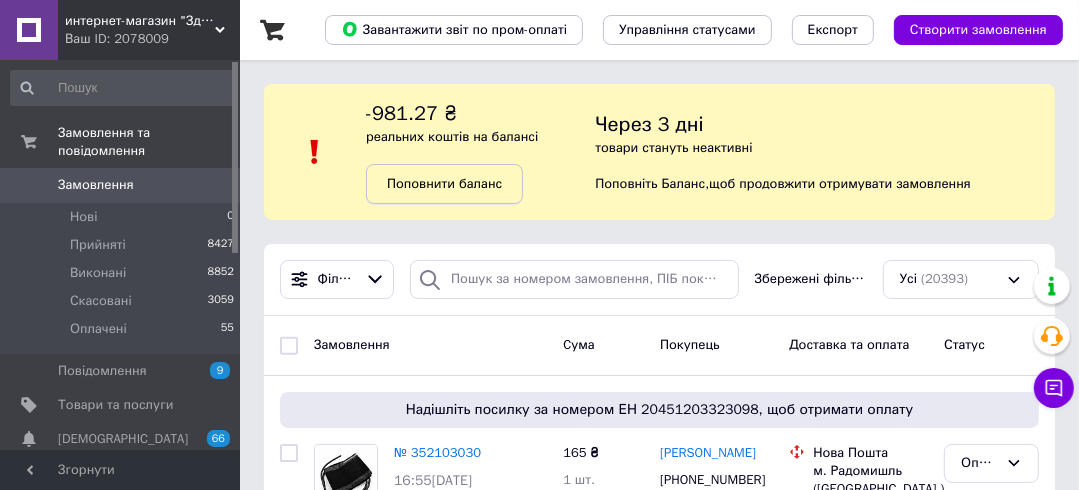 click on "Поповнити баланс" at bounding box center [444, 184] 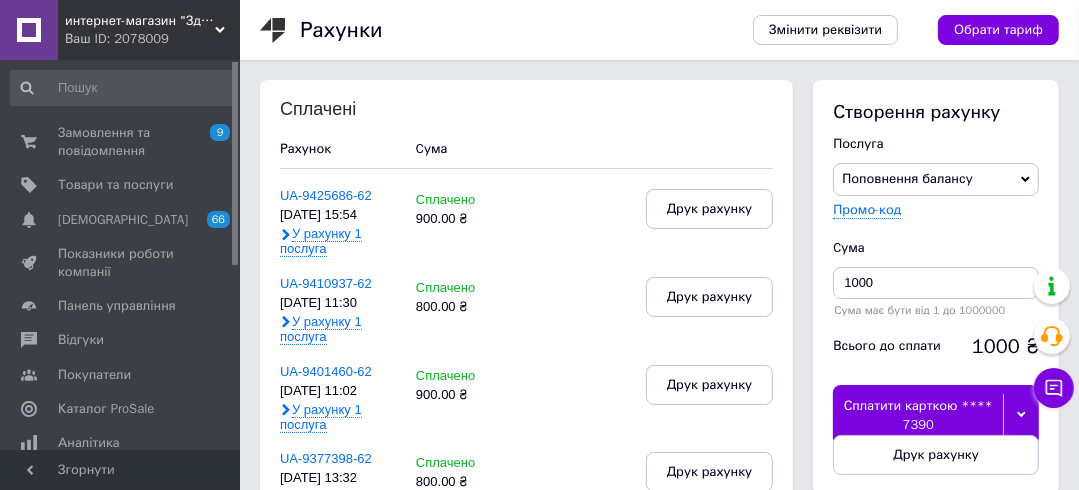scroll, scrollTop: 80, scrollLeft: 0, axis: vertical 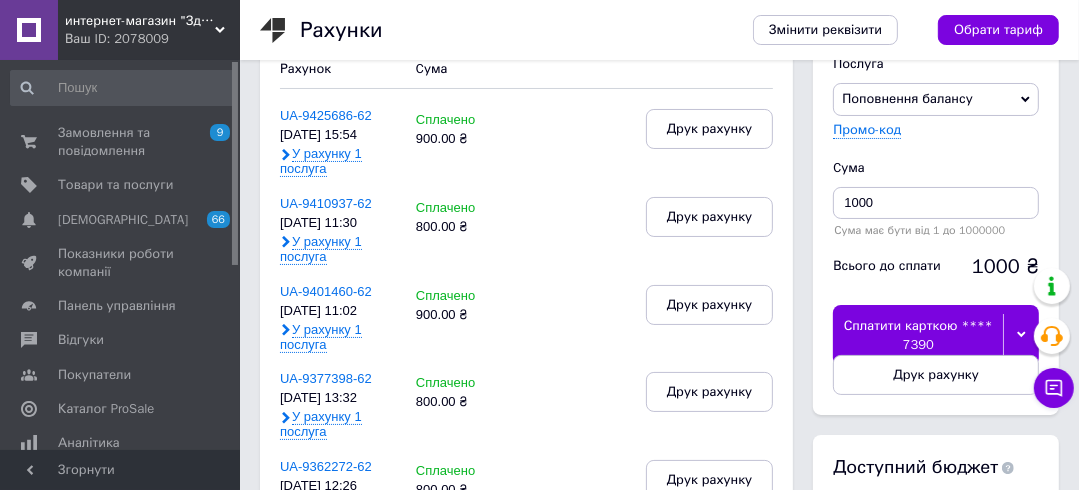 click 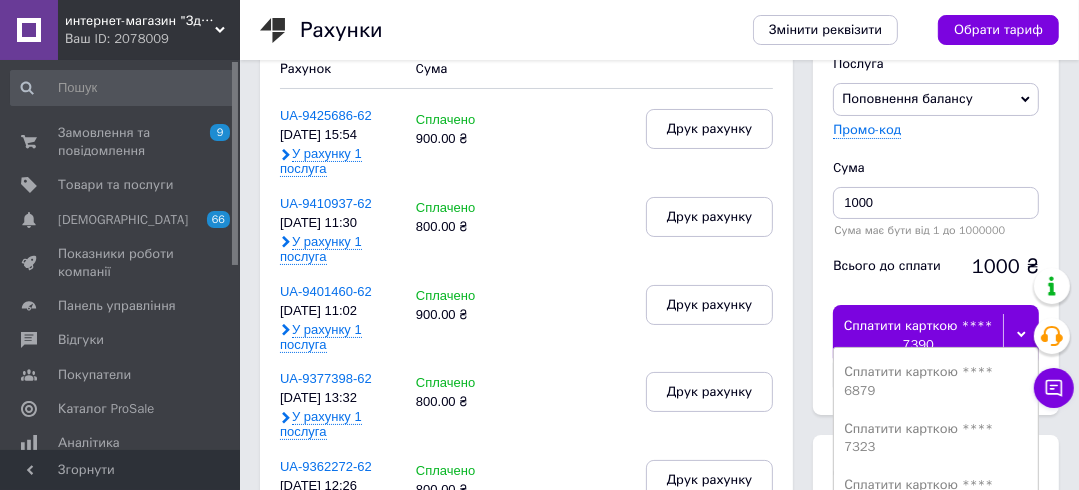 scroll, scrollTop: 160, scrollLeft: 0, axis: vertical 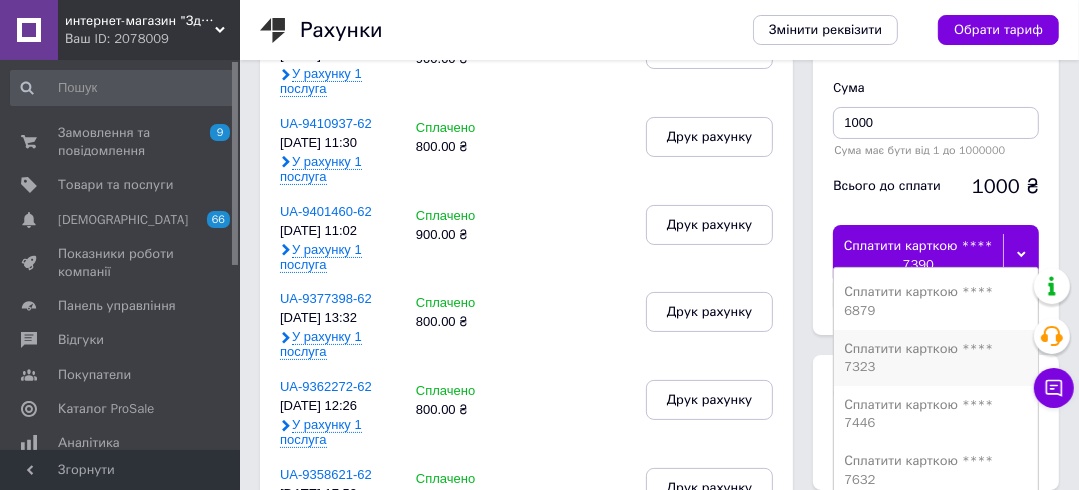 click on "Сплатити карткою  **** 7323" at bounding box center [936, 358] 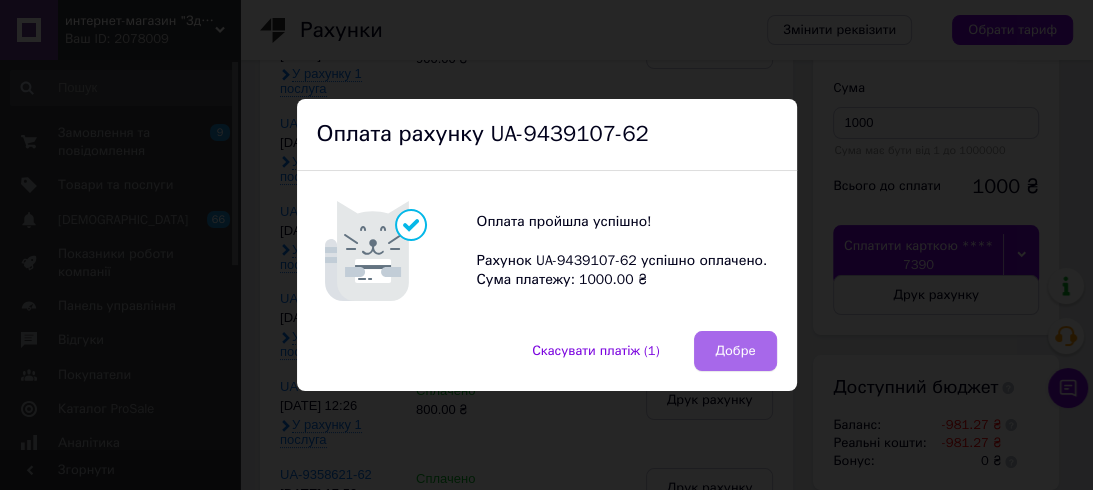 click on "Добре" at bounding box center [735, 351] 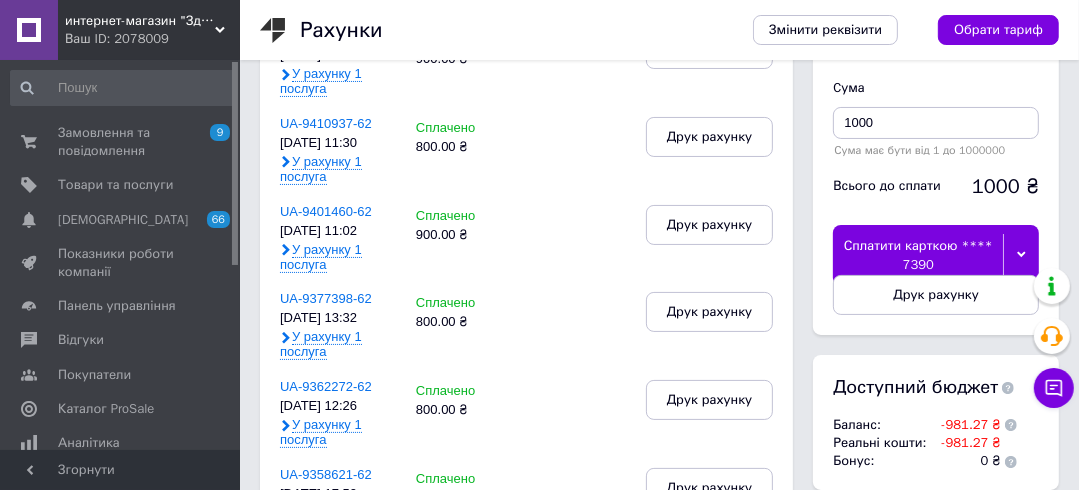 scroll, scrollTop: 0, scrollLeft: 0, axis: both 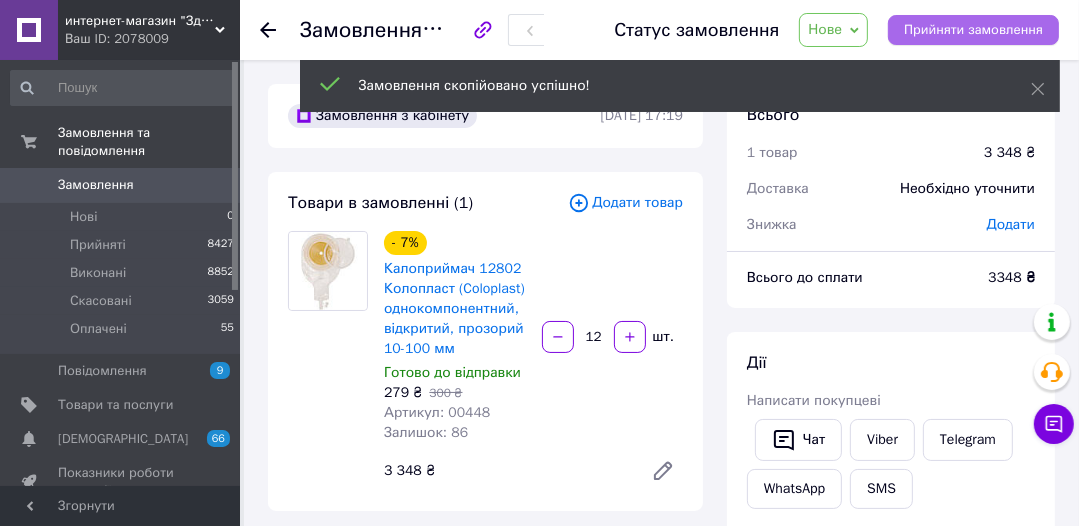 click on "Прийняти замовлення" at bounding box center [973, 30] 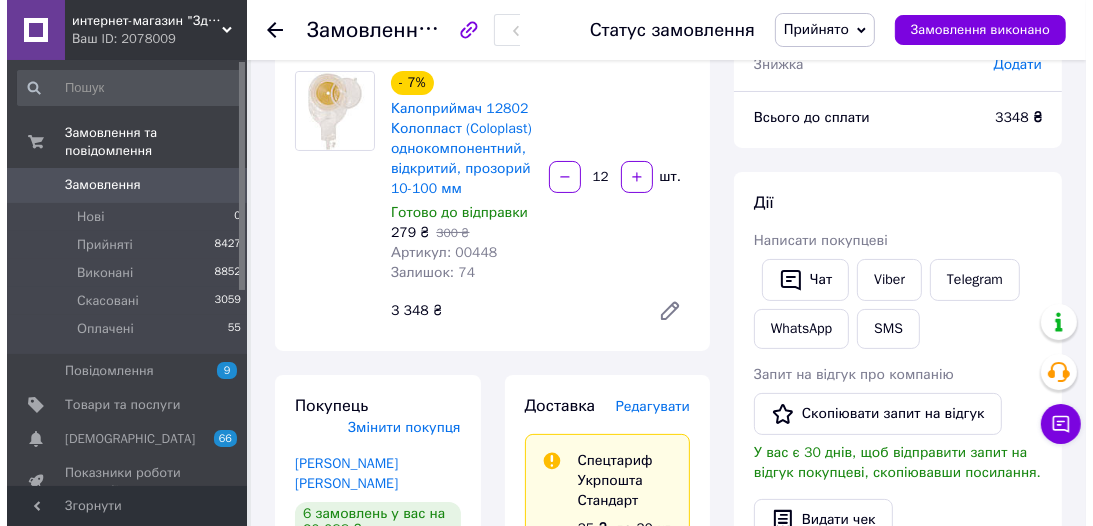 scroll, scrollTop: 240, scrollLeft: 0, axis: vertical 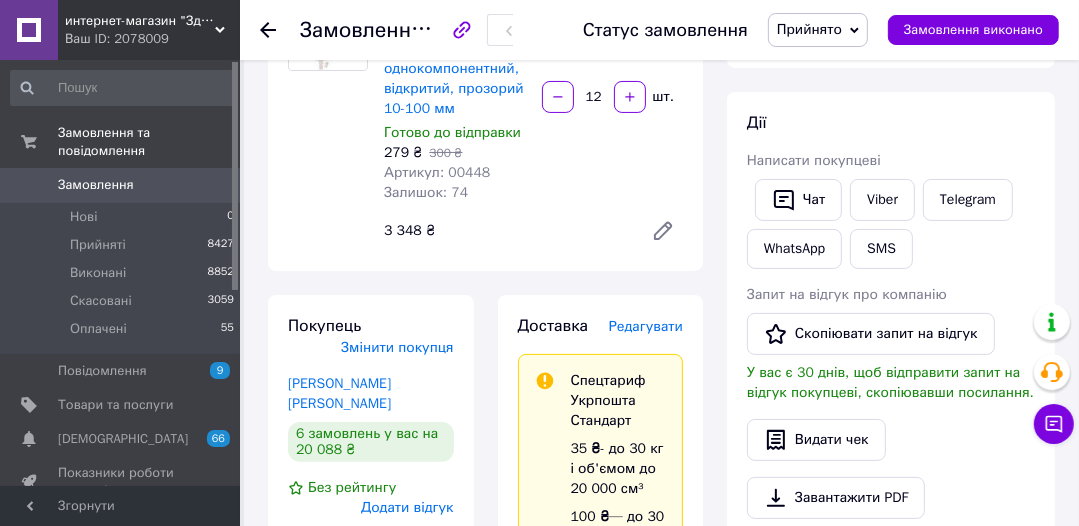 click on "Редагувати" at bounding box center (646, 326) 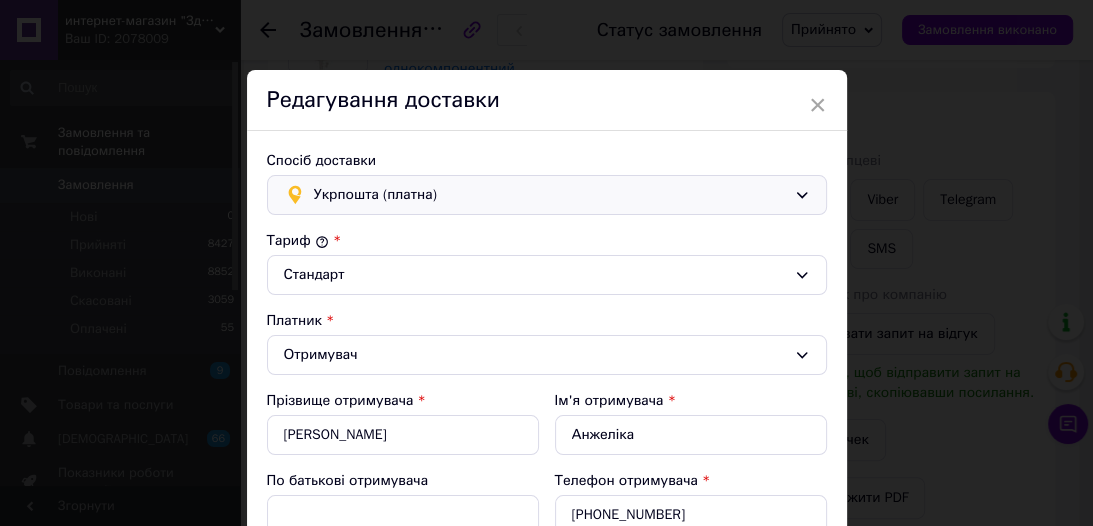 click on "Укрпошта (платна)" at bounding box center (550, 195) 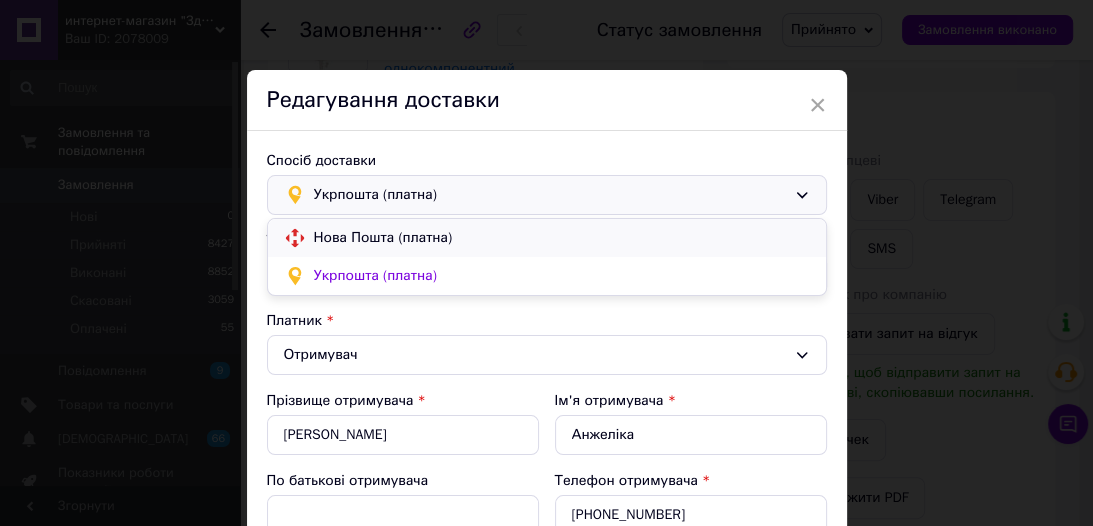 click on "Нова Пошта (платна)" at bounding box center [562, 238] 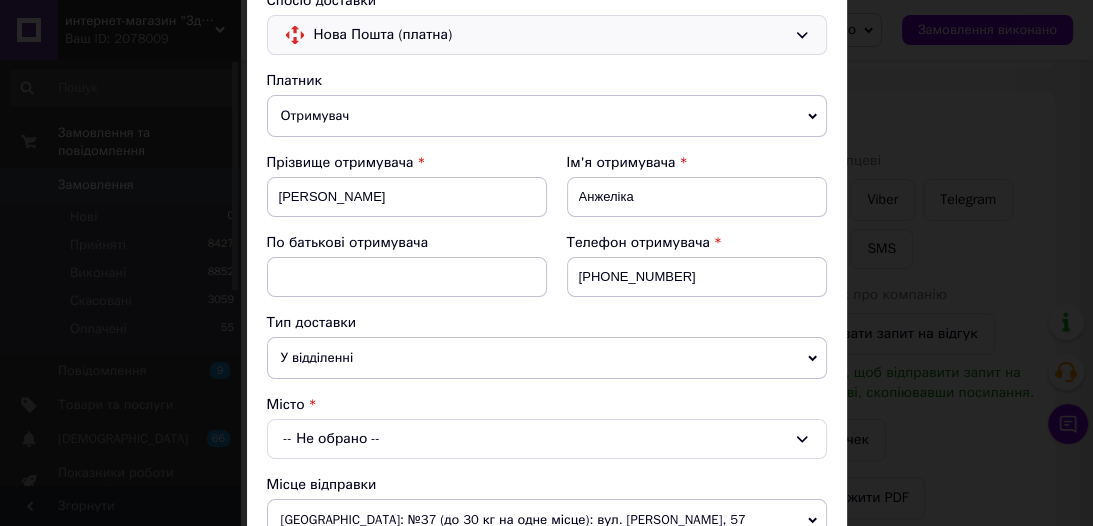 scroll, scrollTop: 240, scrollLeft: 0, axis: vertical 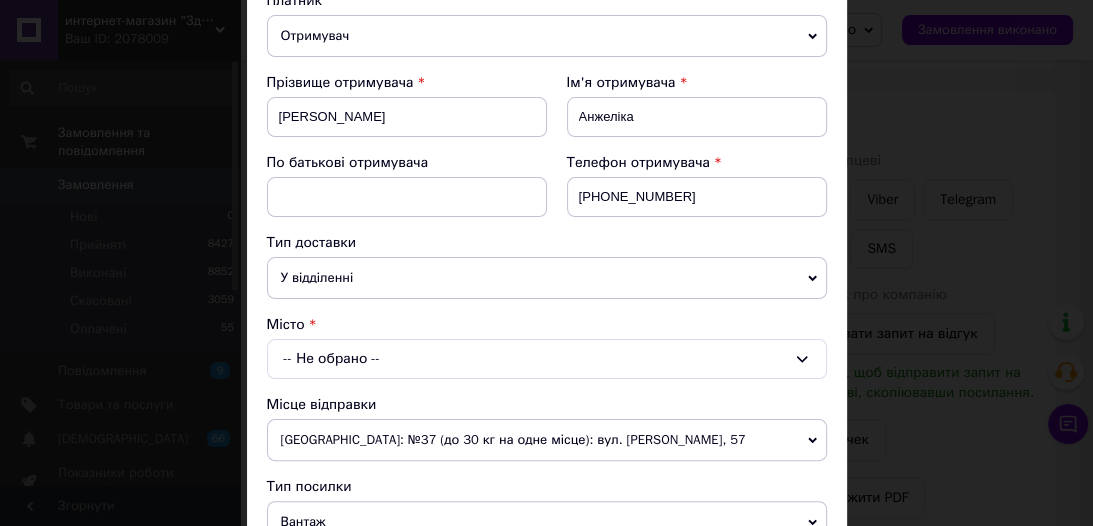 click on "У відділенні" at bounding box center (547, 278) 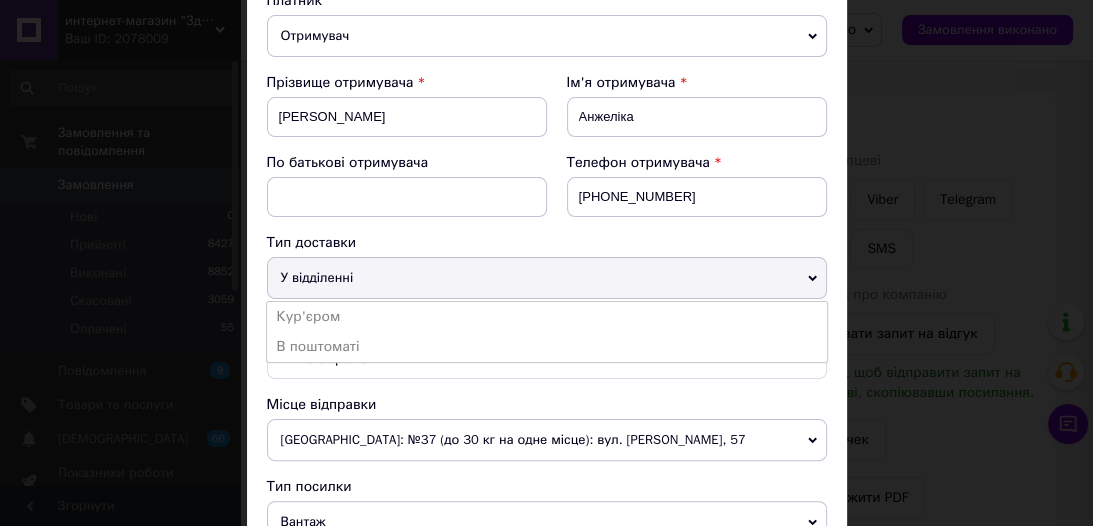 click on "В поштоматі" at bounding box center [547, 347] 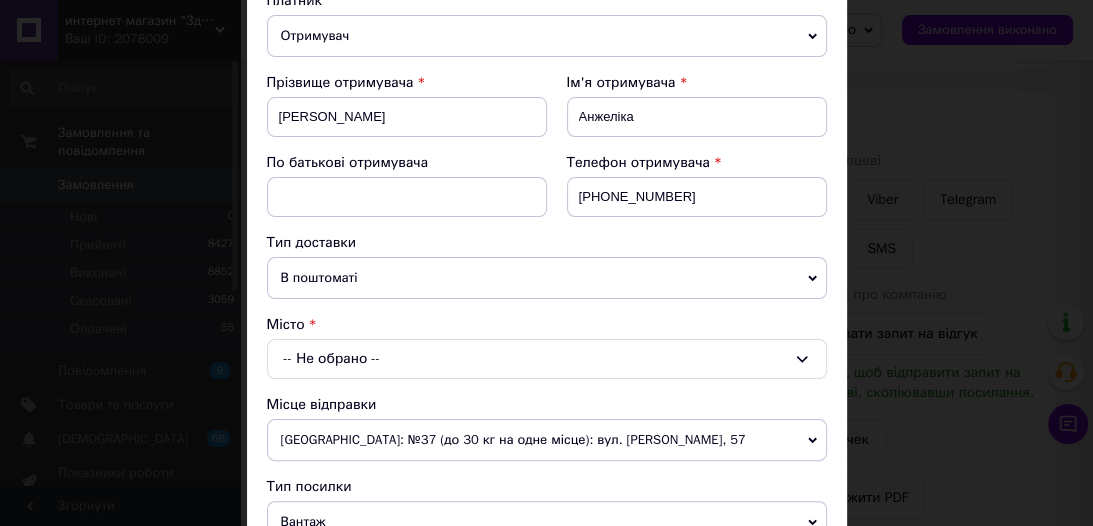 scroll, scrollTop: 320, scrollLeft: 0, axis: vertical 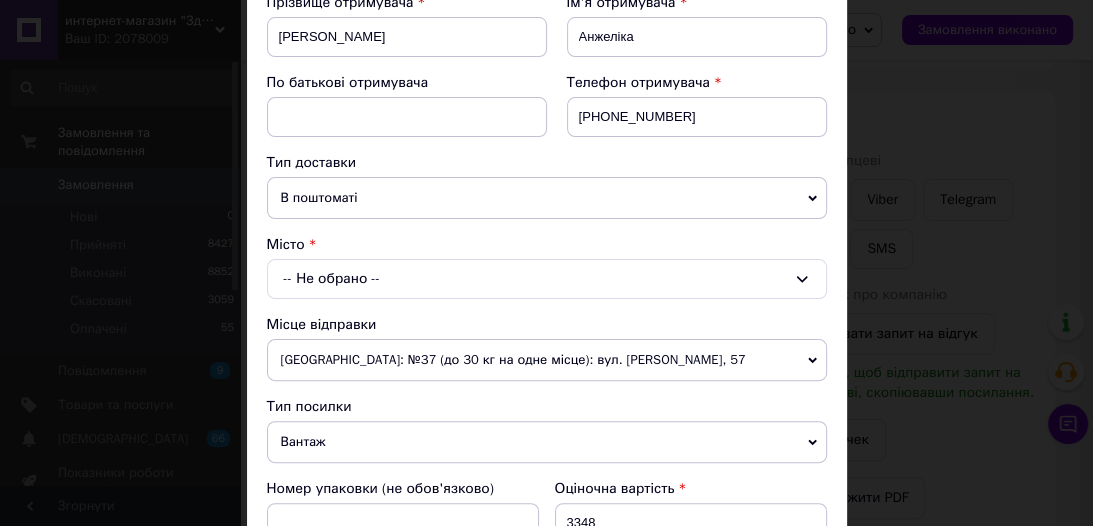 click on "-- Не обрано --" at bounding box center (547, 279) 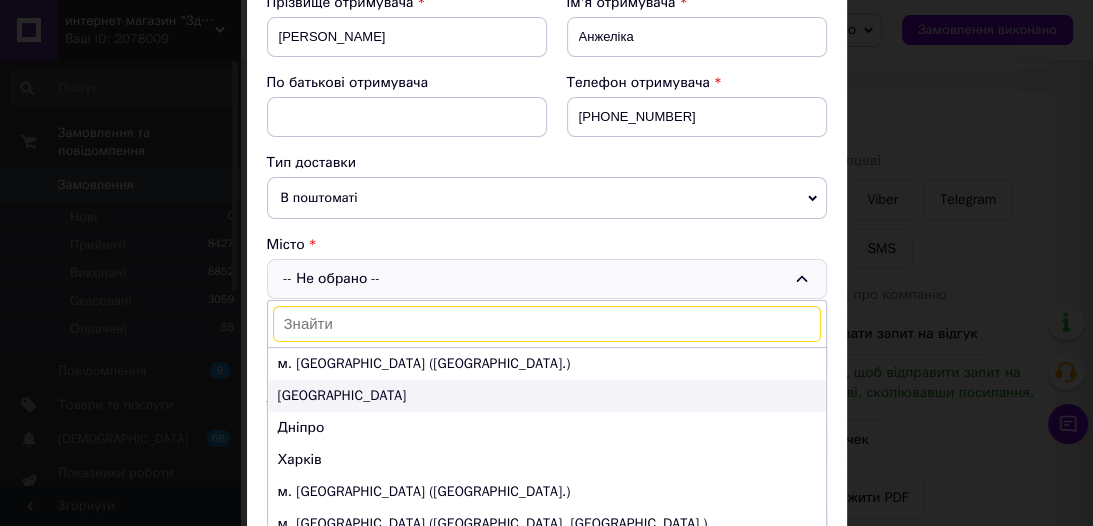 click on "[GEOGRAPHIC_DATA]" at bounding box center (547, 396) 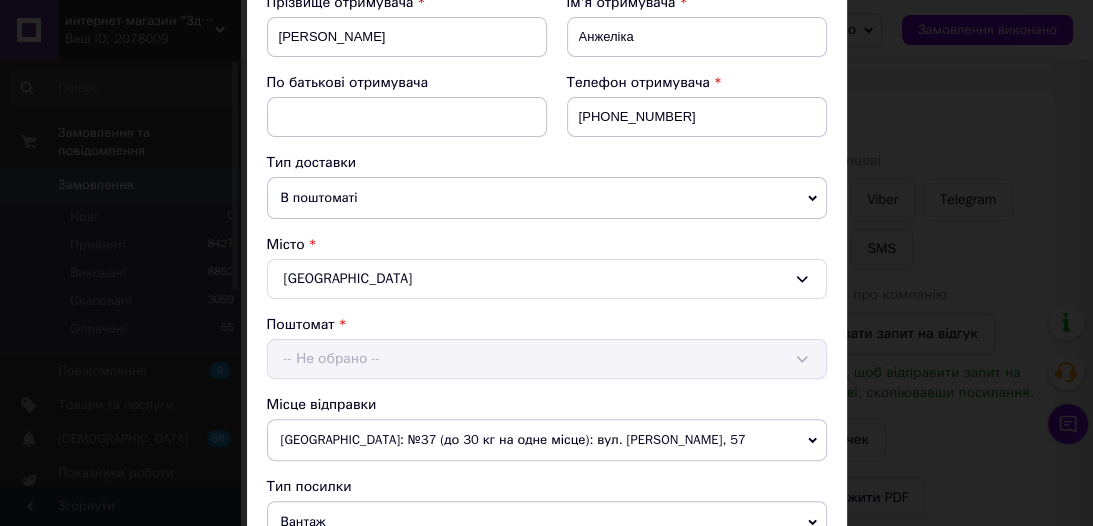 scroll, scrollTop: 480, scrollLeft: 0, axis: vertical 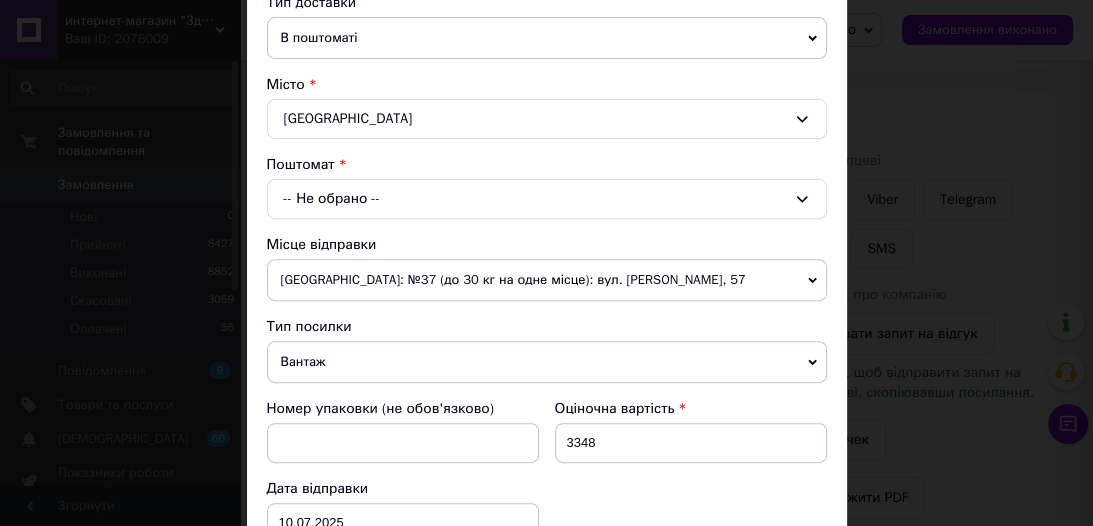 click on "-- Не обрано --" at bounding box center (547, 199) 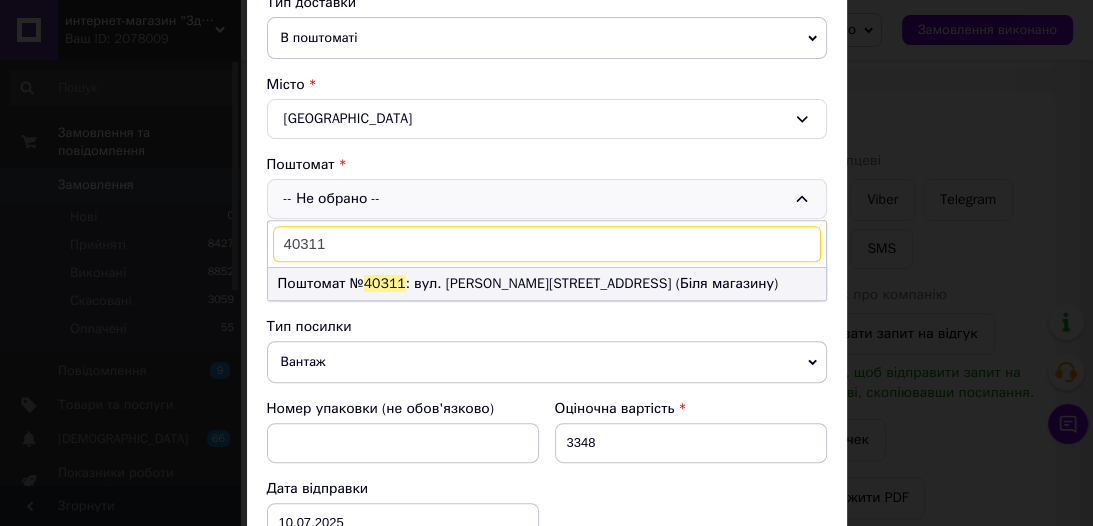 type on "40311" 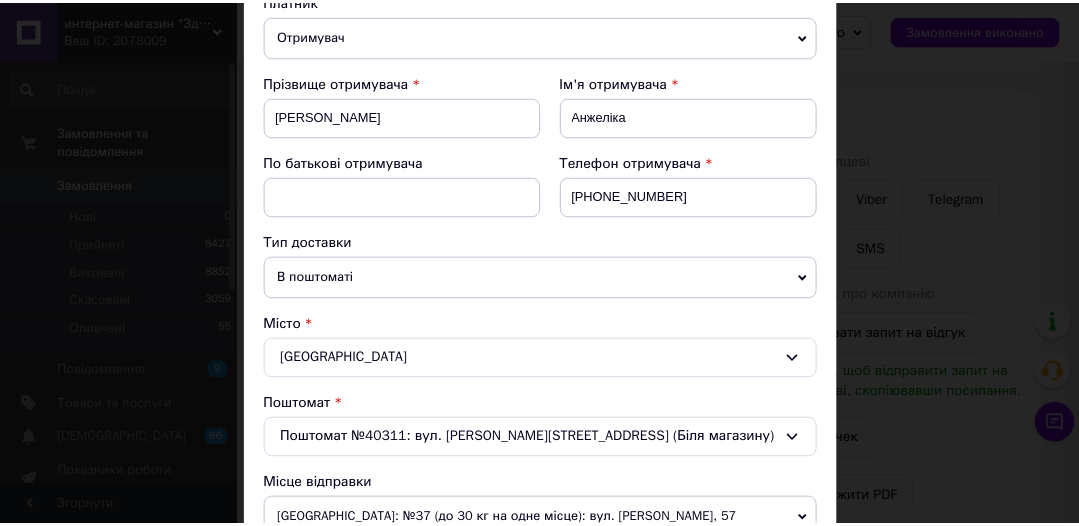 scroll, scrollTop: 0, scrollLeft: 0, axis: both 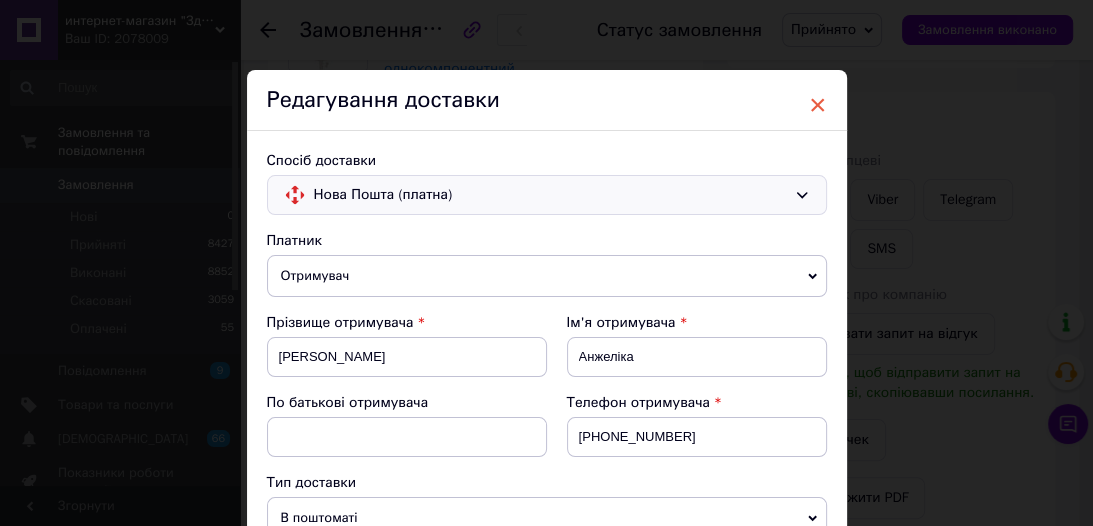 click on "×" at bounding box center [818, 105] 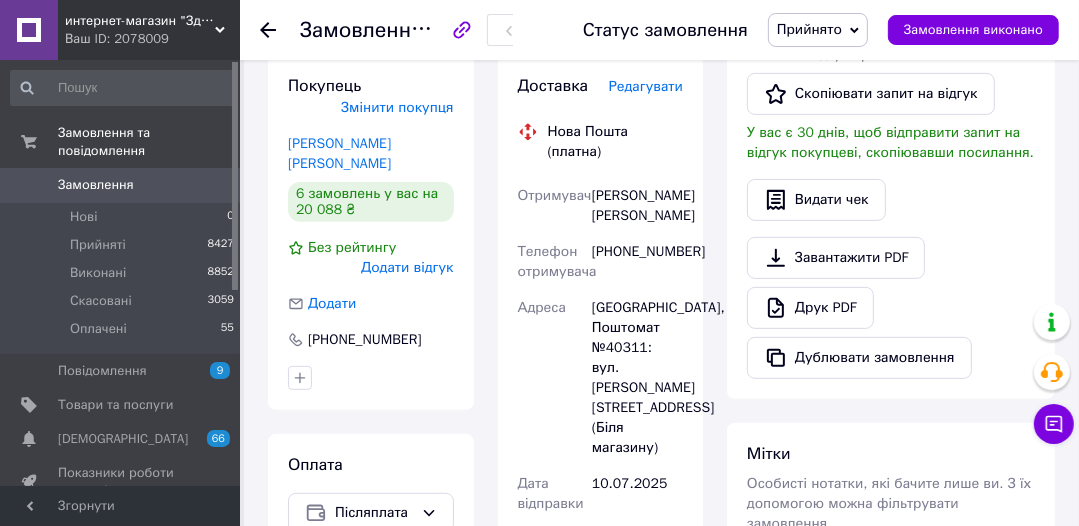 scroll, scrollTop: 720, scrollLeft: 0, axis: vertical 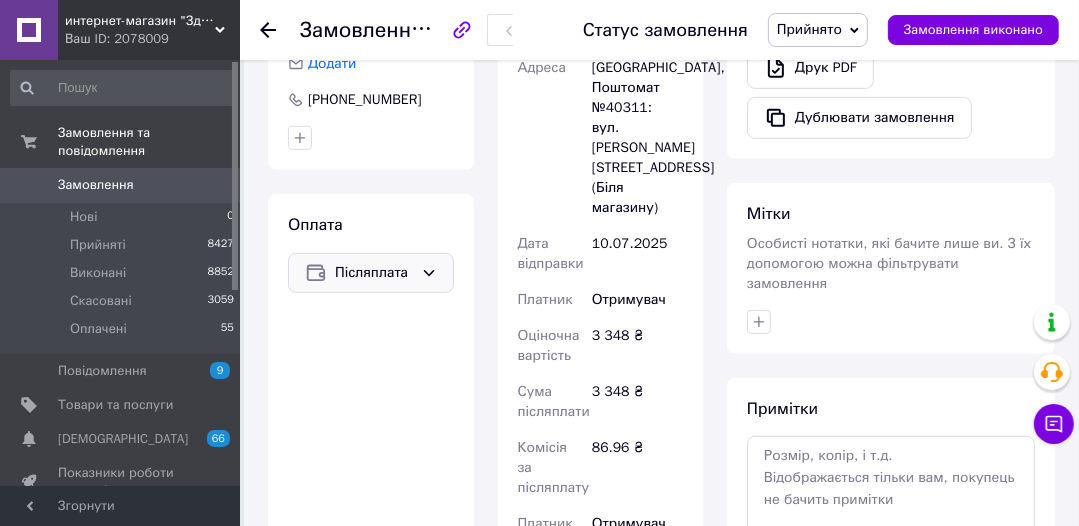 click 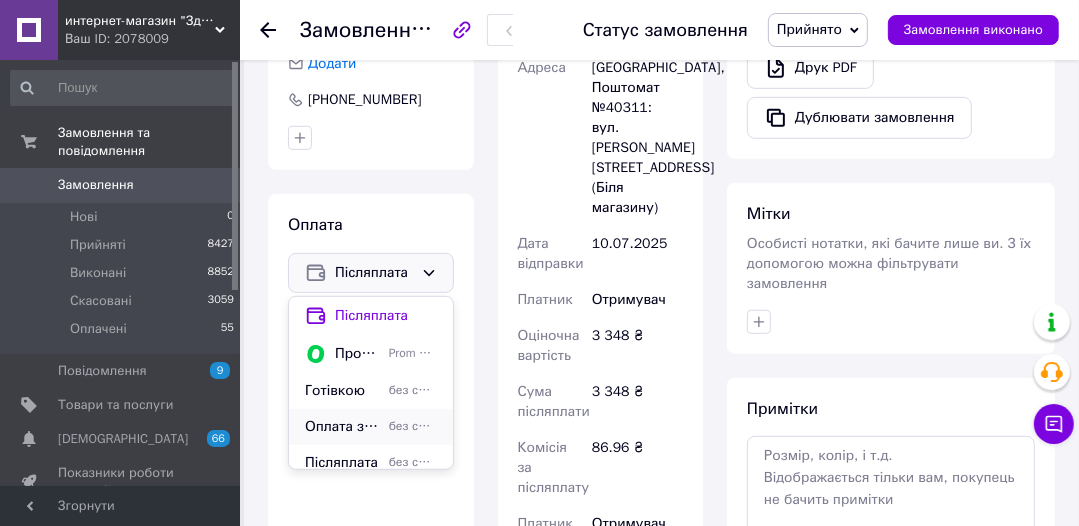 scroll, scrollTop: 48, scrollLeft: 0, axis: vertical 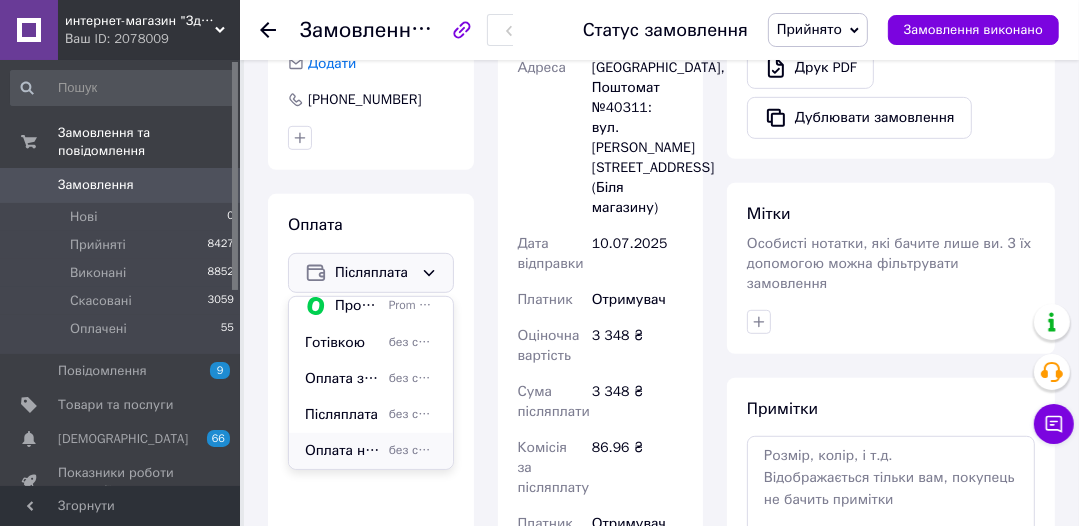 click on "Оплата на карту банку" at bounding box center [343, 451] 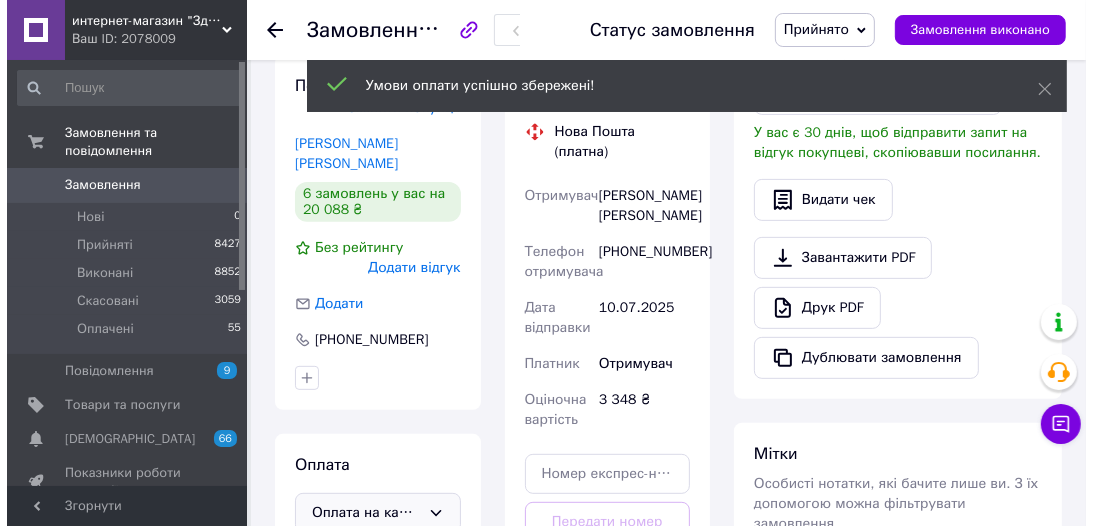 scroll, scrollTop: 320, scrollLeft: 0, axis: vertical 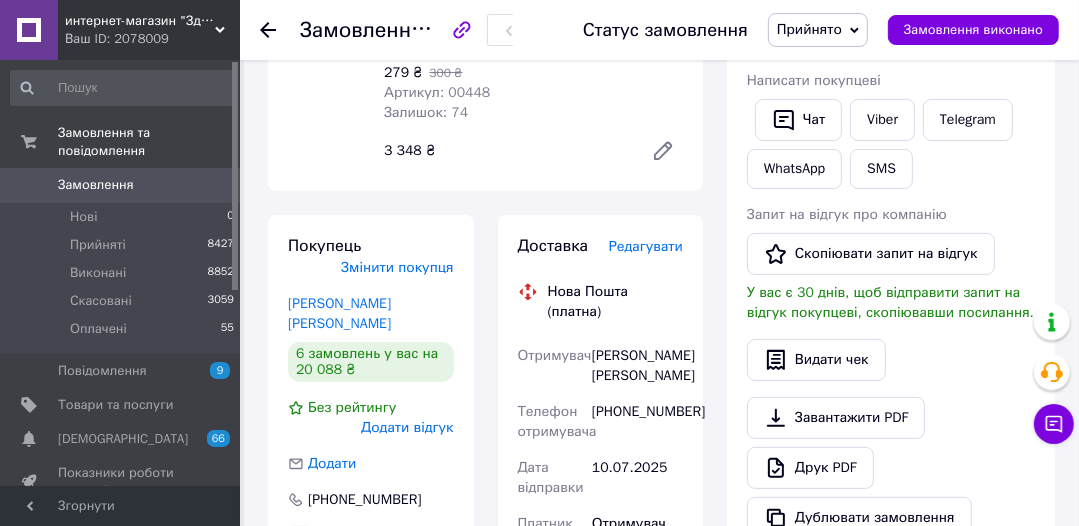 click on "Редагувати" at bounding box center (646, 246) 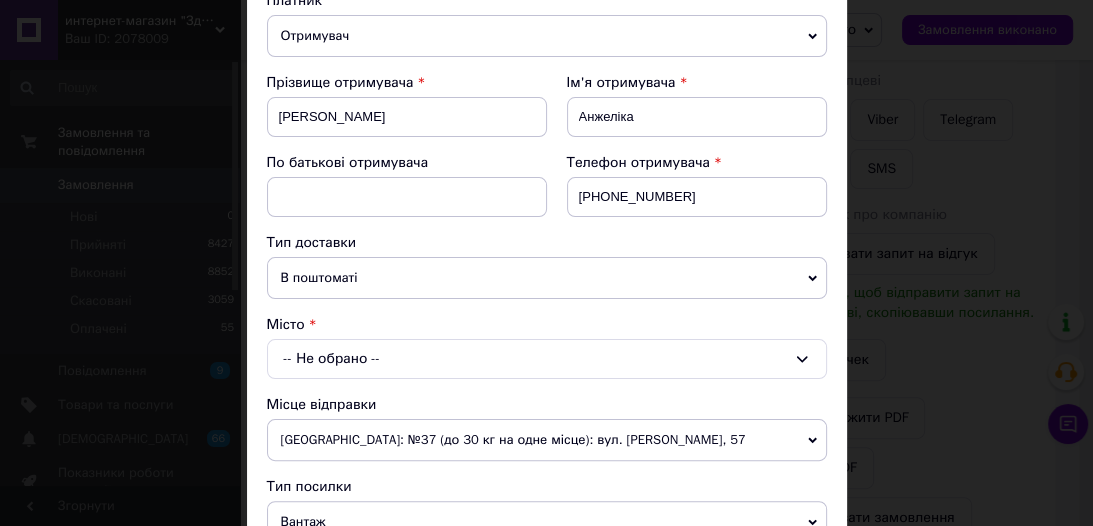 scroll, scrollTop: 320, scrollLeft: 0, axis: vertical 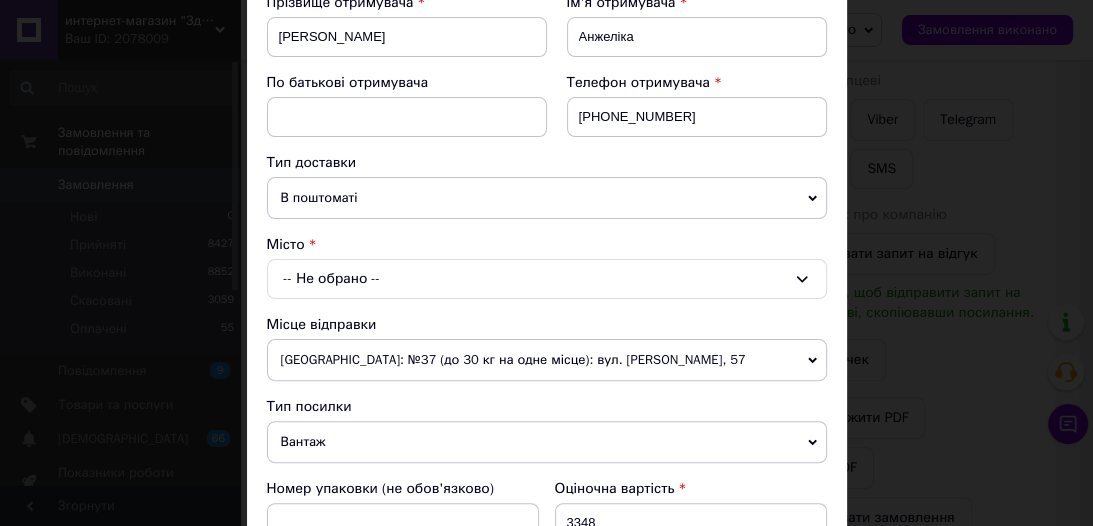 click on "-- Не обрано --" at bounding box center (547, 279) 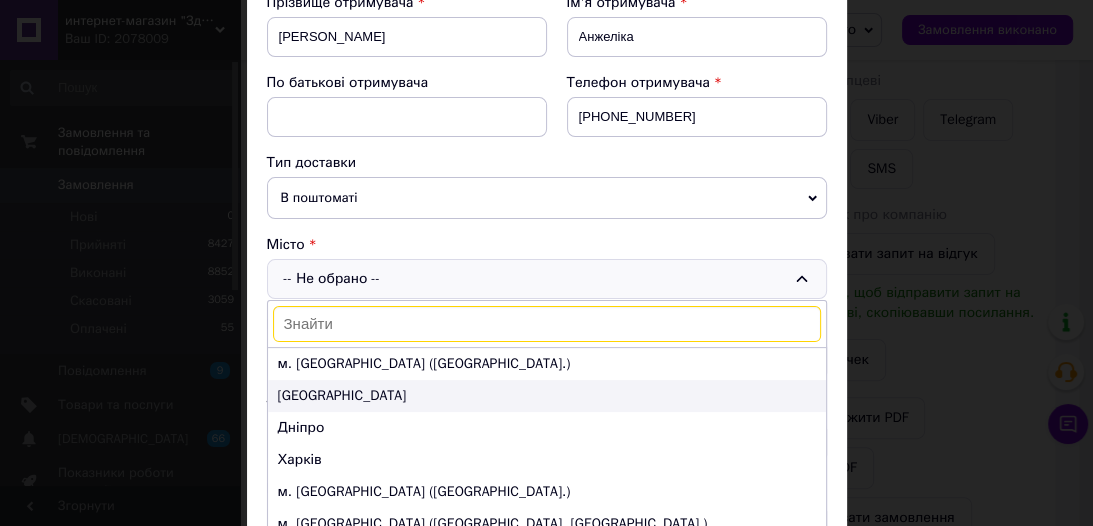 click on "[GEOGRAPHIC_DATA]" at bounding box center (547, 396) 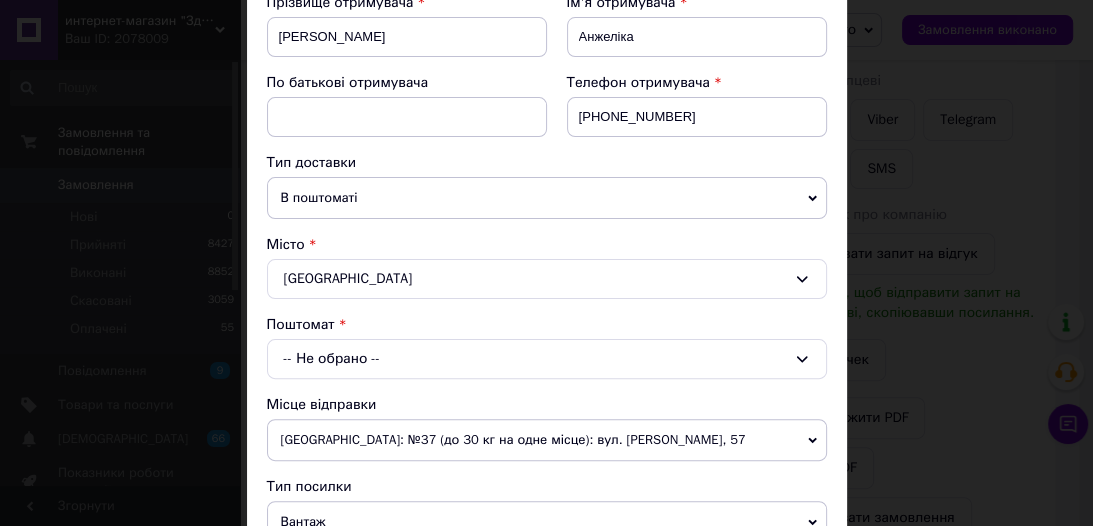 click on "-- Не обрано --" at bounding box center (547, 359) 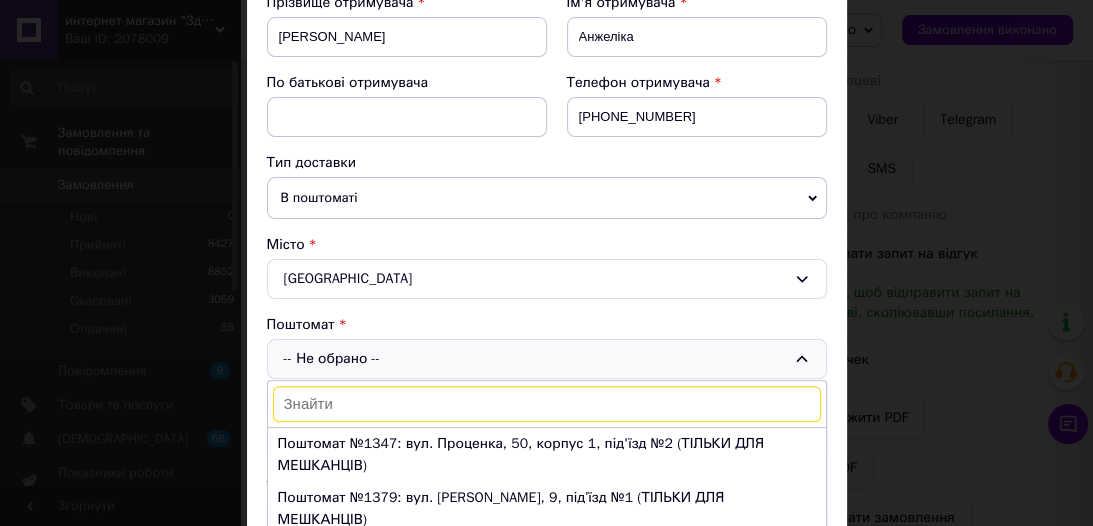 click at bounding box center [547, 404] 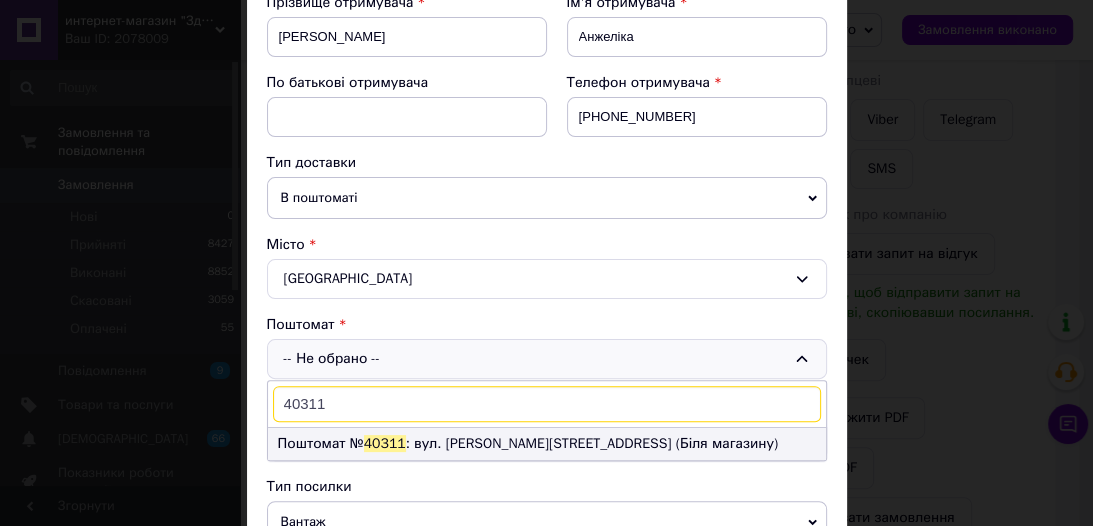 type on "40311" 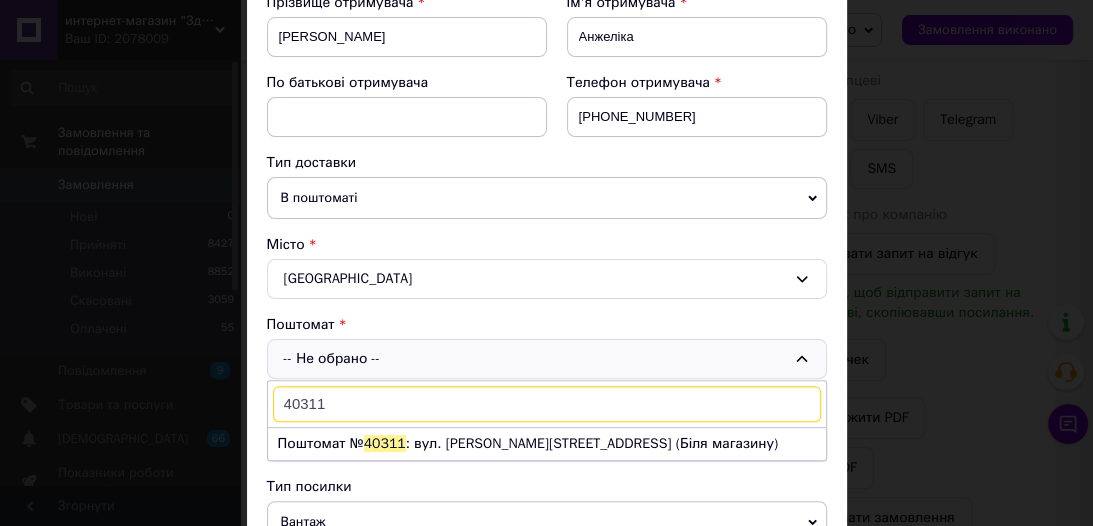 click on "Поштомат № 40311 : вул. [PERSON_NAME][STREET_ADDRESS] (Біля магазину)" at bounding box center (547, 444) 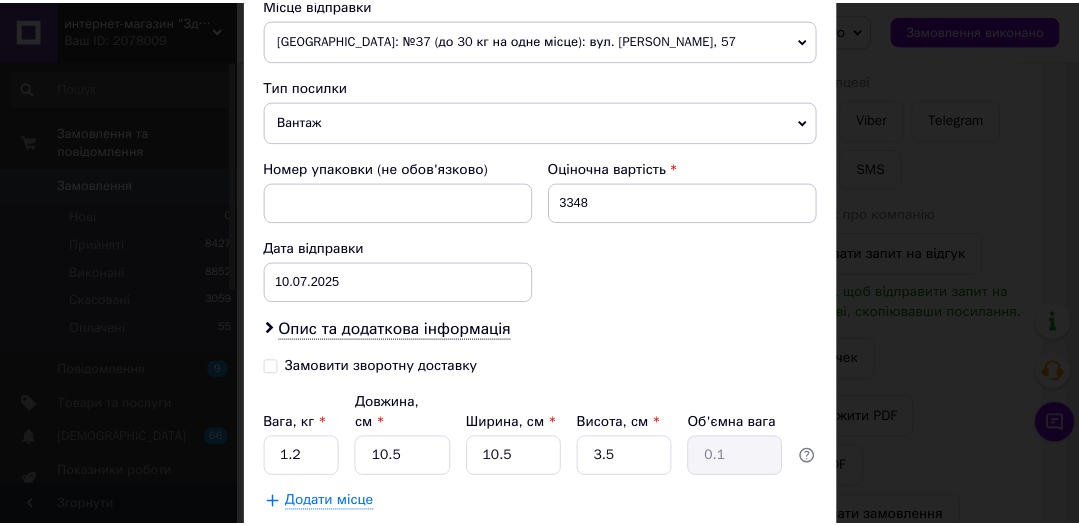 scroll, scrollTop: 800, scrollLeft: 0, axis: vertical 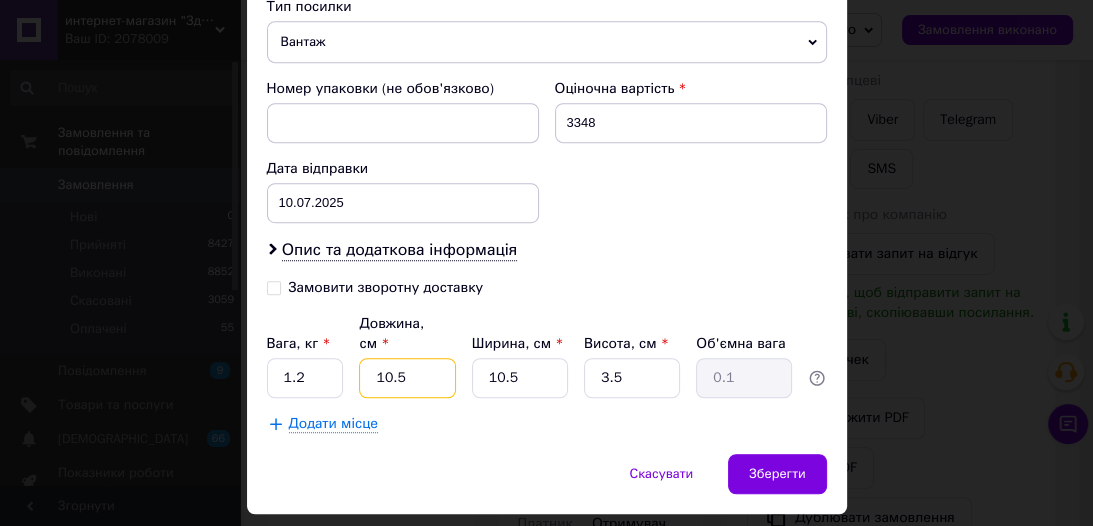 click on "10.5" at bounding box center (407, 378) 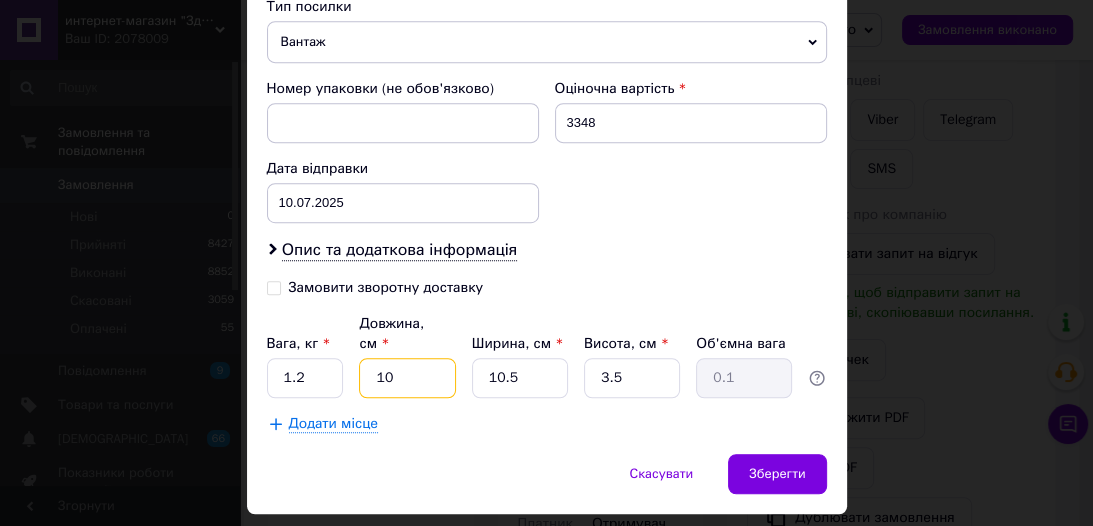 type on "1" 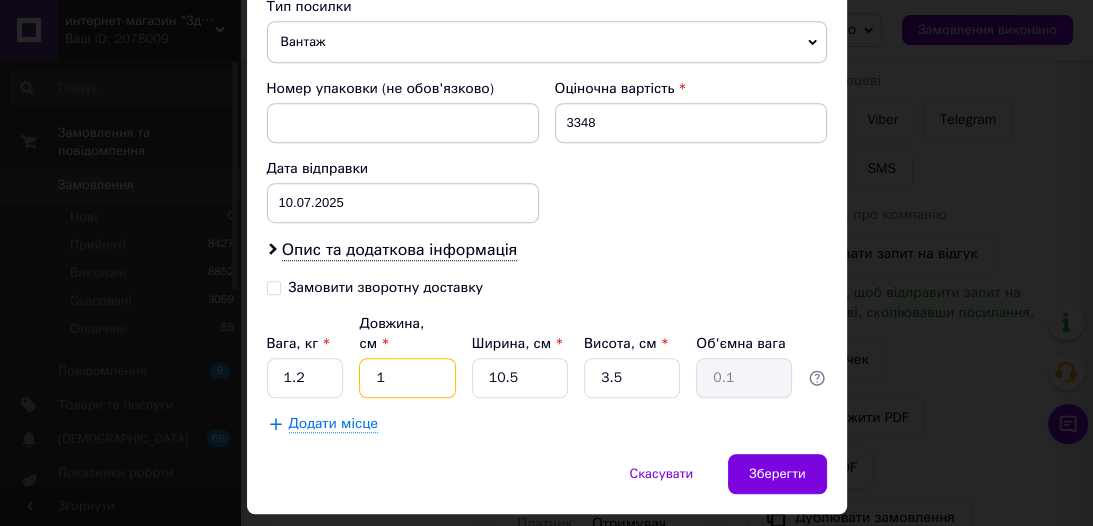 type 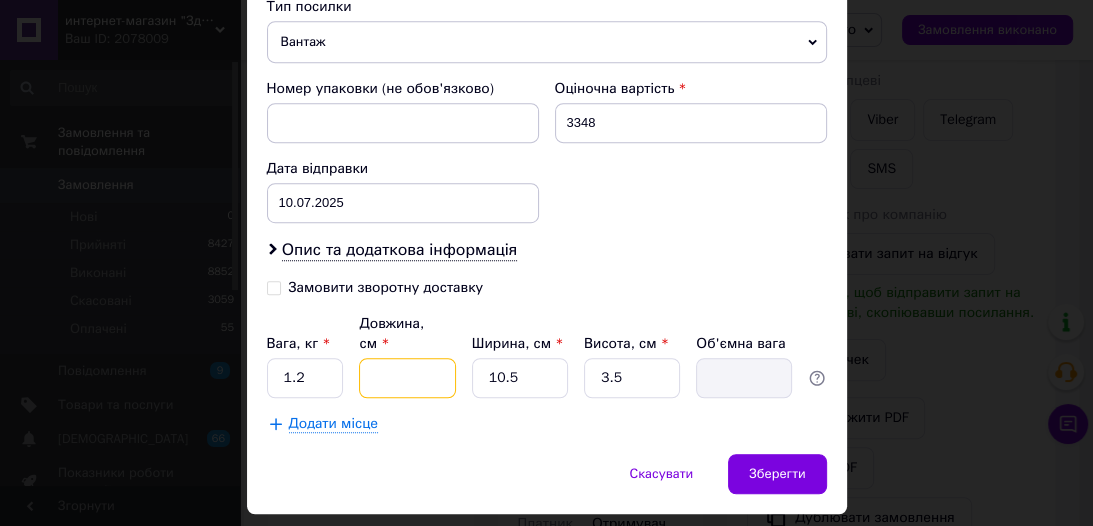 type on "1" 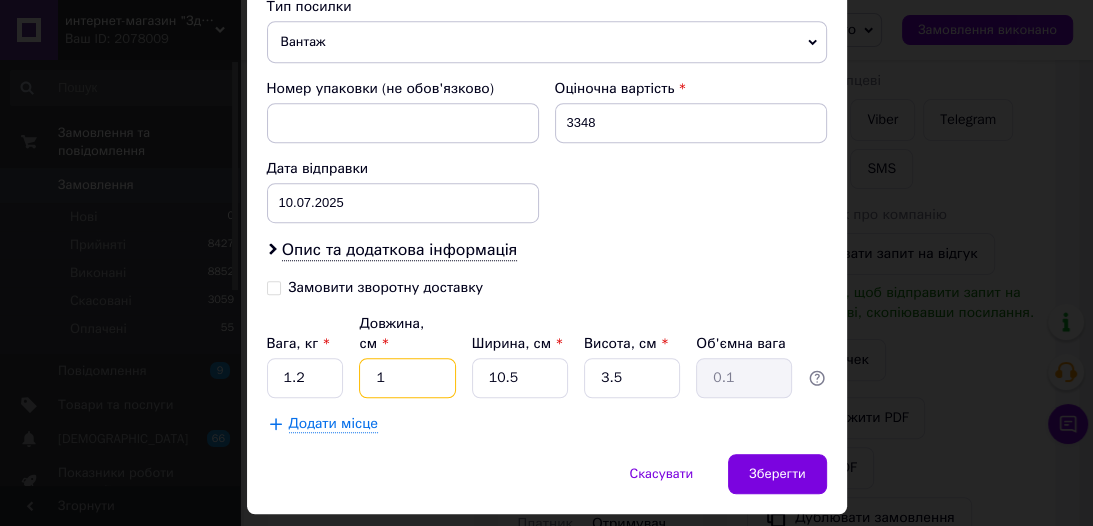 type on "16" 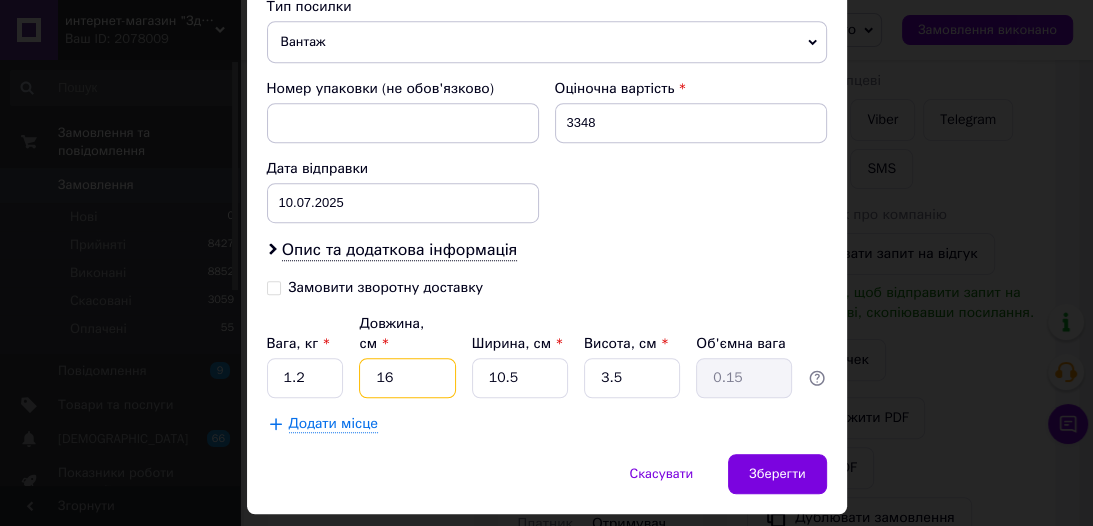 type on "16" 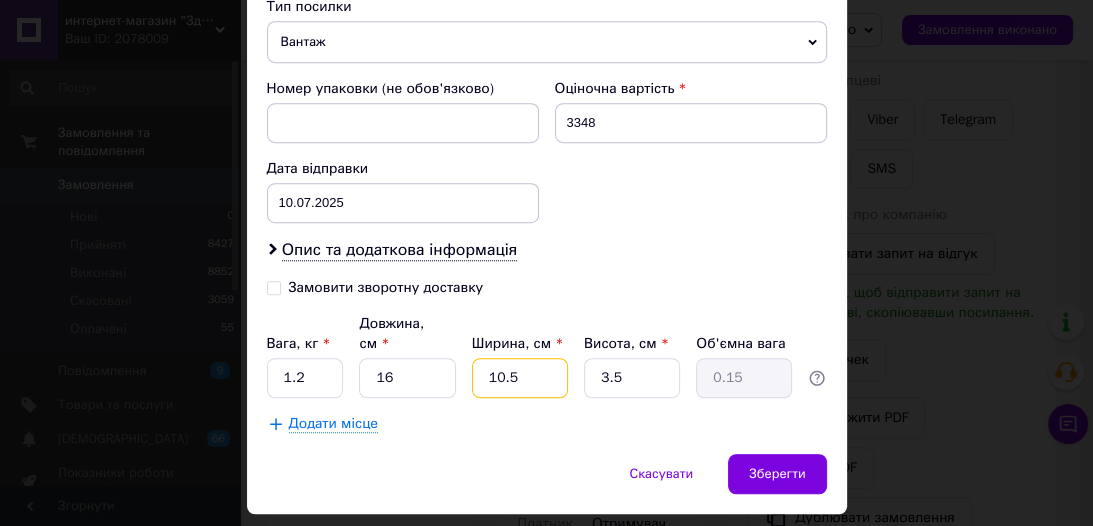 click on "10.5" at bounding box center [520, 378] 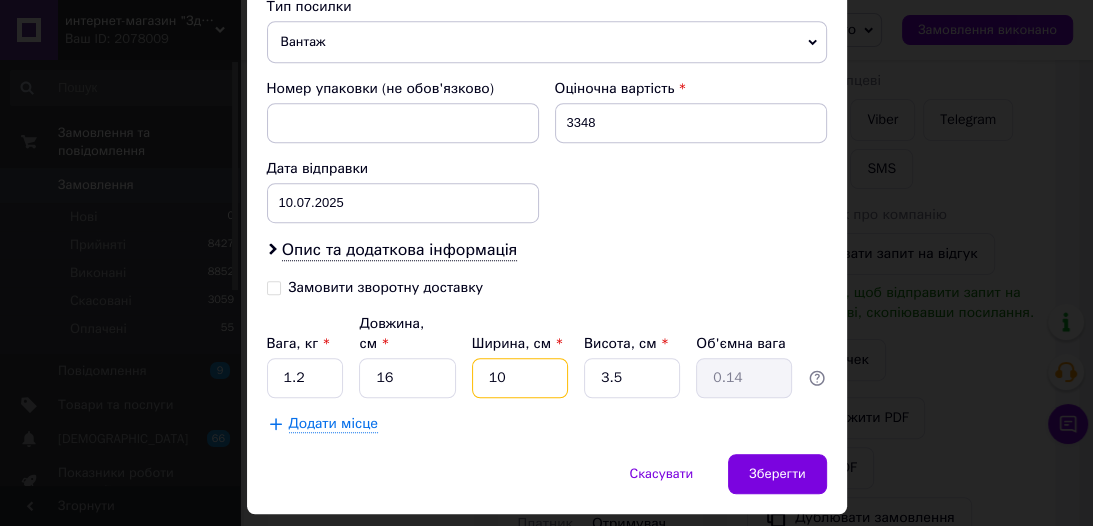 type on "1" 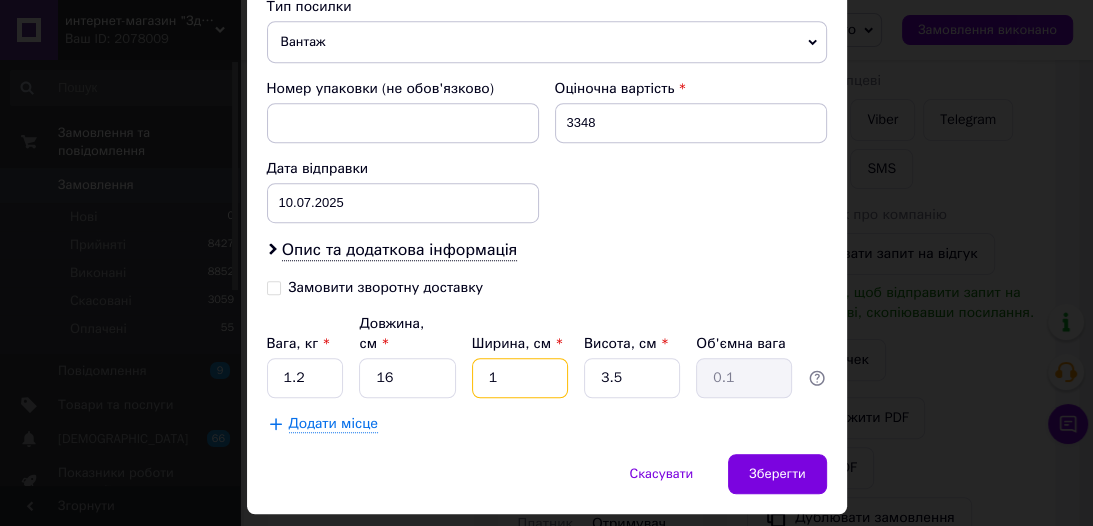type 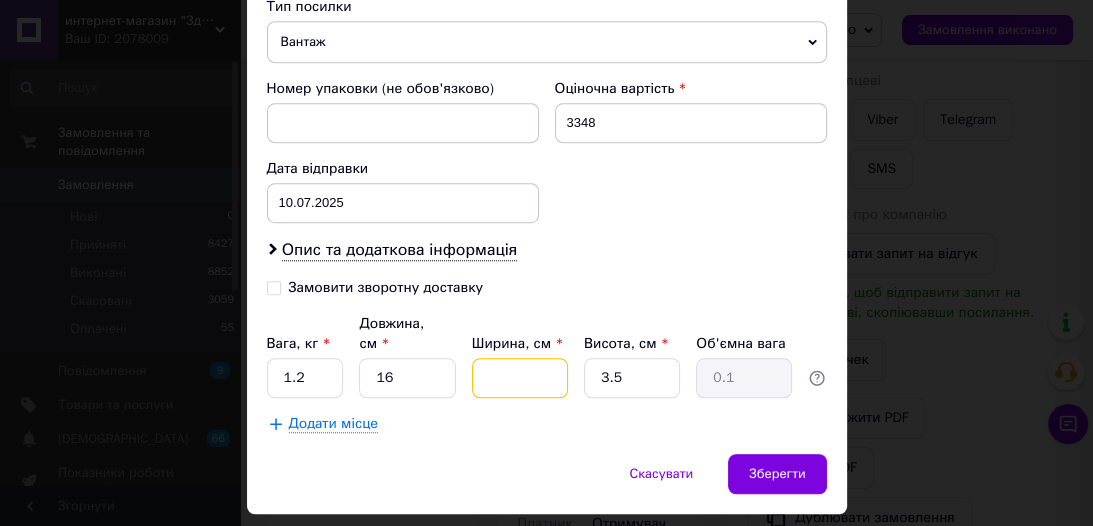 type 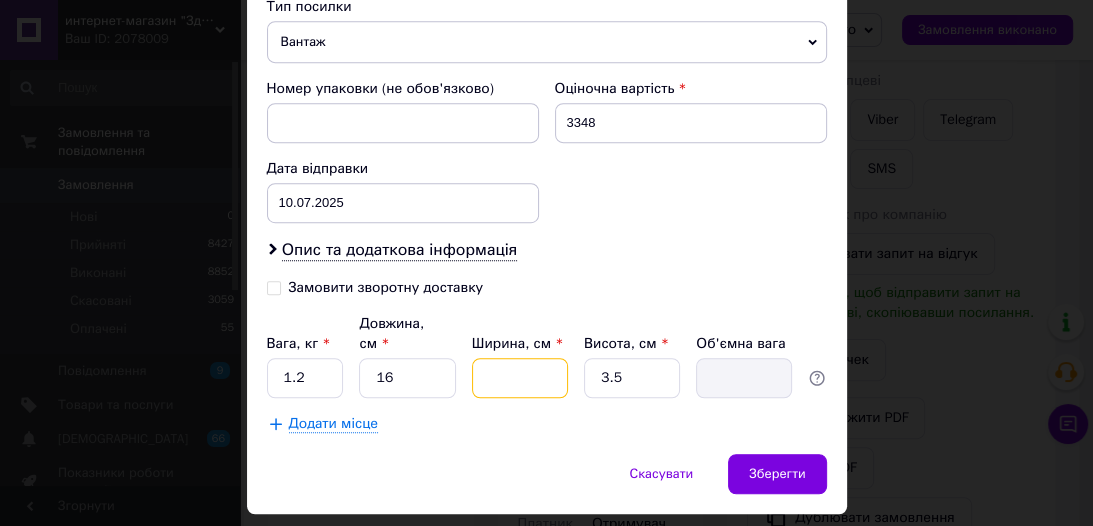 type on "3" 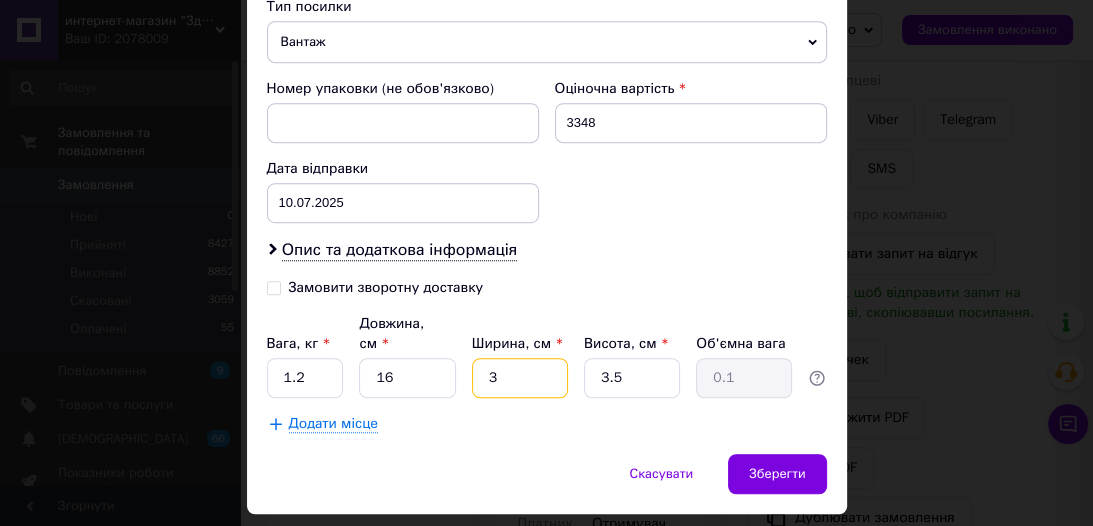 type on "34" 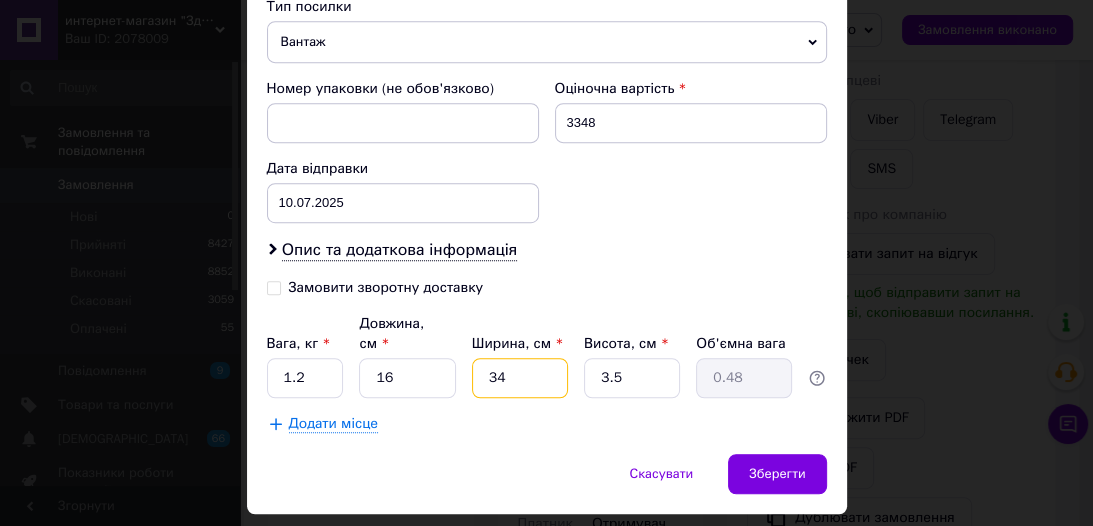 type on "34" 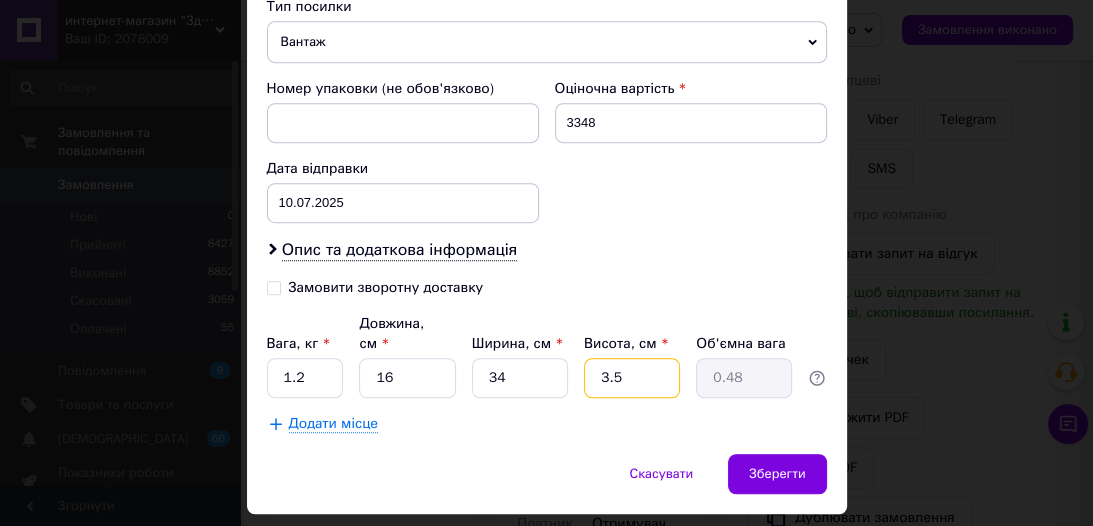 click on "3.5" at bounding box center [632, 378] 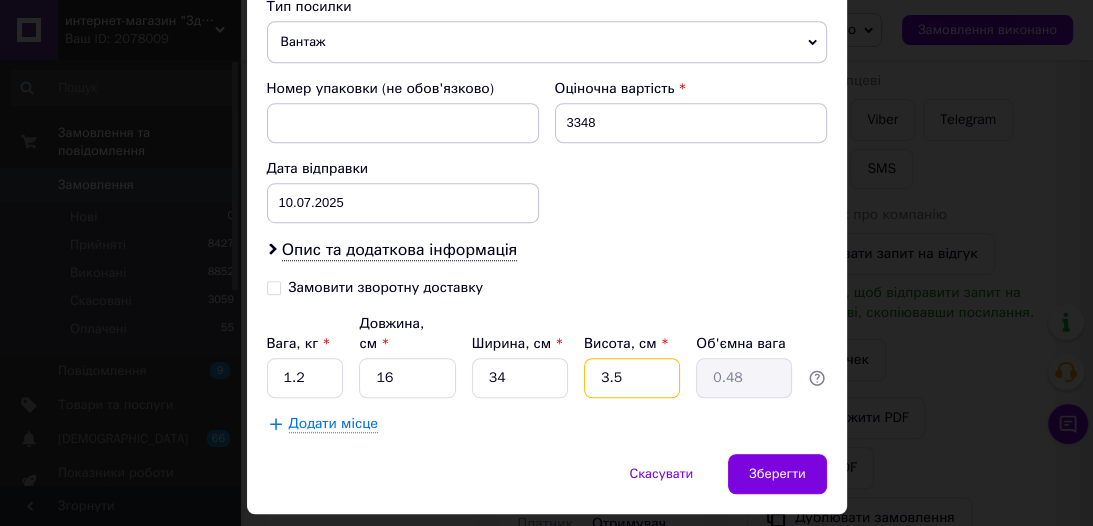 type on "3." 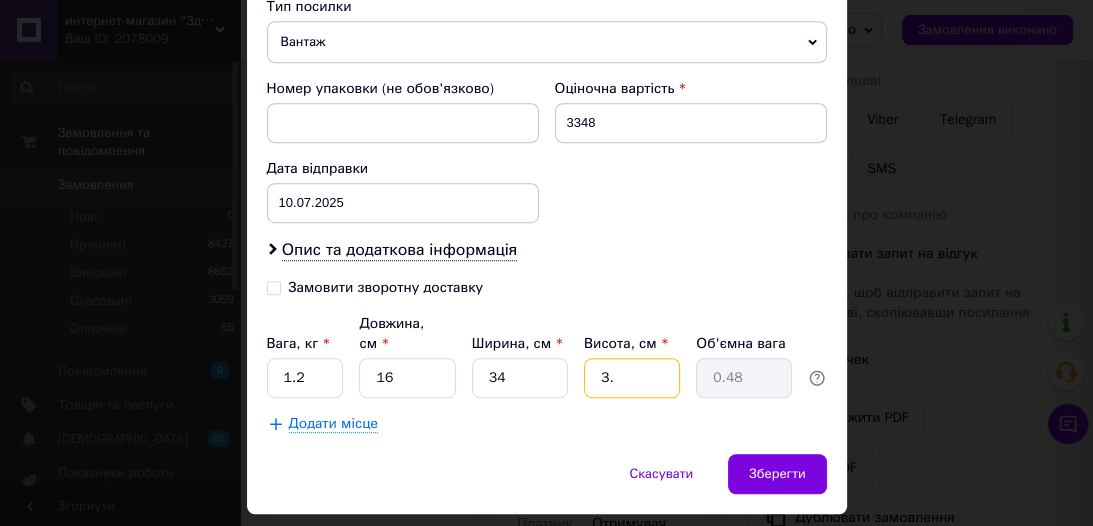 type on "0.41" 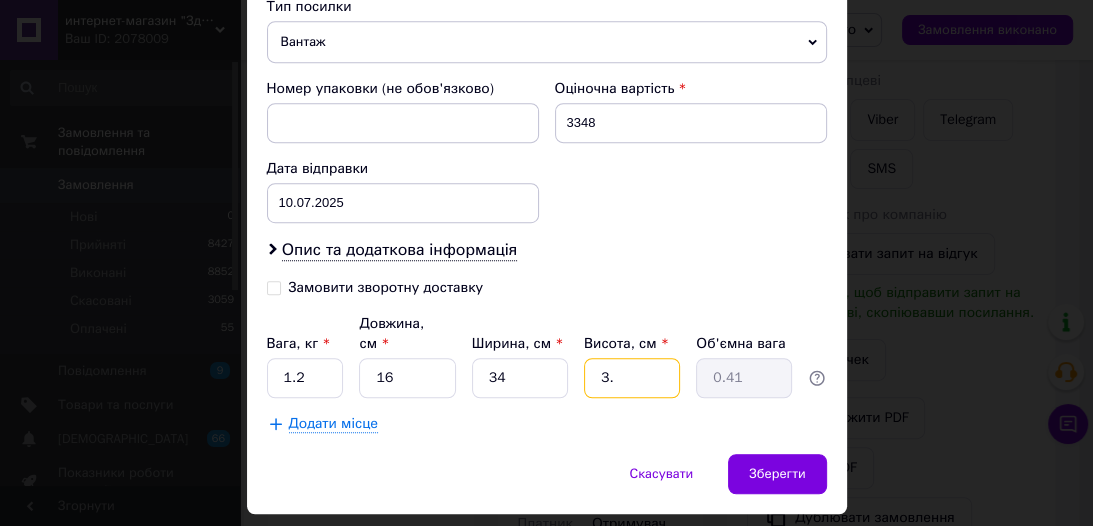 type on "3" 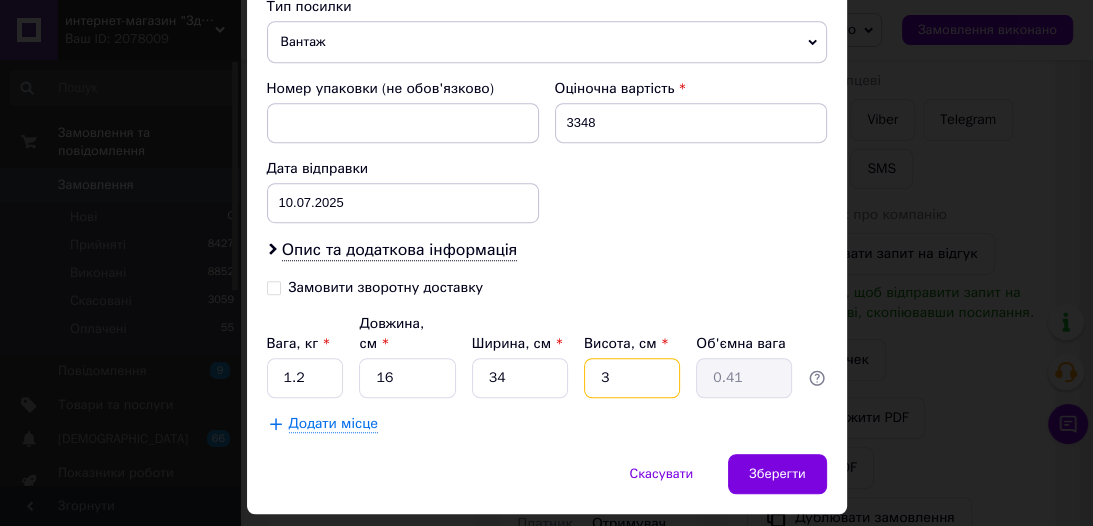 type 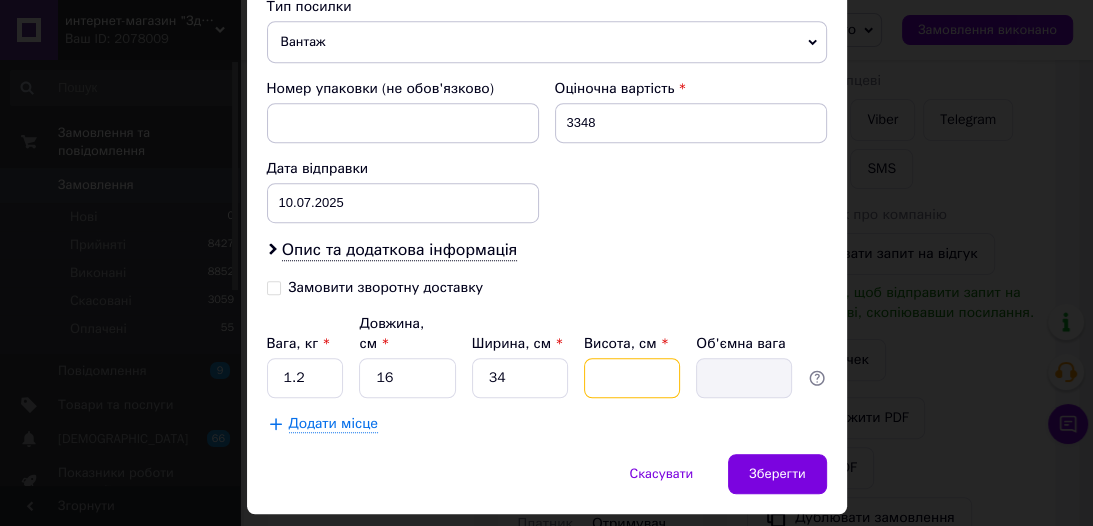 type on "1" 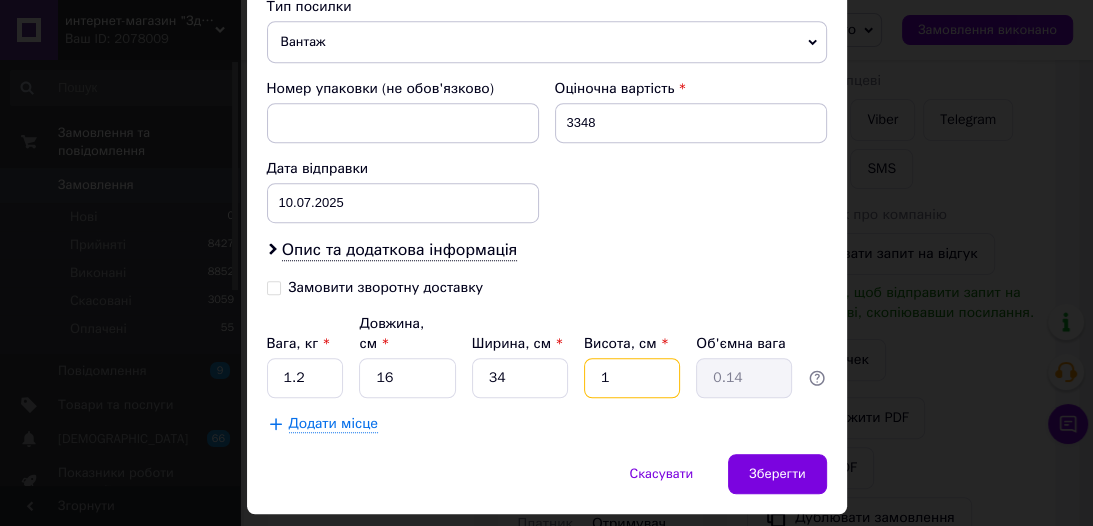 type on "16" 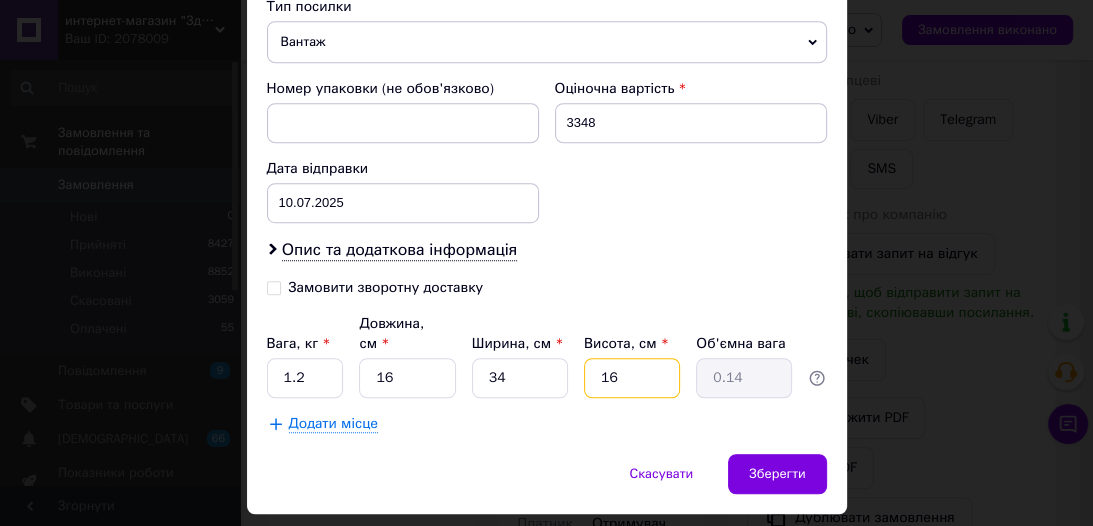 type on "2.18" 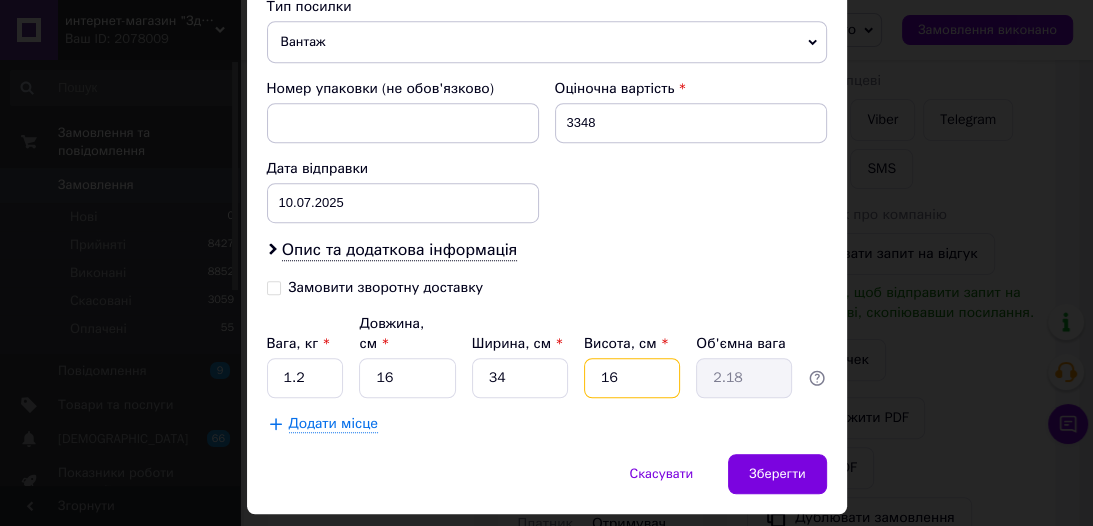 type on "1" 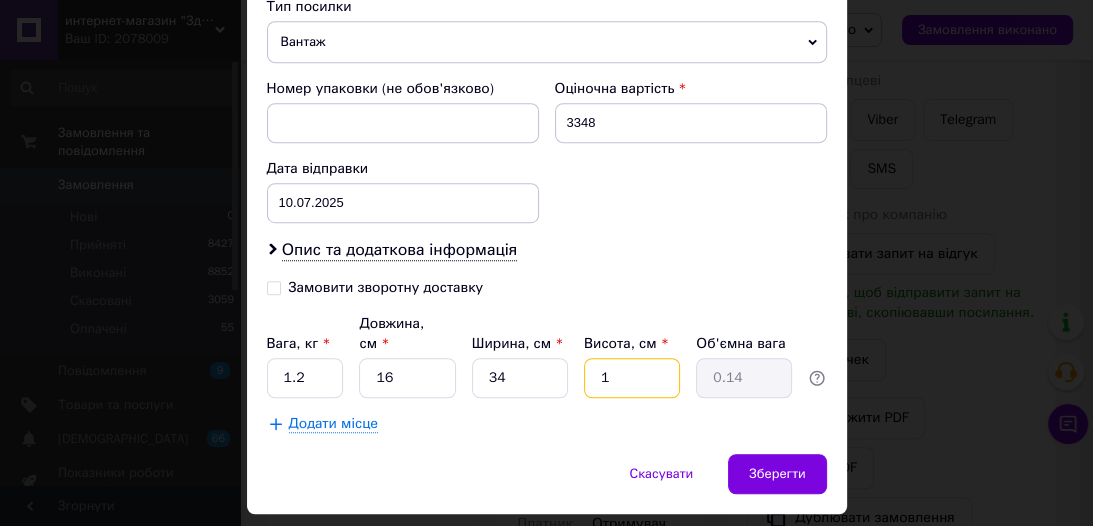 type on "14" 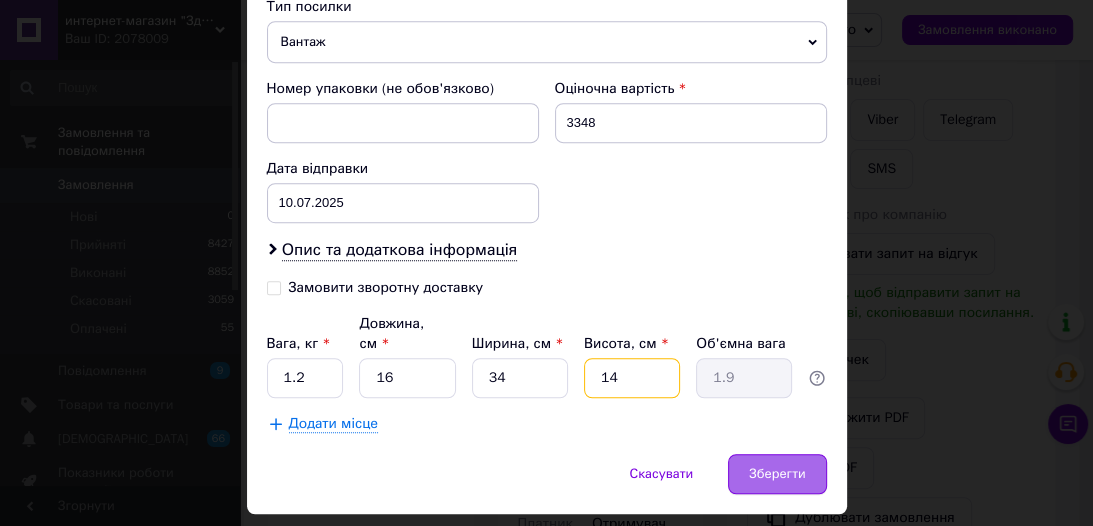type on "14" 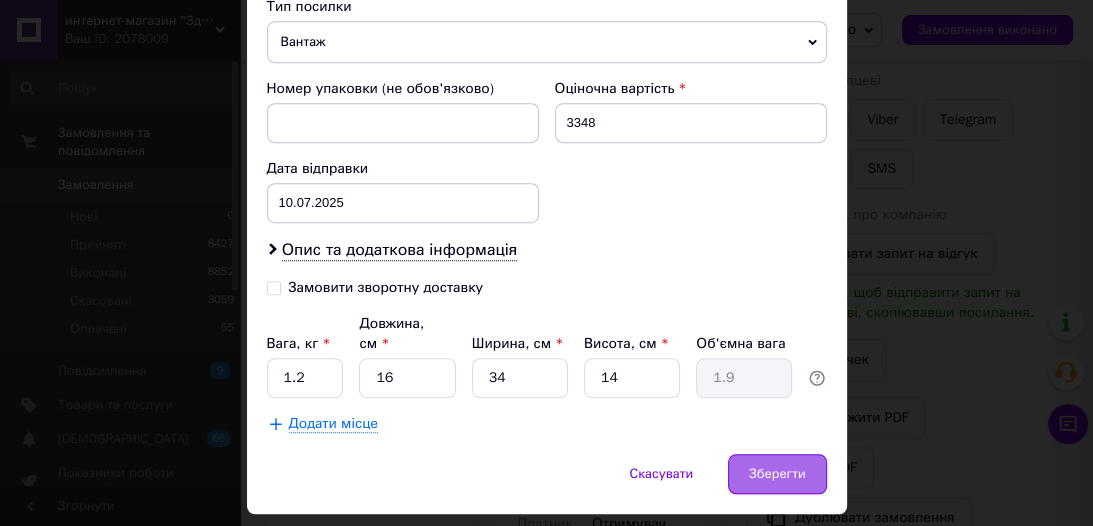 click on "Зберегти" at bounding box center [777, 474] 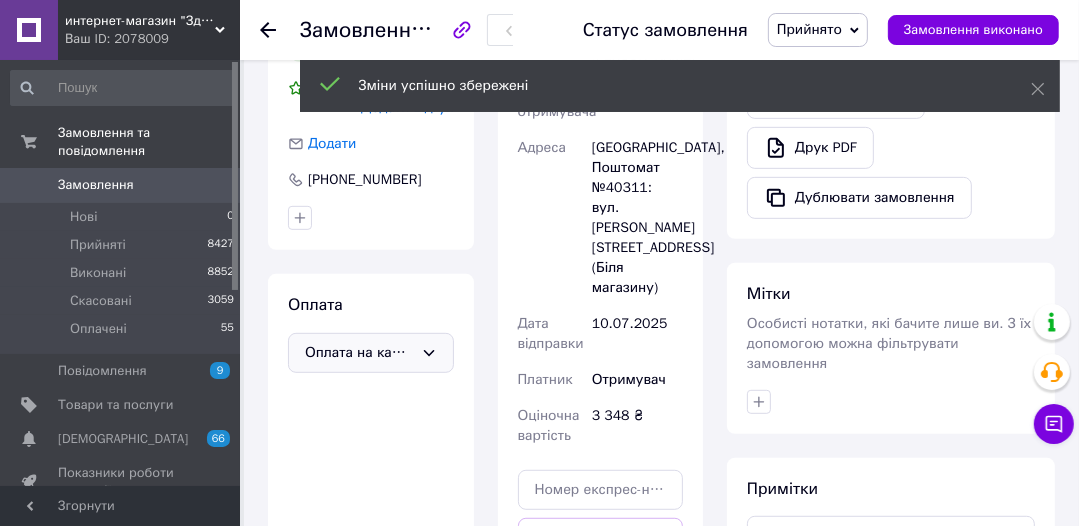 scroll, scrollTop: 800, scrollLeft: 0, axis: vertical 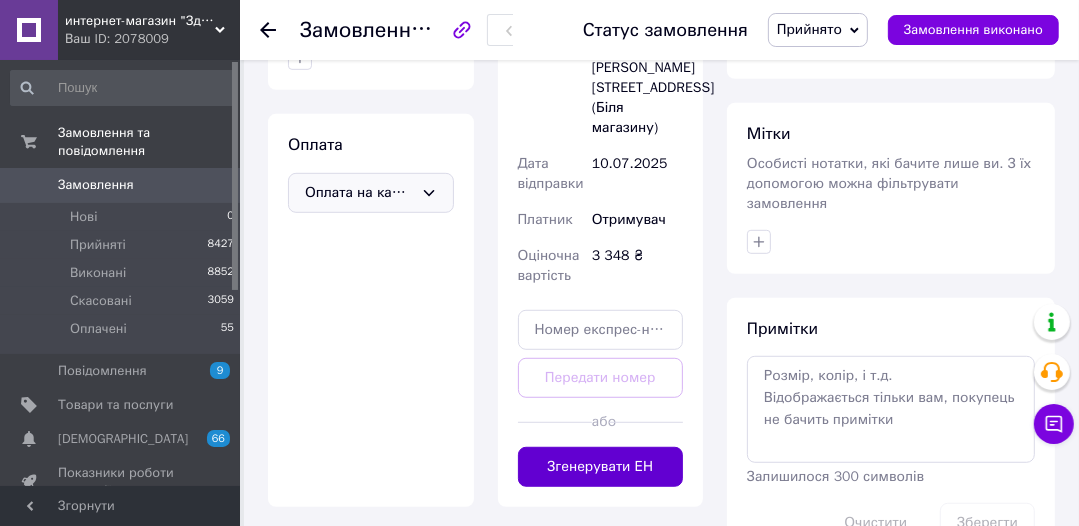 click on "Згенерувати ЕН" at bounding box center (601, 467) 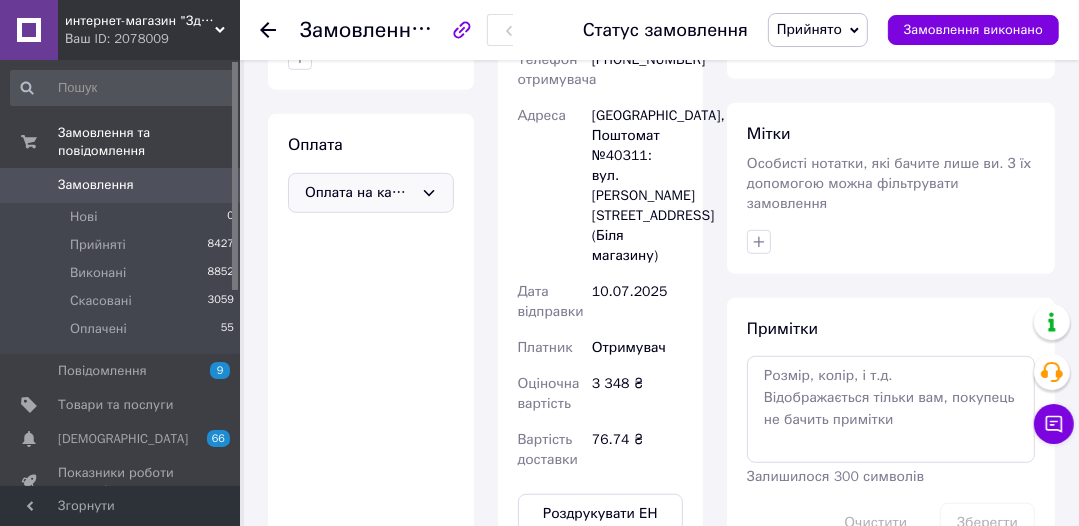 scroll, scrollTop: 81, scrollLeft: 0, axis: vertical 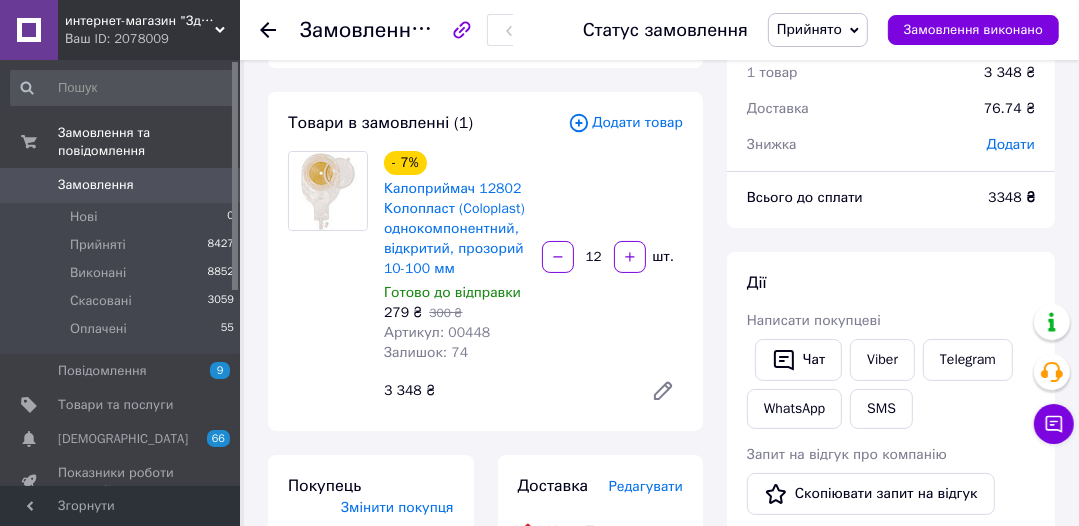 click at bounding box center [280, 30] 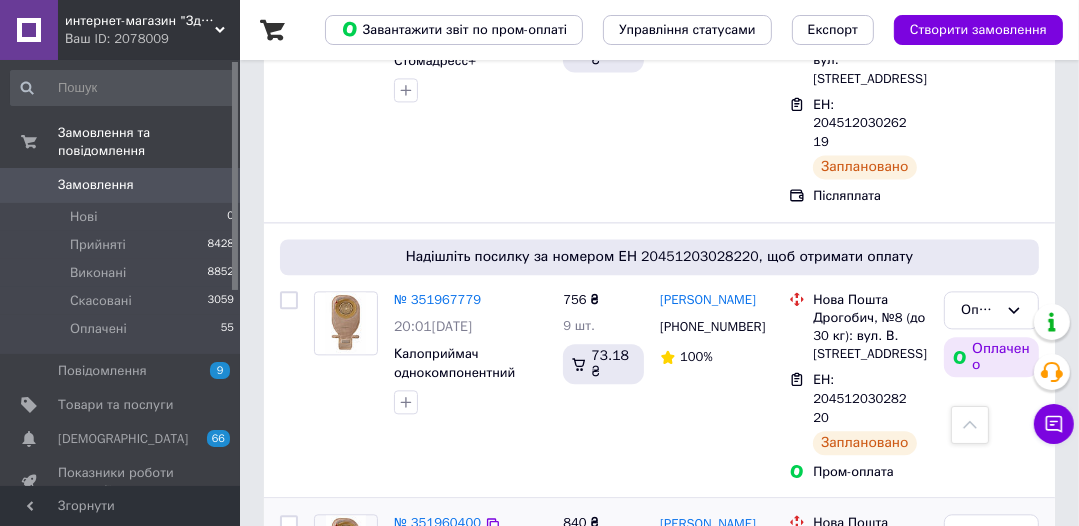 scroll, scrollTop: 3200, scrollLeft: 0, axis: vertical 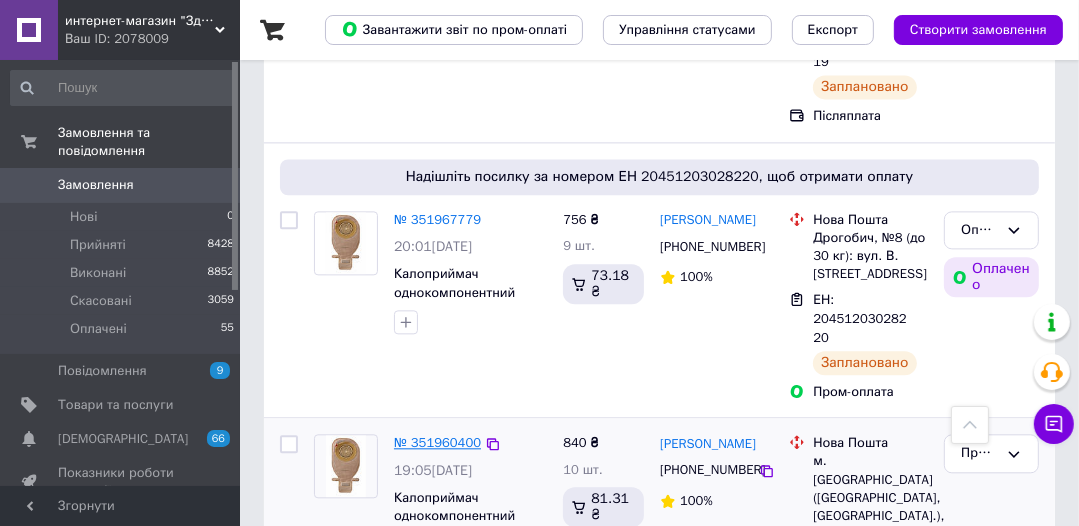 click on "№ 351960400" at bounding box center [437, 442] 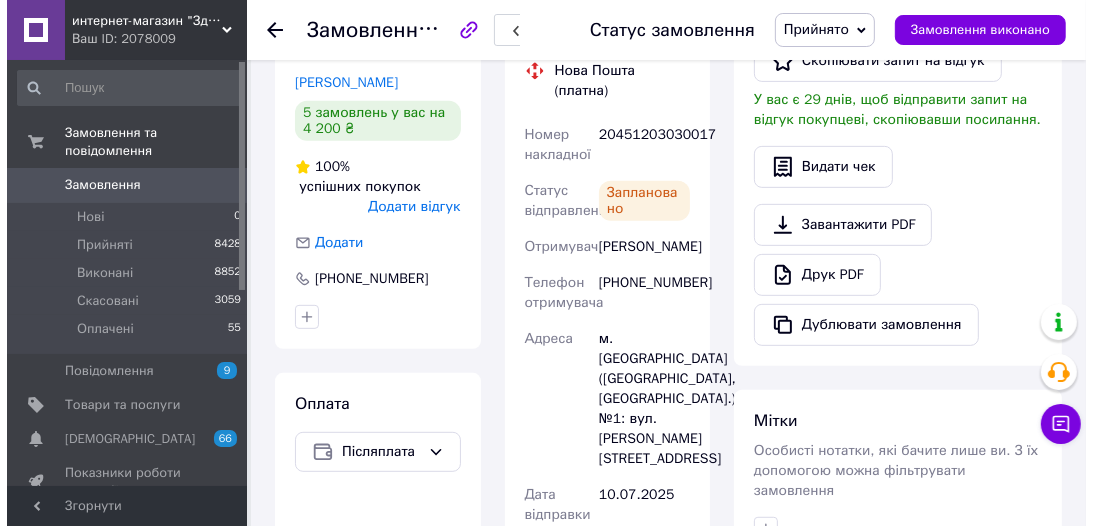 scroll, scrollTop: 421, scrollLeft: 0, axis: vertical 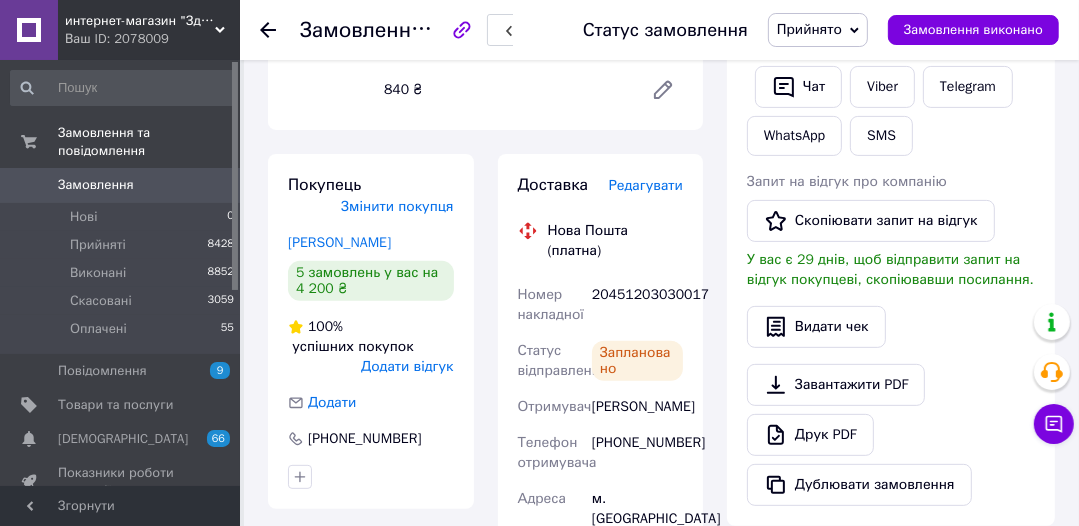 click on "Редагувати" at bounding box center (646, 185) 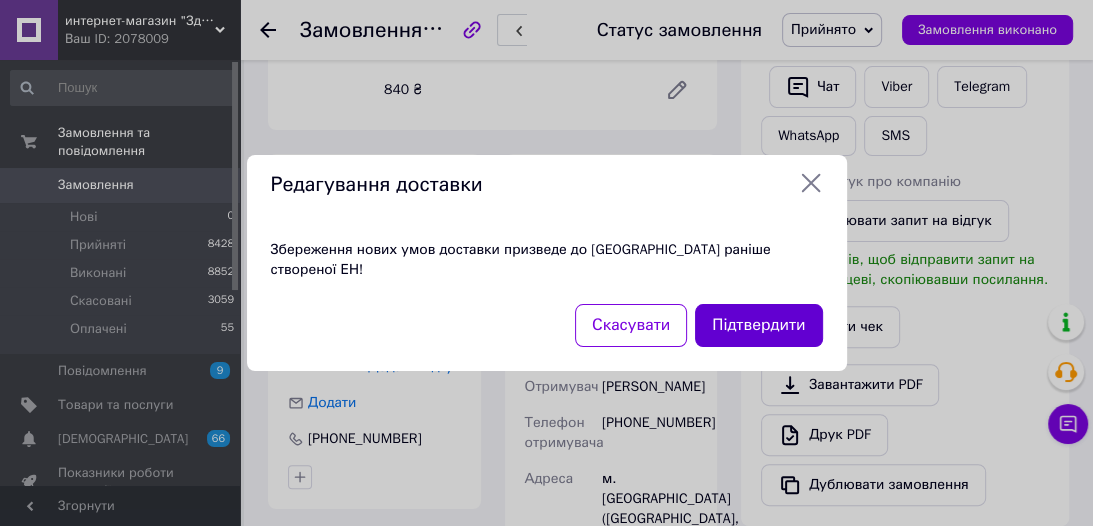 click on "Підтвердити" at bounding box center (758, 325) 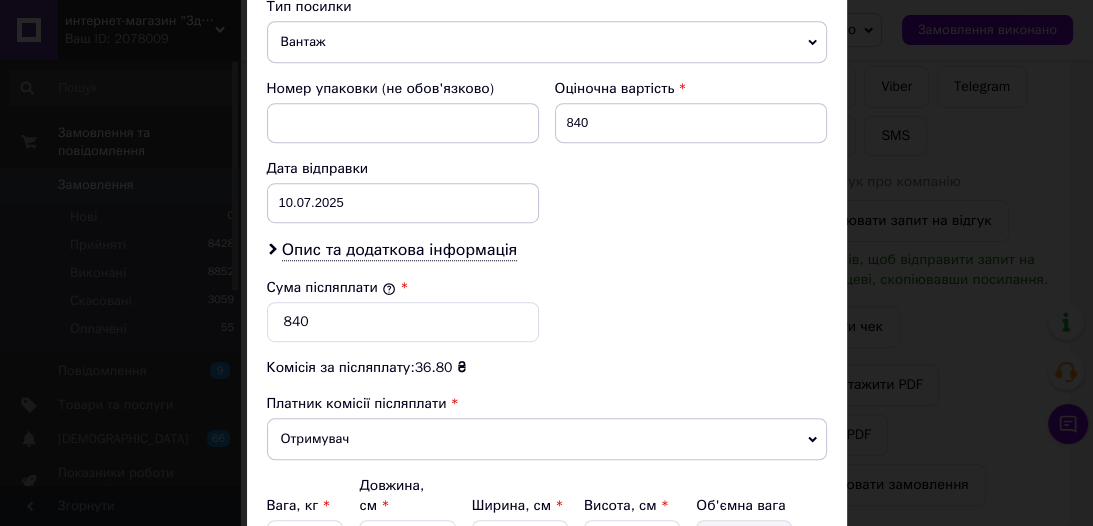 scroll, scrollTop: 880, scrollLeft: 0, axis: vertical 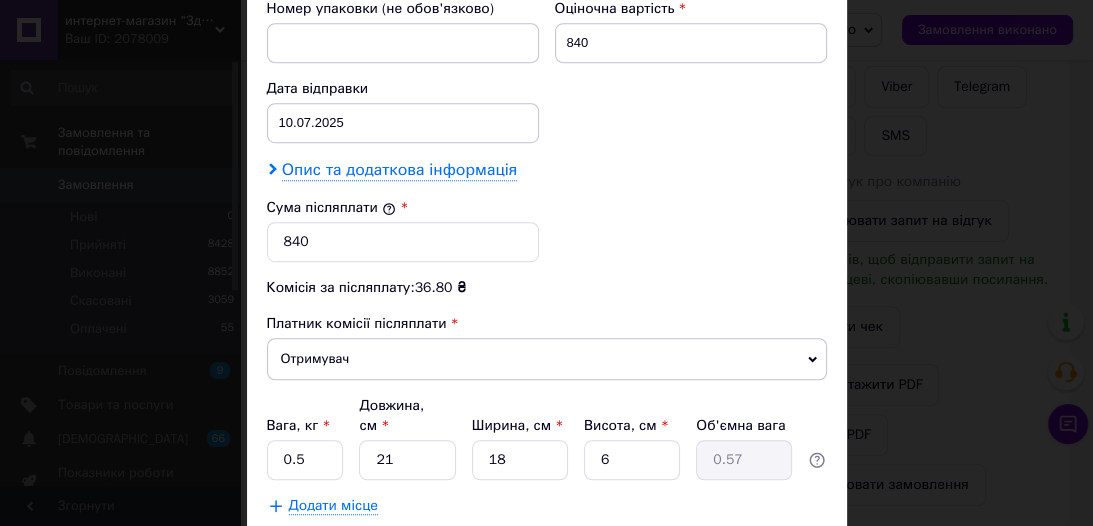 click on "Опис та додаткова інформація" at bounding box center [399, 170] 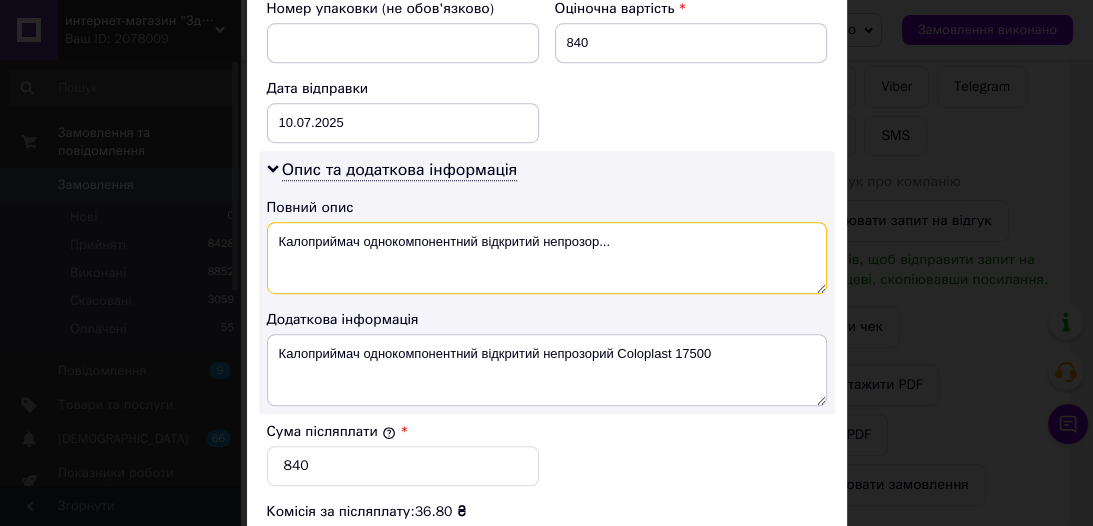 click on "Калоприймач однокомпонентний відкритий непрозор..." at bounding box center (547, 258) 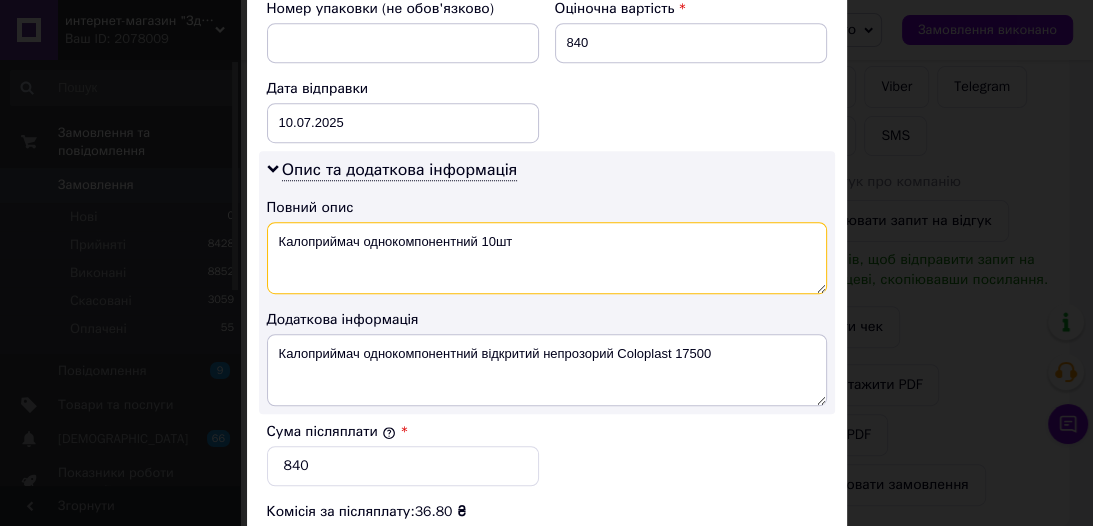 type on "Калоприймач однокомпонентний 10шт" 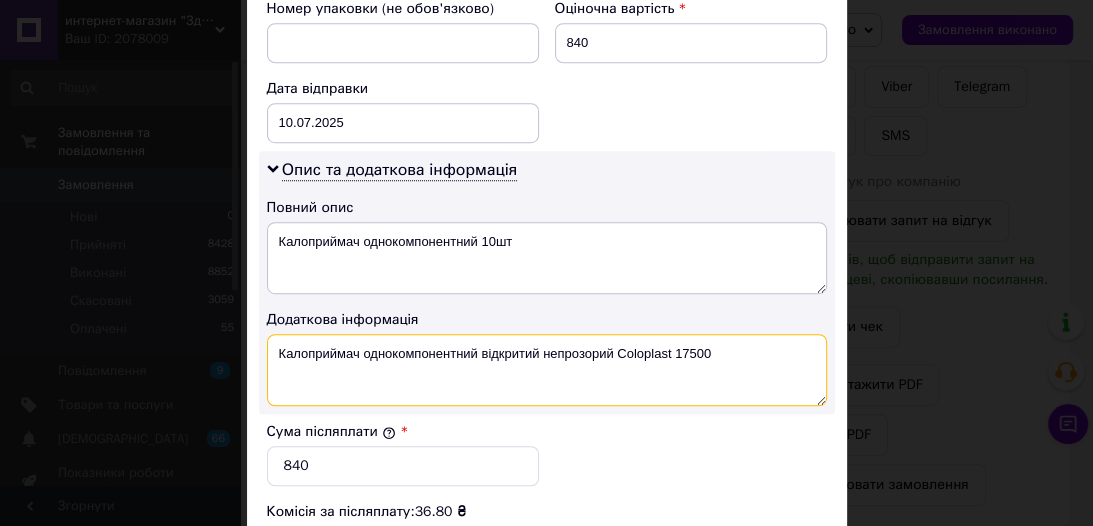 click on "Калоприймач однокомпонентний відкритий непрозорий Coloplast 17500" at bounding box center (547, 370) 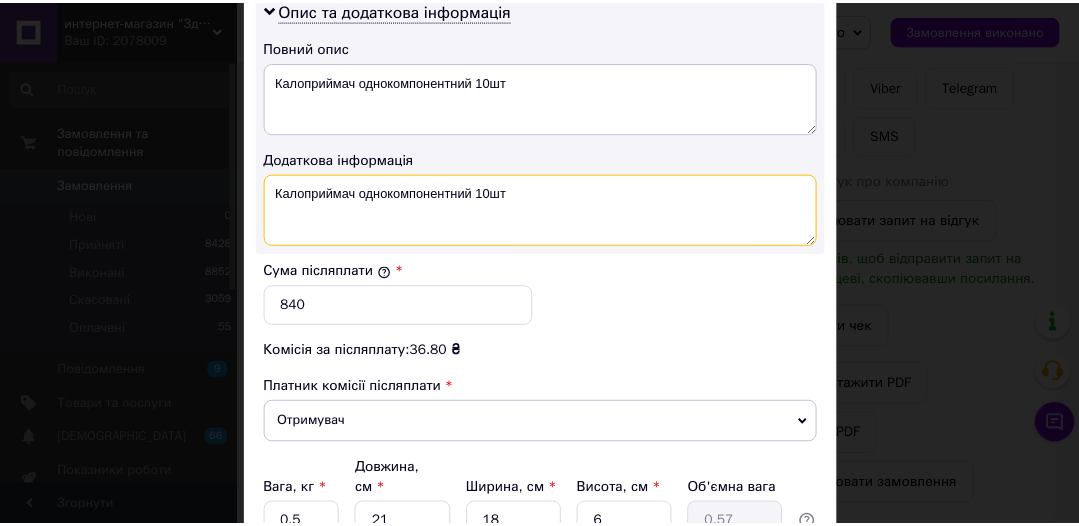 scroll, scrollTop: 1200, scrollLeft: 0, axis: vertical 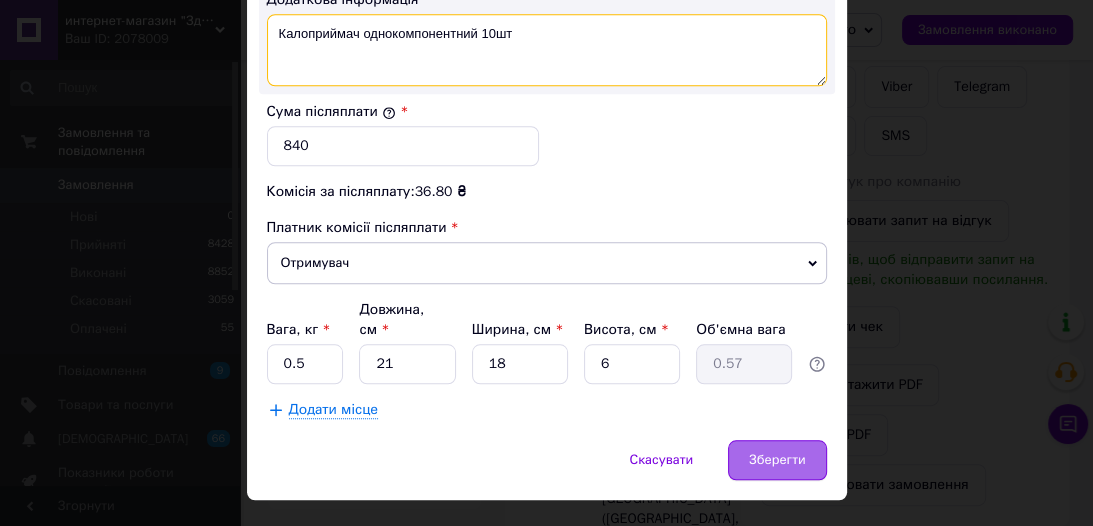 type on "Калоприймач однокомпонентний 10шт" 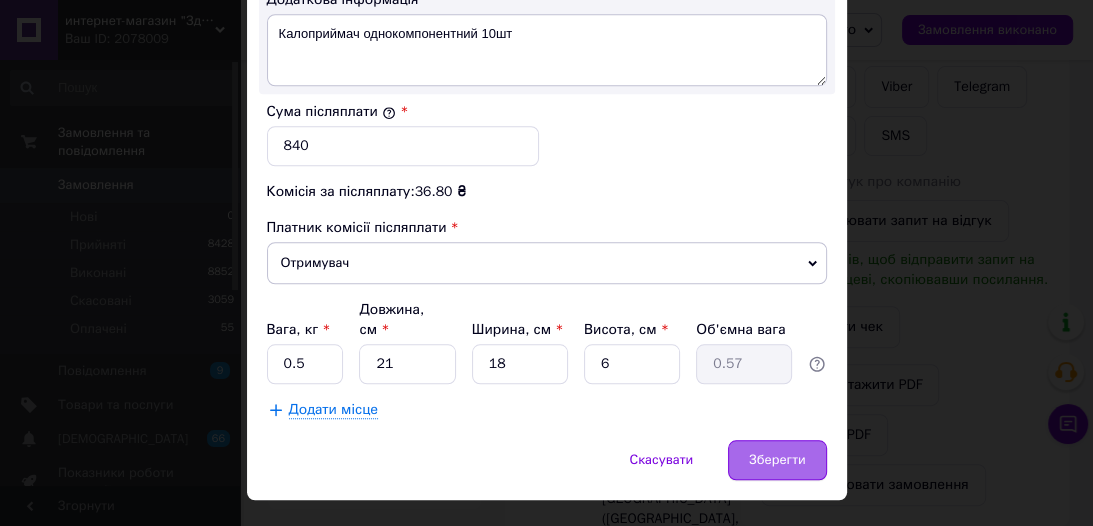 click on "Зберегти" at bounding box center (777, 460) 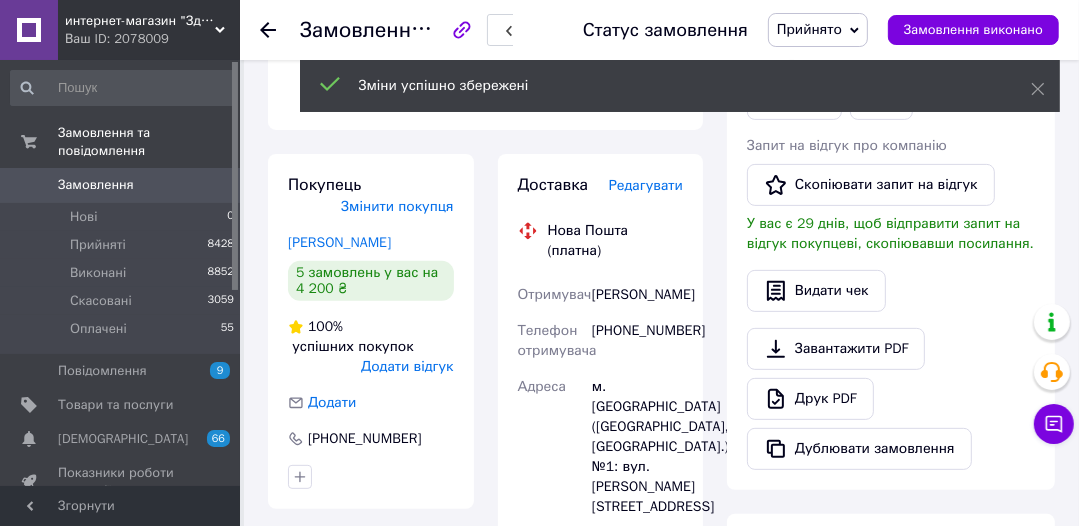scroll, scrollTop: 50, scrollLeft: 0, axis: vertical 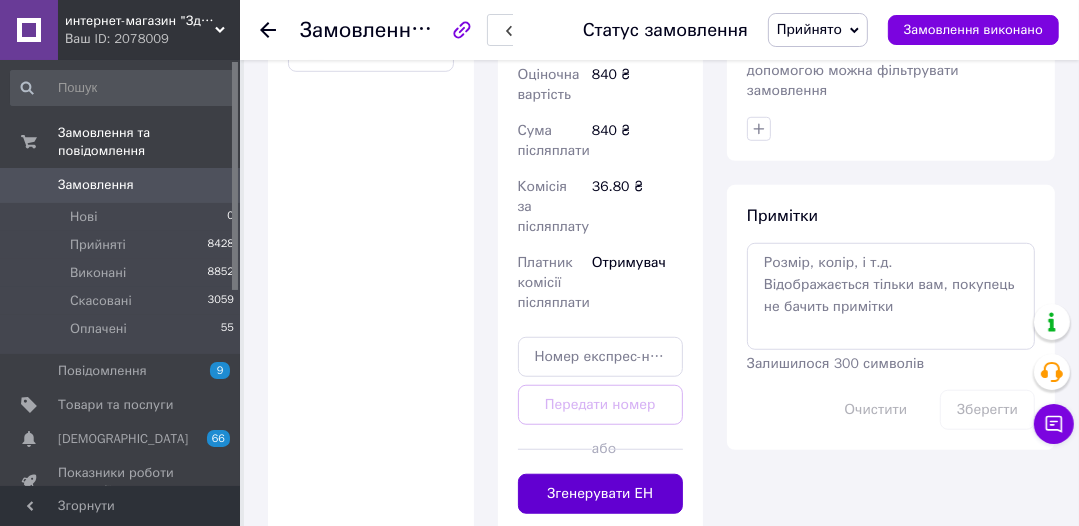 click on "Згенерувати ЕН" at bounding box center (601, 494) 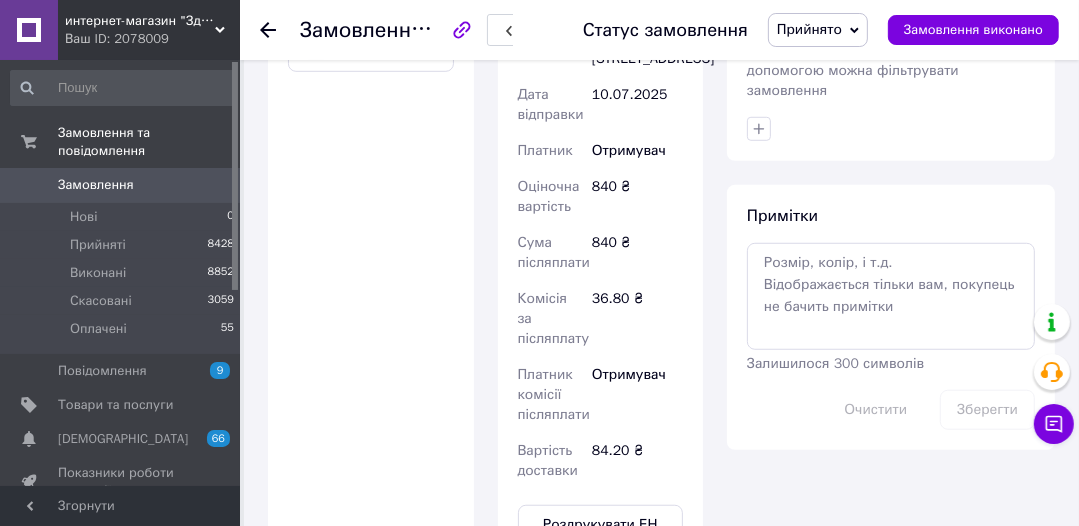 scroll, scrollTop: 98, scrollLeft: 0, axis: vertical 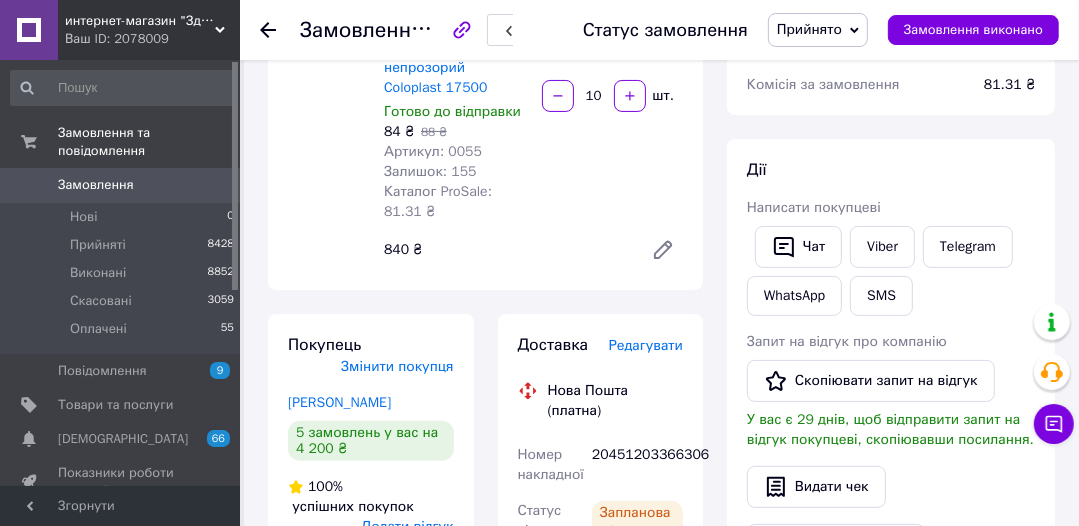 click 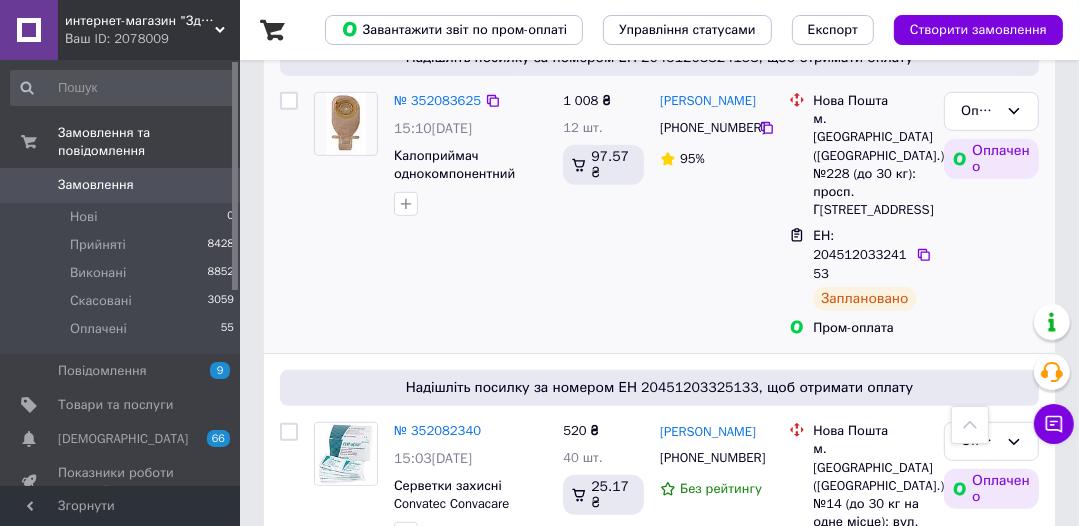 scroll, scrollTop: 560, scrollLeft: 0, axis: vertical 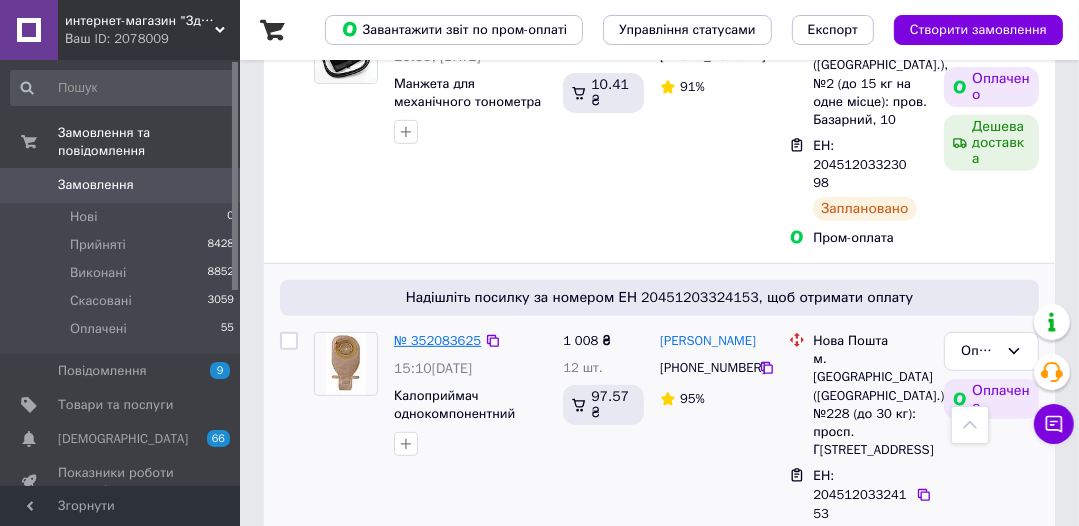 click on "№ 352083625" at bounding box center [437, 340] 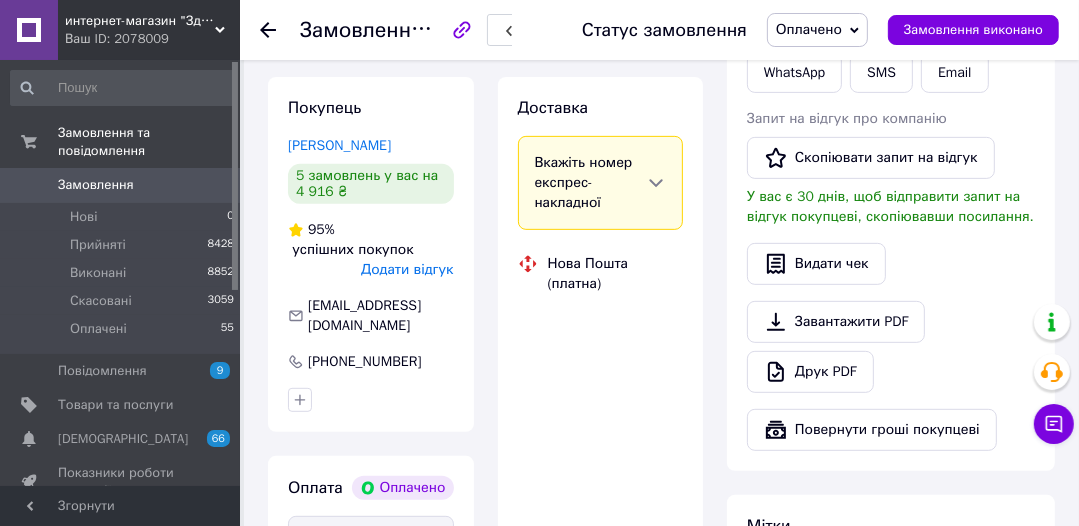scroll, scrollTop: 400, scrollLeft: 0, axis: vertical 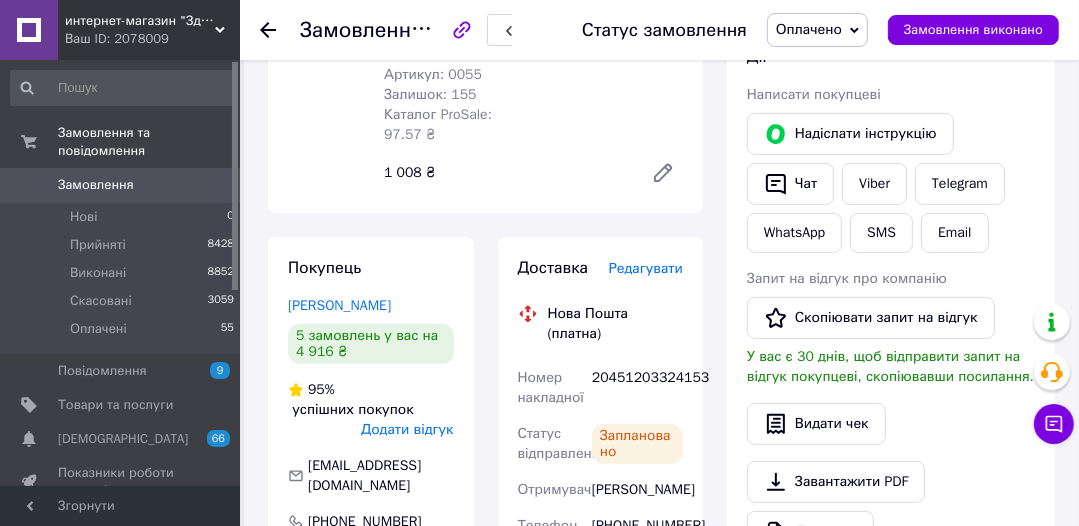 click on "Редагувати" at bounding box center [646, 268] 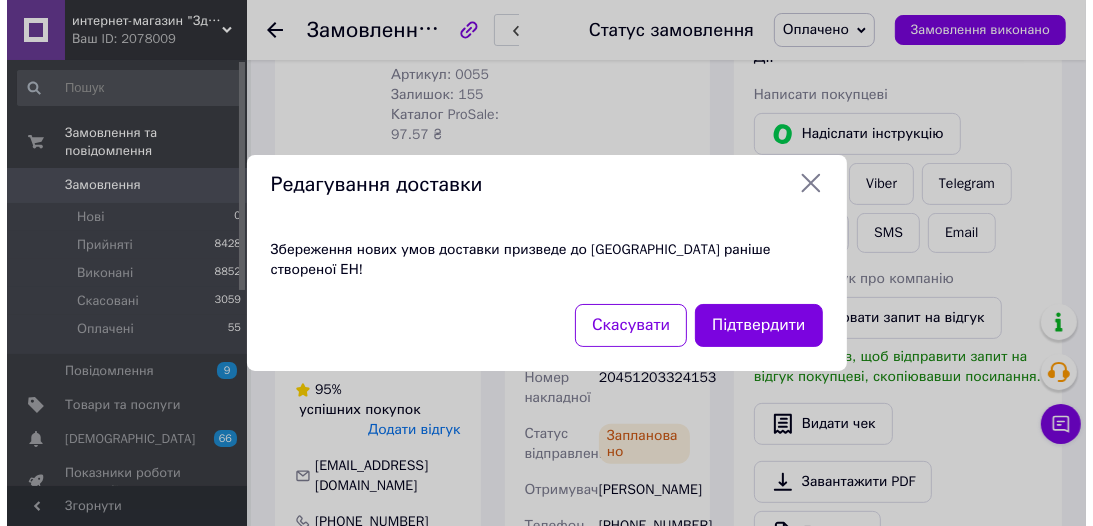 scroll, scrollTop: 368, scrollLeft: 0, axis: vertical 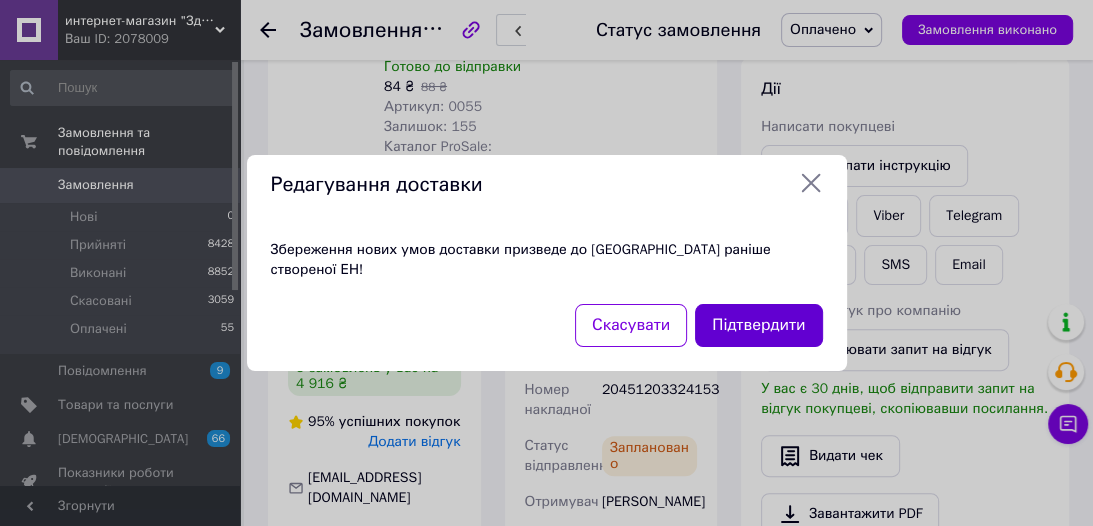 click on "Підтвердити" at bounding box center [758, 325] 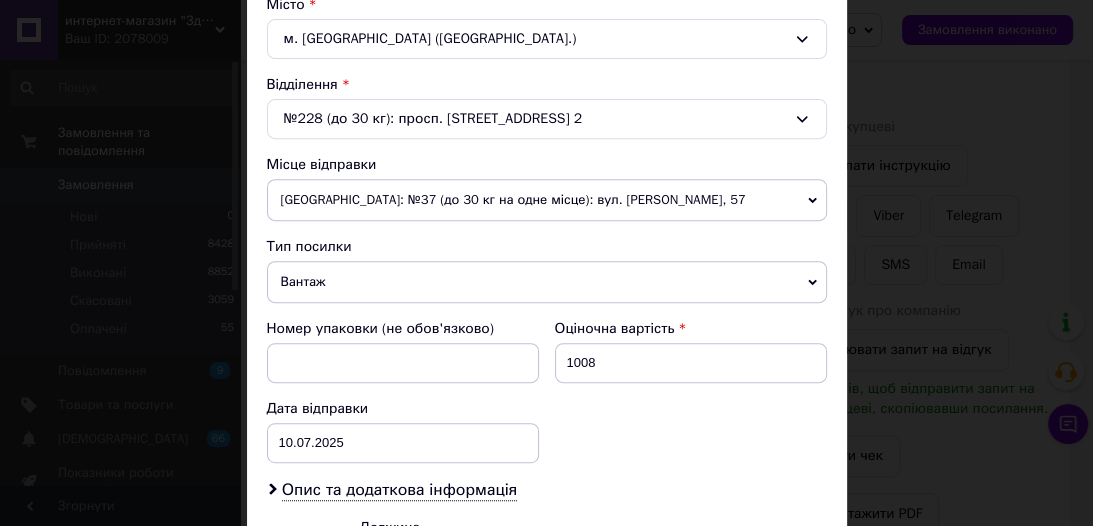 scroll, scrollTop: 720, scrollLeft: 0, axis: vertical 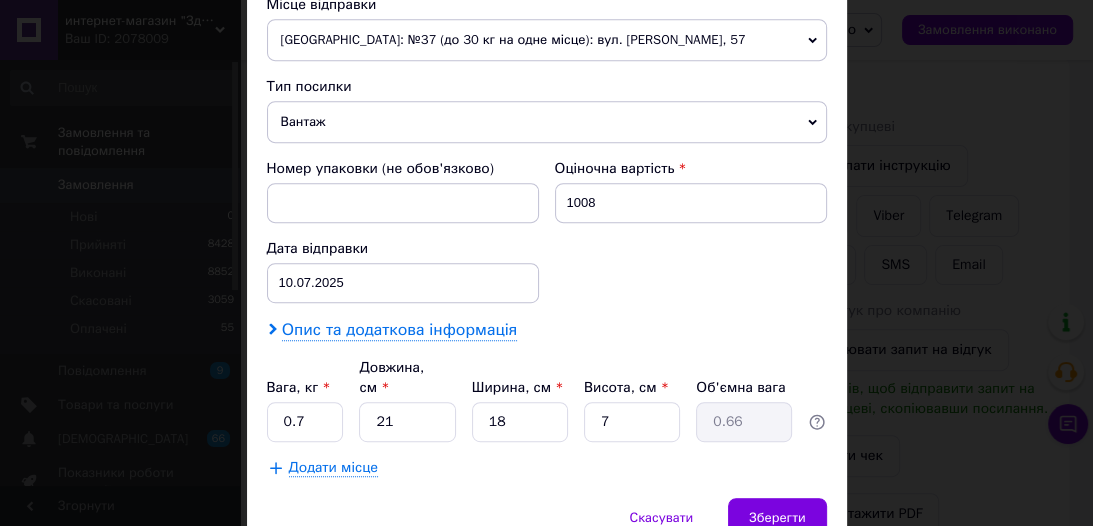 click on "Опис та додаткова інформація" at bounding box center (399, 330) 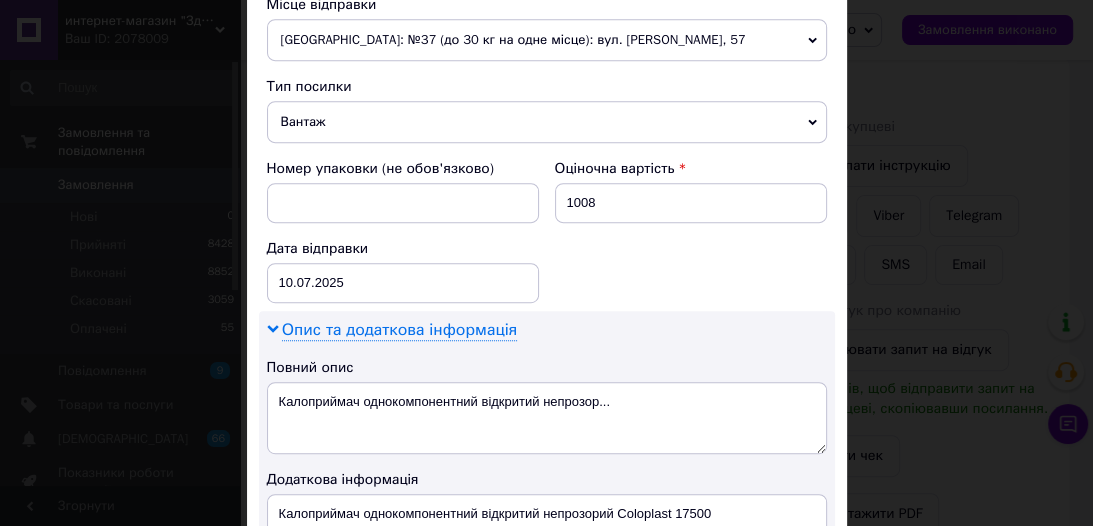click on "Опис та додаткова інформація" at bounding box center (399, 330) 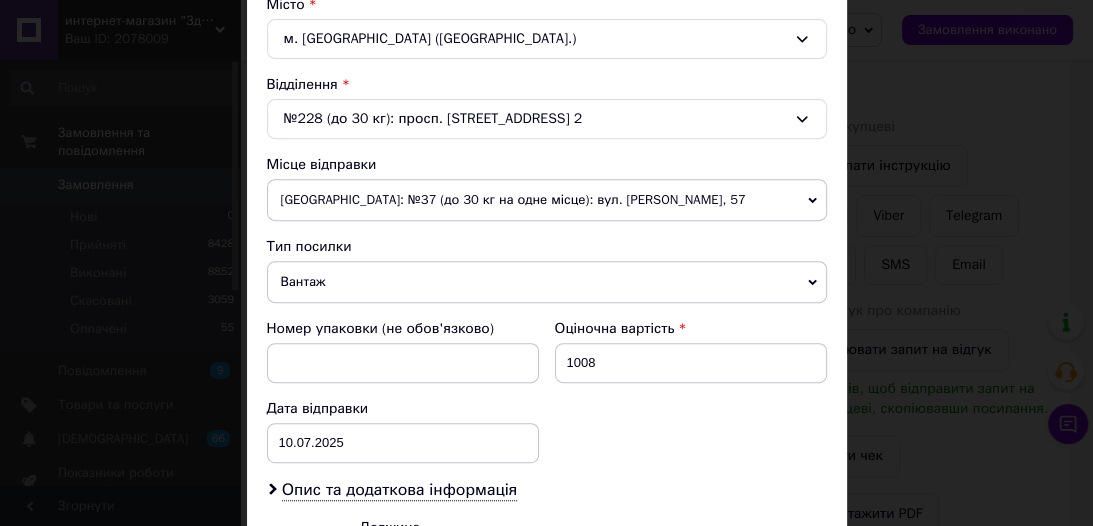 scroll, scrollTop: 720, scrollLeft: 0, axis: vertical 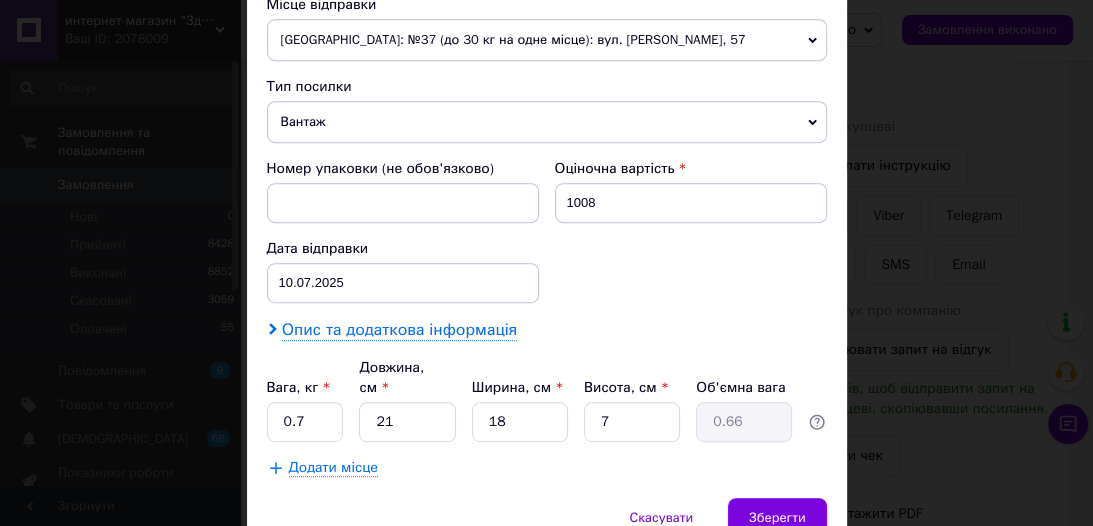 click on "Опис та додаткова інформація" at bounding box center [399, 330] 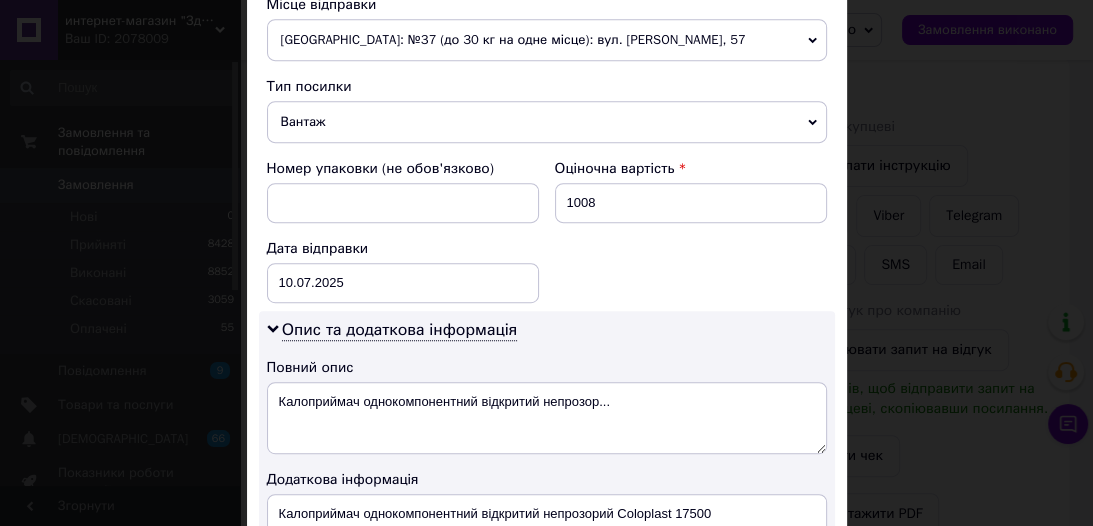 scroll, scrollTop: 800, scrollLeft: 0, axis: vertical 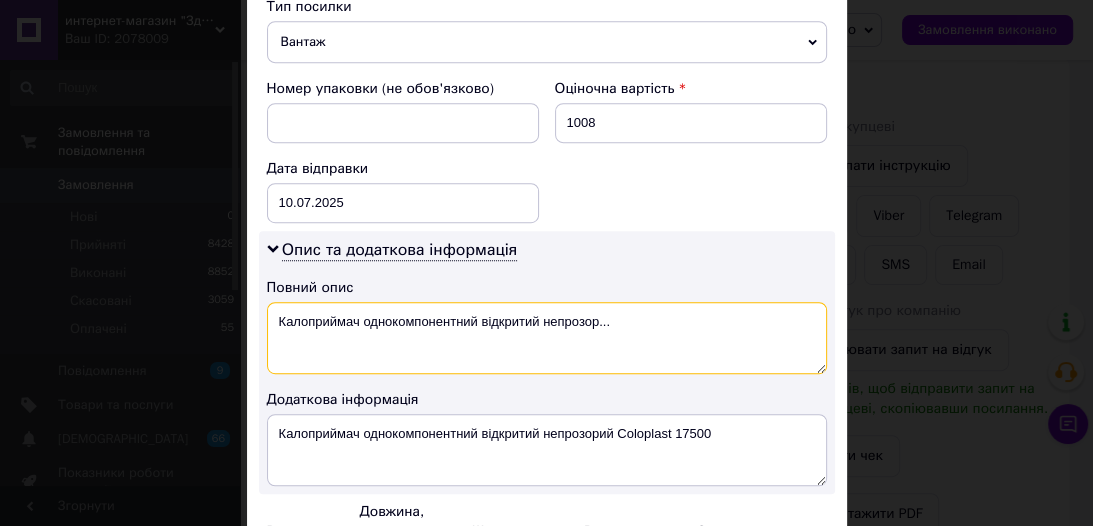 click on "Калоприймач однокомпонентний відкритий непрозор..." at bounding box center (547, 338) 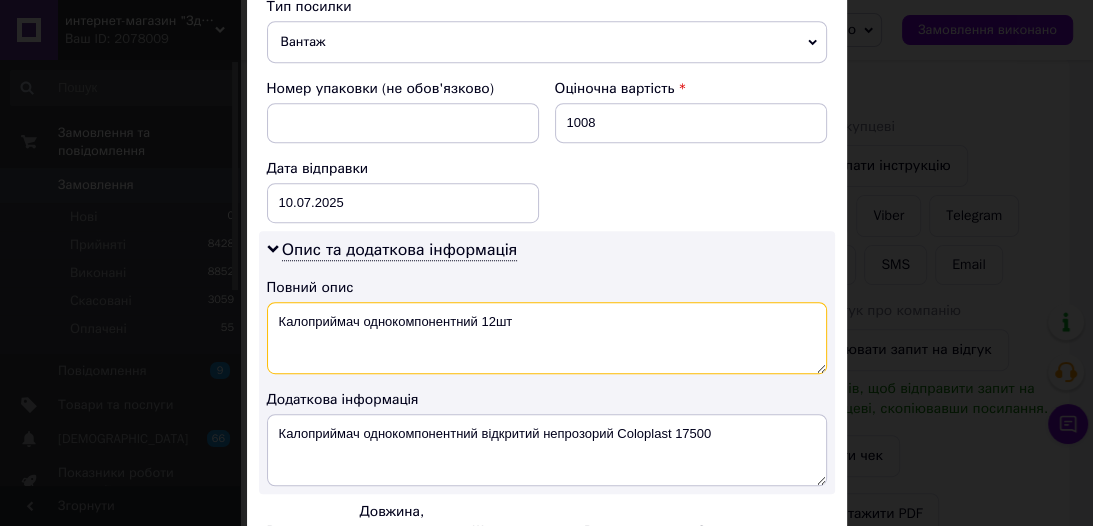 type on "Калоприймач однокомпонентний 12шт" 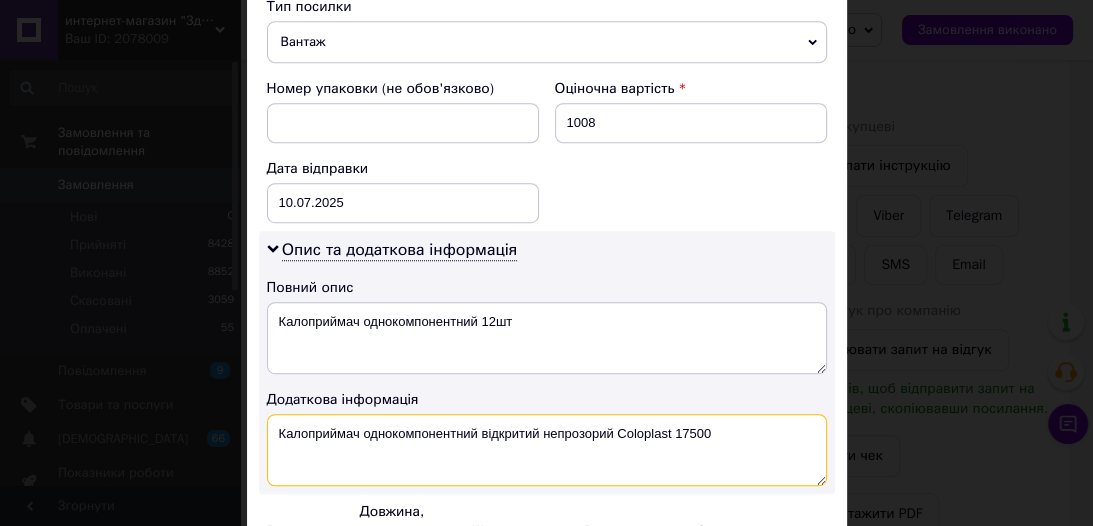 click on "Калоприймач однокомпонентний відкритий непрозорий Coloplast 17500" at bounding box center (547, 450) 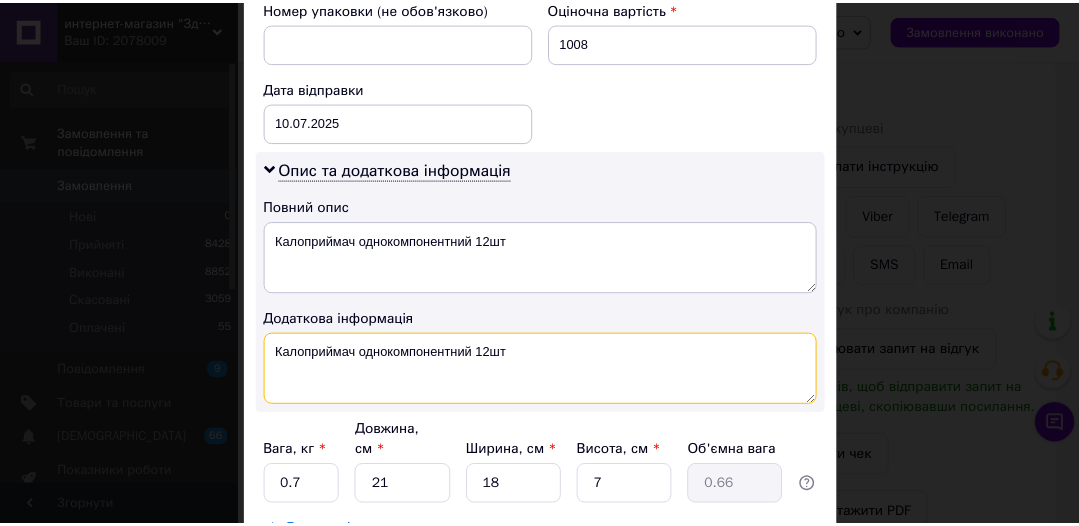 scroll, scrollTop: 1020, scrollLeft: 0, axis: vertical 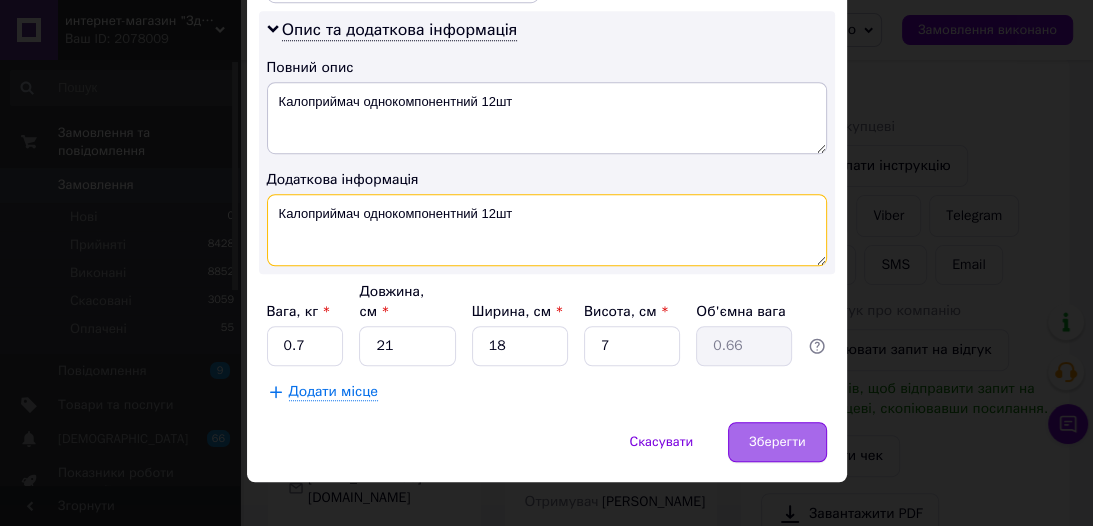 type on "Калоприймач однокомпонентний 12шт" 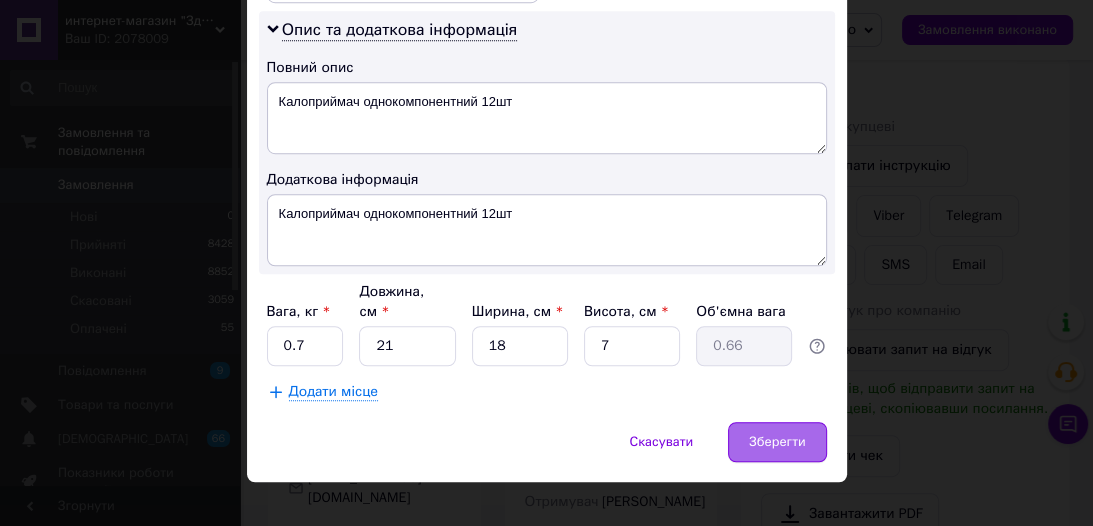 click on "Зберегти" at bounding box center (777, 442) 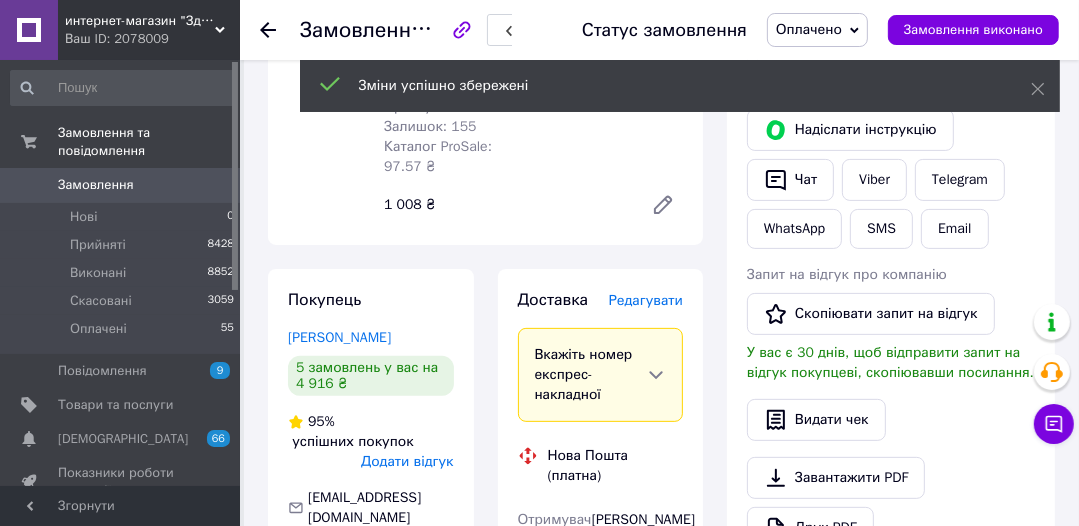 scroll, scrollTop: 158, scrollLeft: 0, axis: vertical 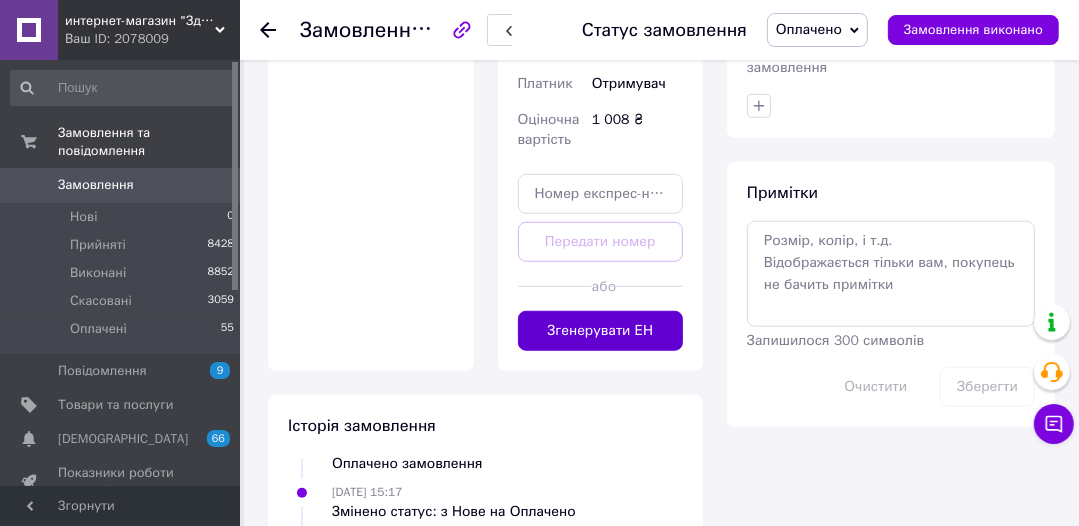 click on "Згенерувати ЕН" at bounding box center (601, 331) 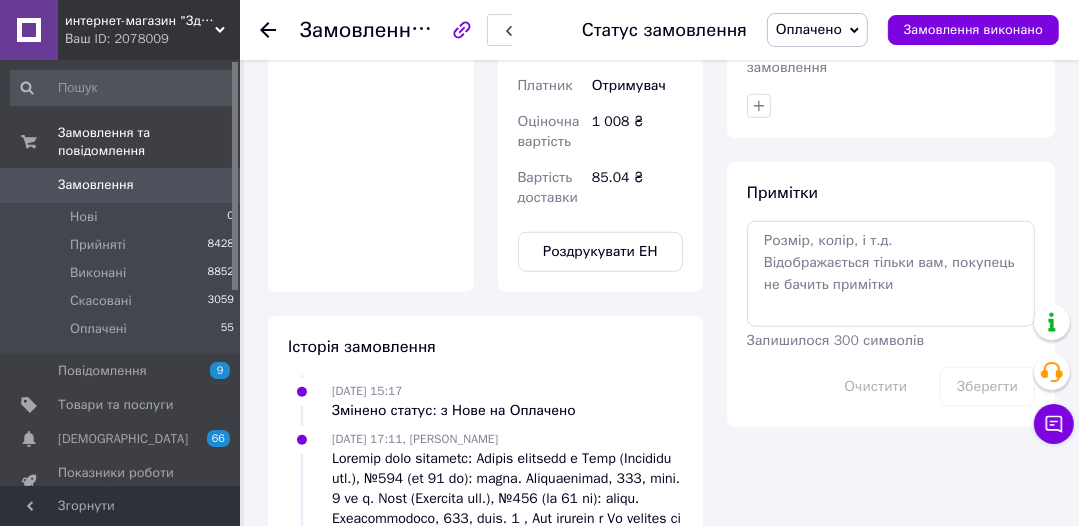 scroll, scrollTop: 206, scrollLeft: 0, axis: vertical 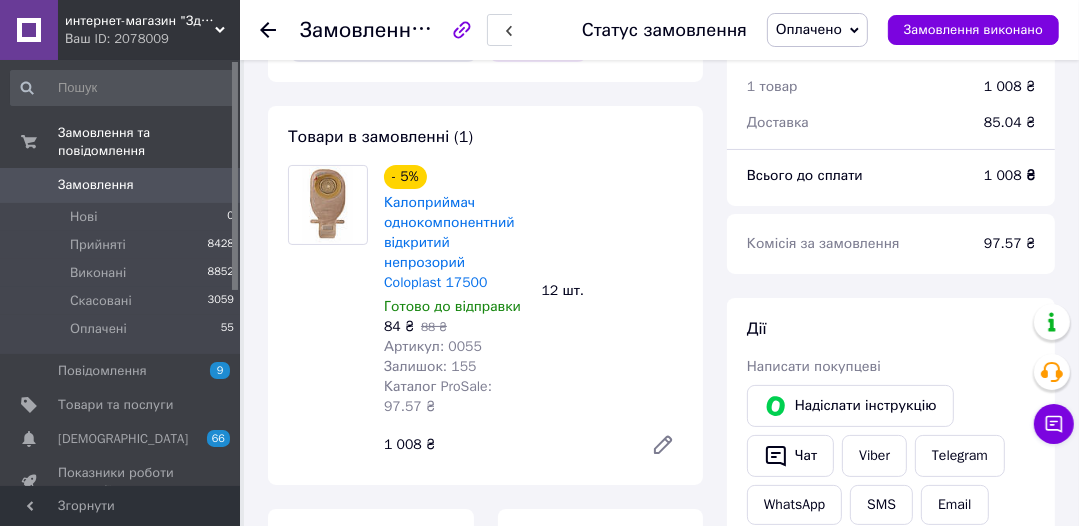 click 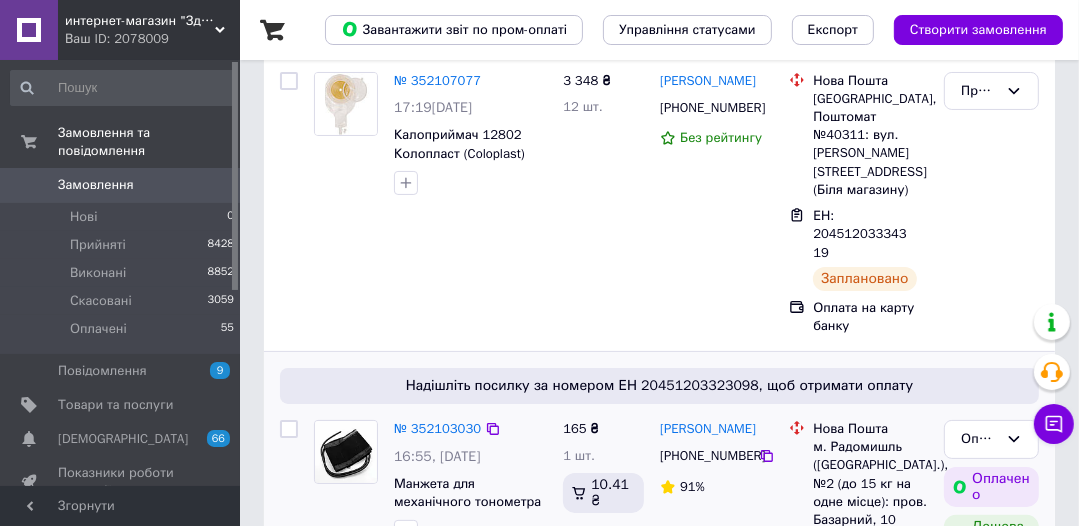 scroll, scrollTop: 0, scrollLeft: 0, axis: both 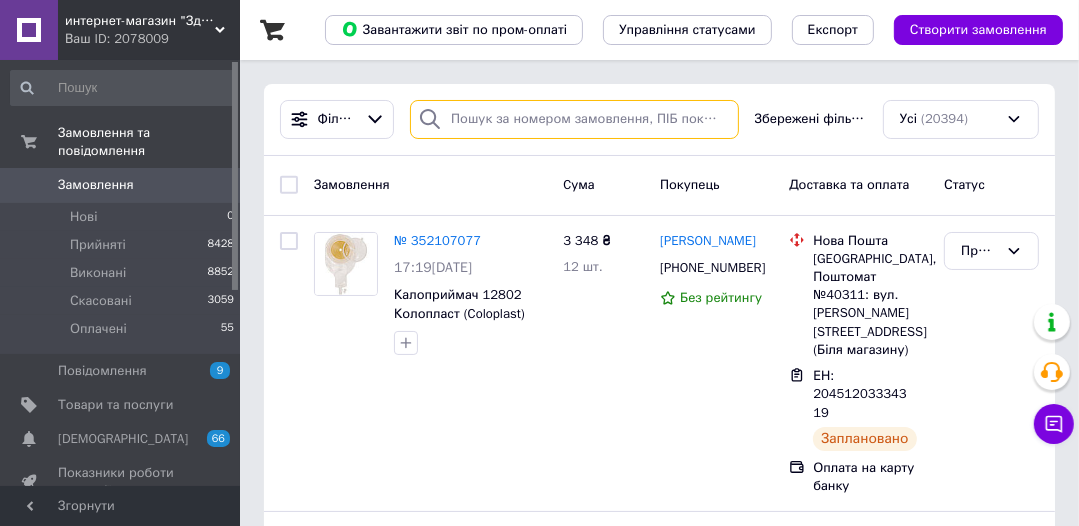 click at bounding box center [574, 119] 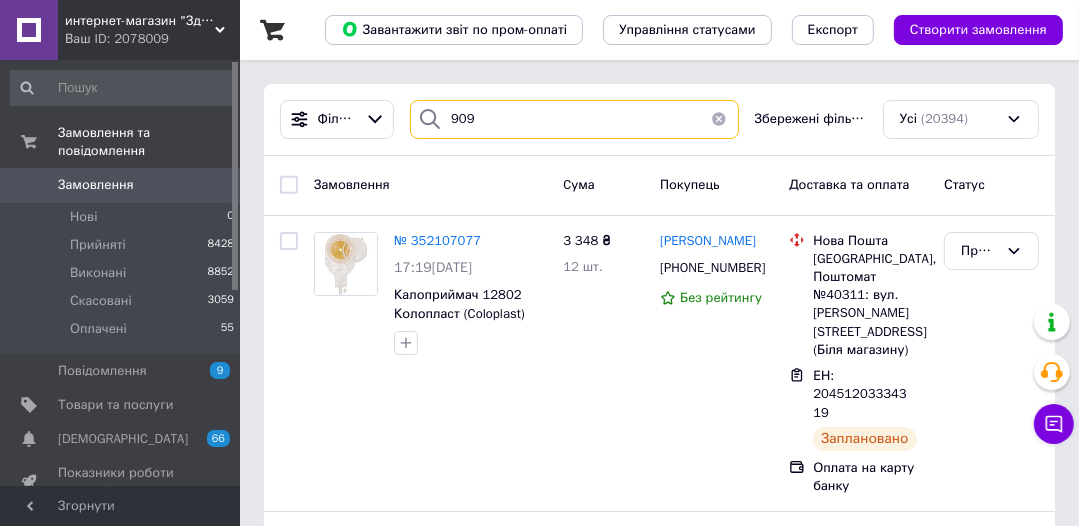 type on "9096" 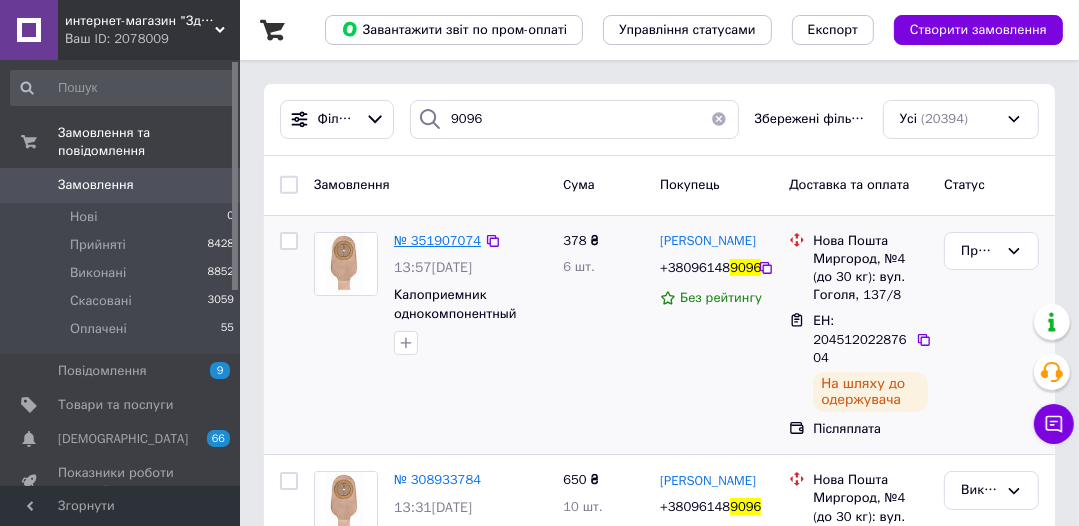click on "№ 351907074" at bounding box center [437, 240] 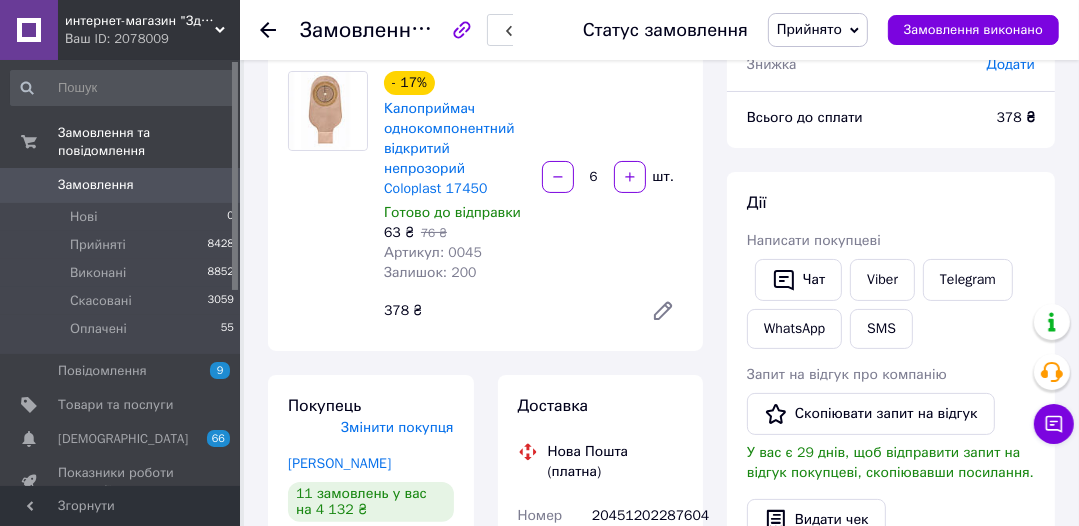 scroll, scrollTop: 0, scrollLeft: 0, axis: both 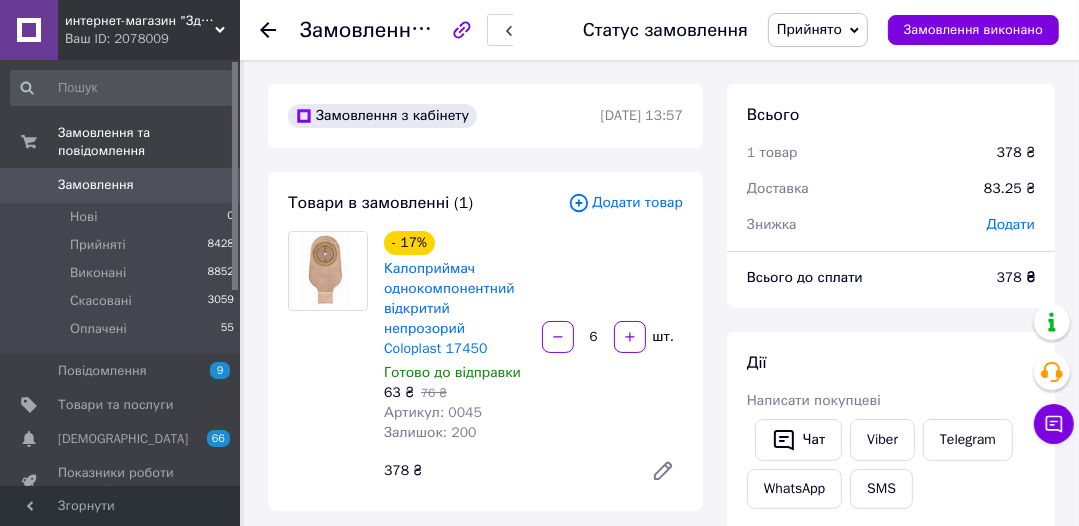click 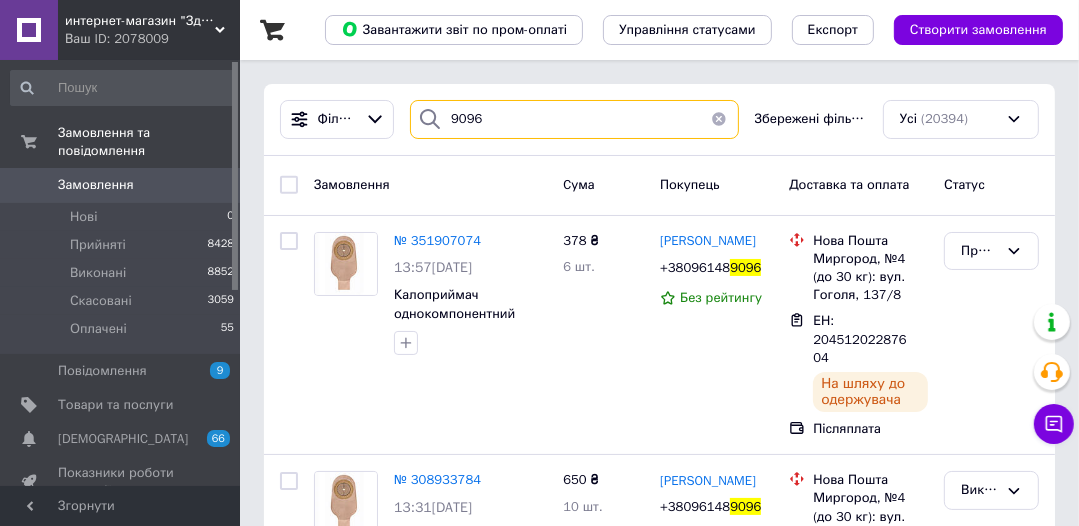 click on "9096" at bounding box center [574, 119] 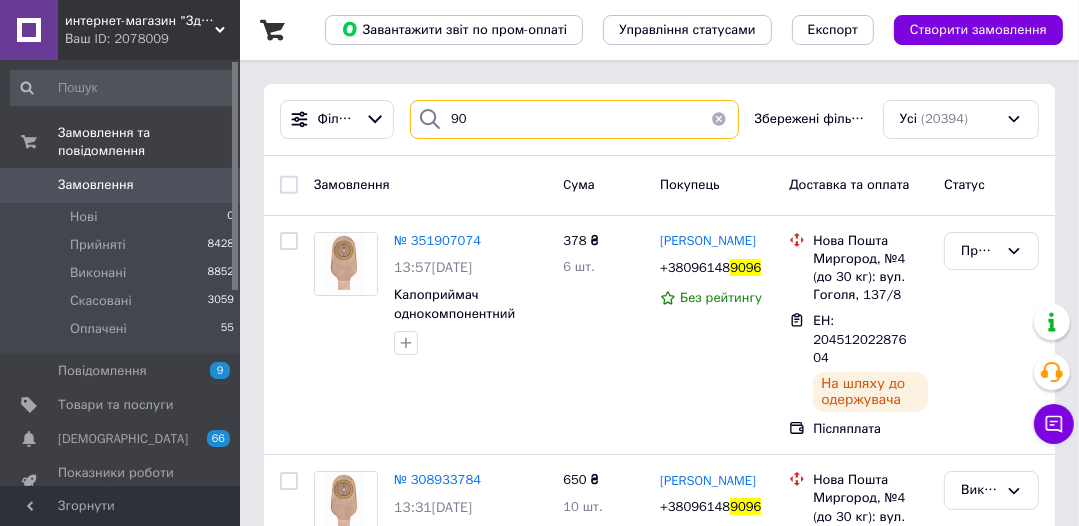 type on "9" 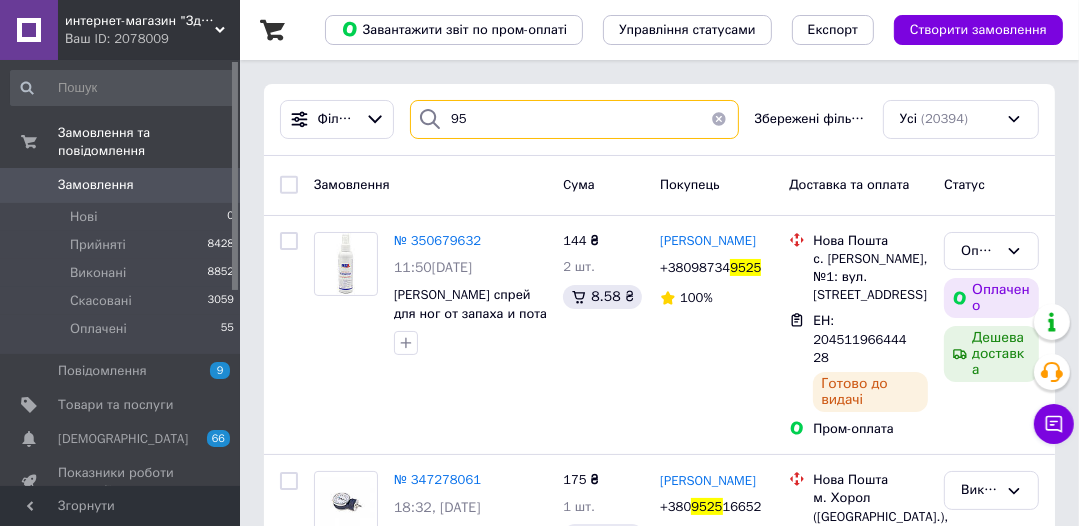 type on "9" 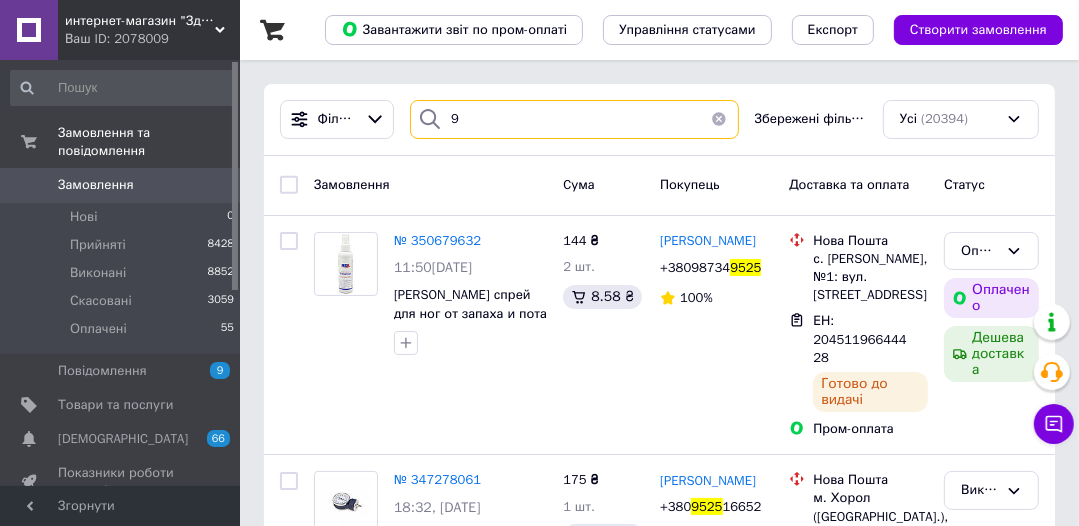 type 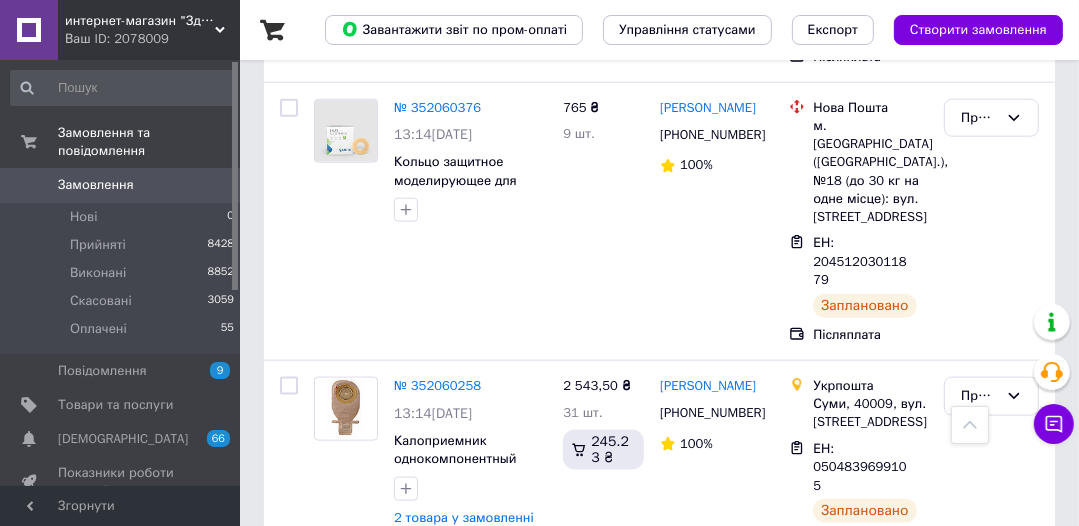 scroll, scrollTop: 1760, scrollLeft: 0, axis: vertical 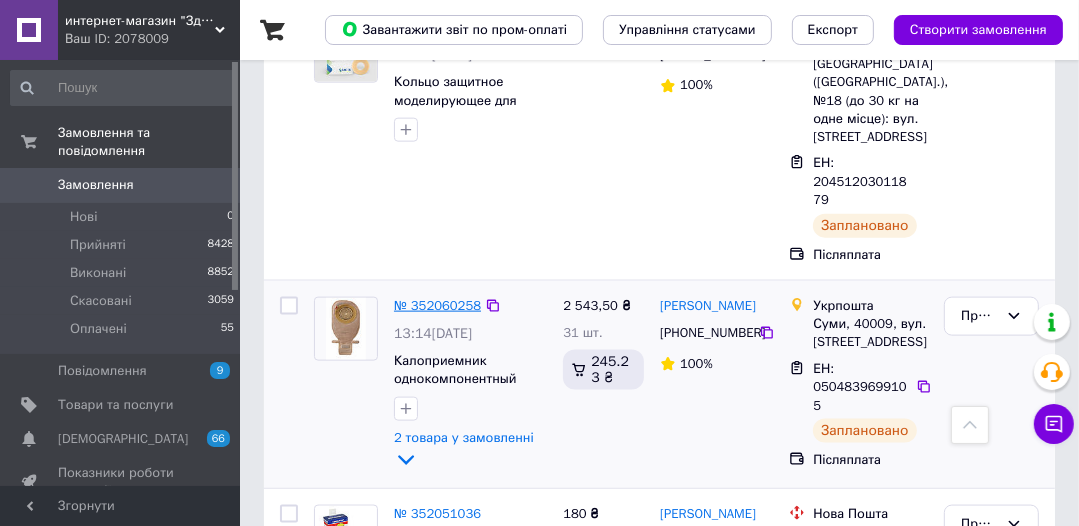 click on "№ 352060258" at bounding box center (437, 305) 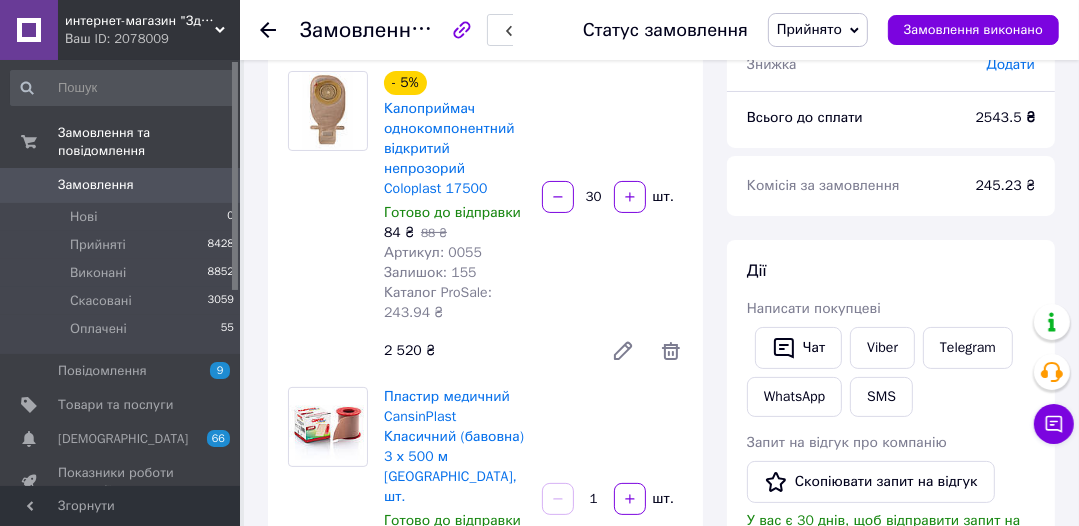 scroll, scrollTop: 0, scrollLeft: 0, axis: both 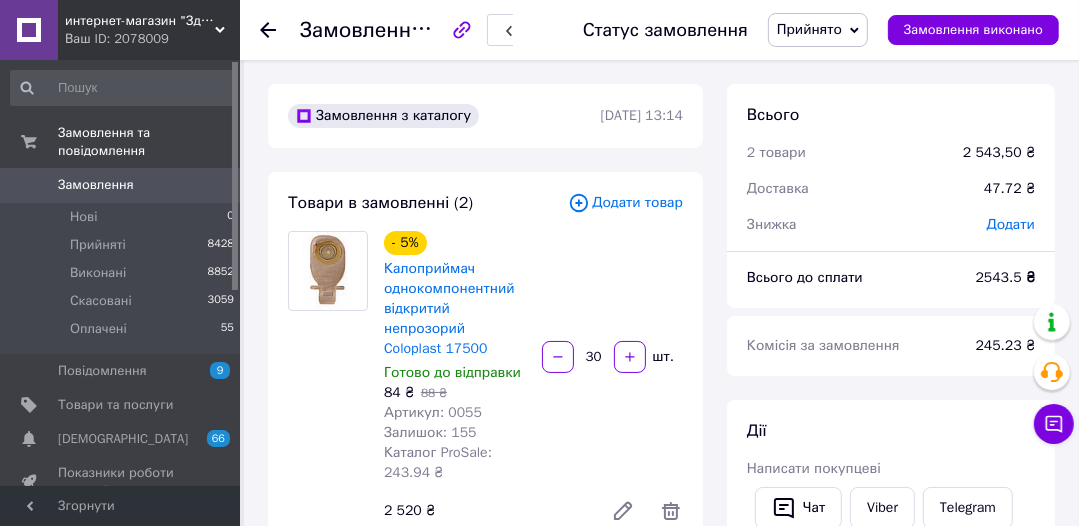 click 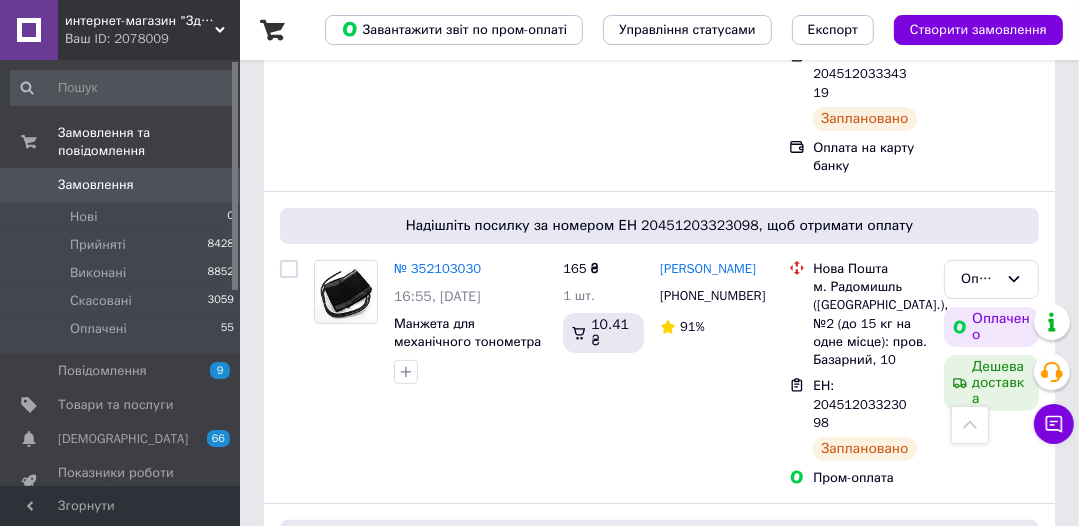 scroll, scrollTop: 0, scrollLeft: 0, axis: both 